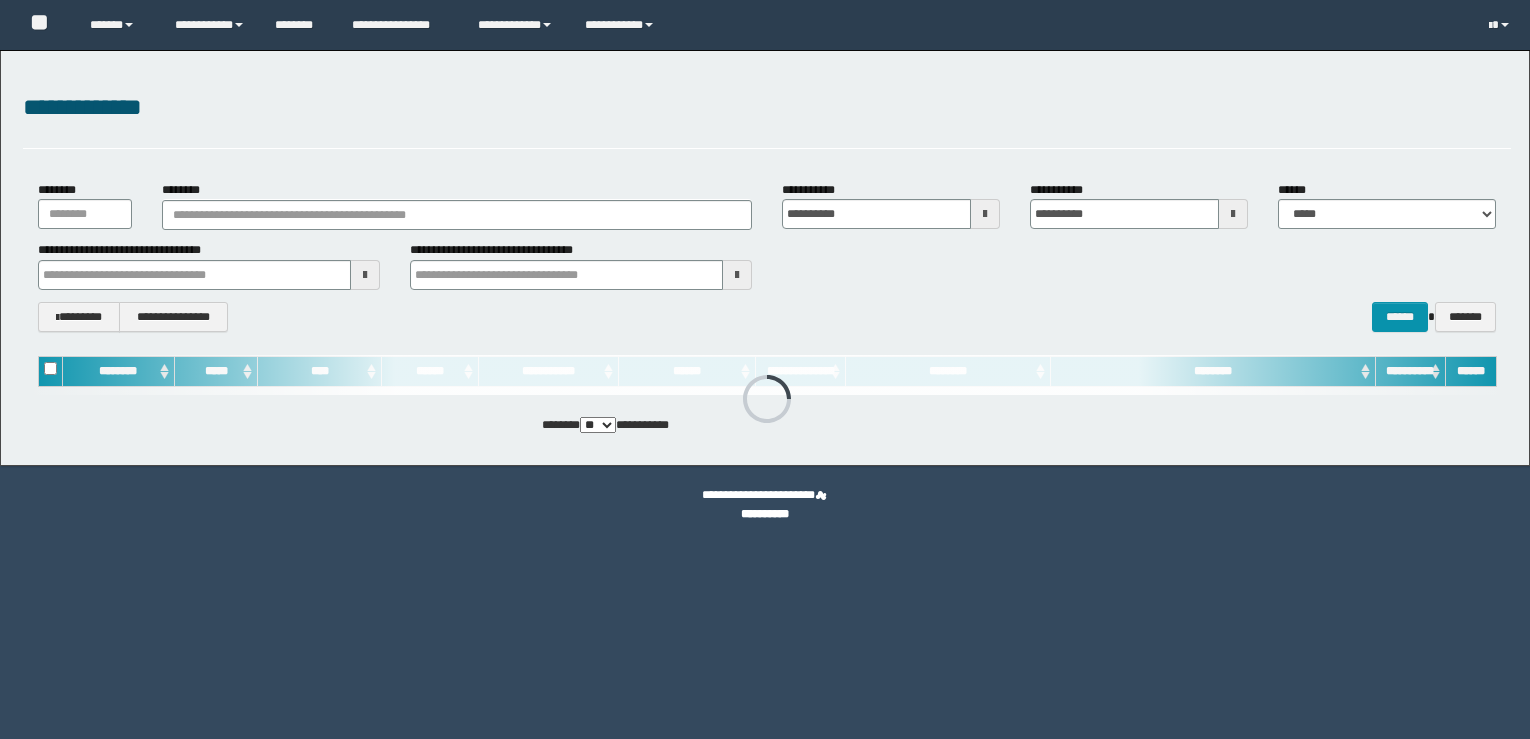 scroll, scrollTop: 0, scrollLeft: 0, axis: both 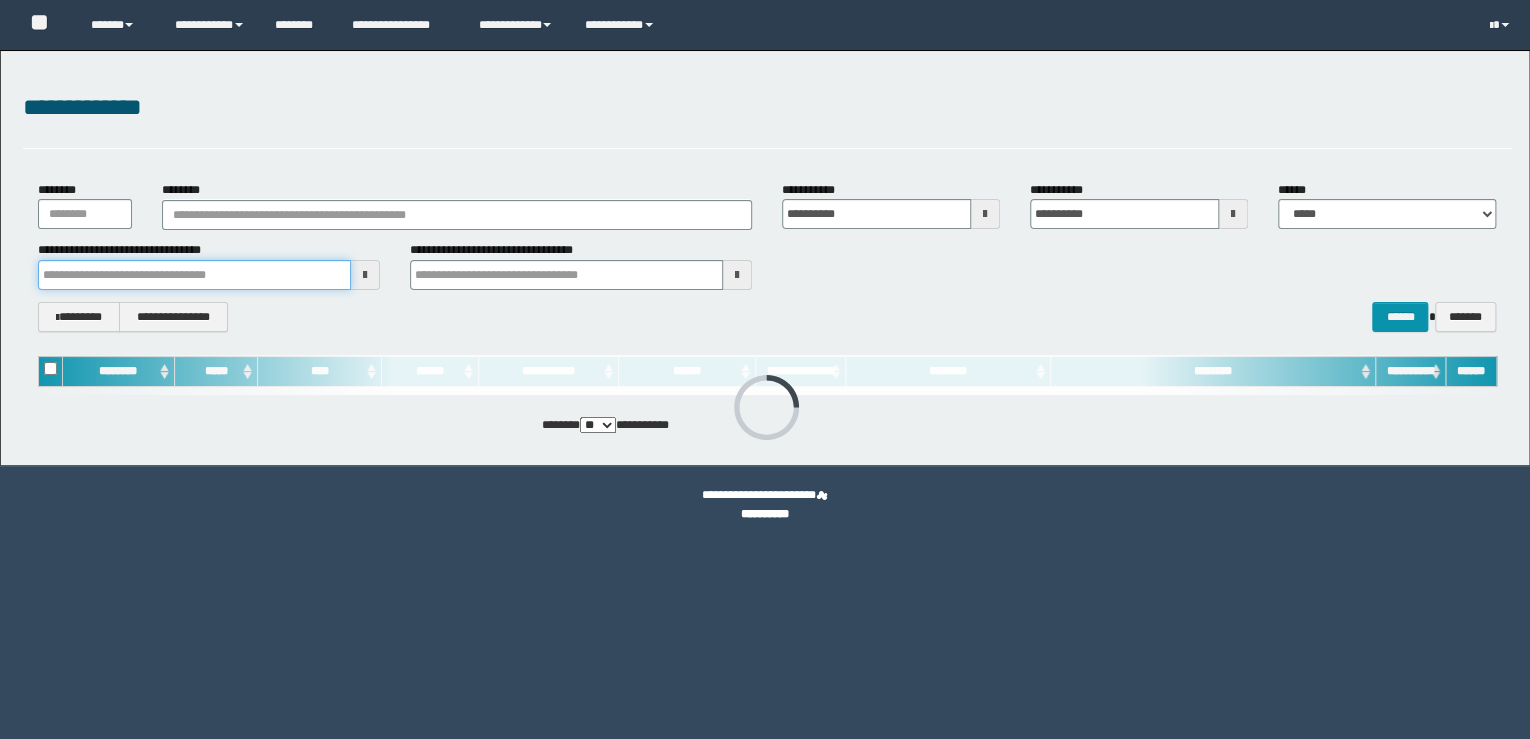 click at bounding box center (194, 275) 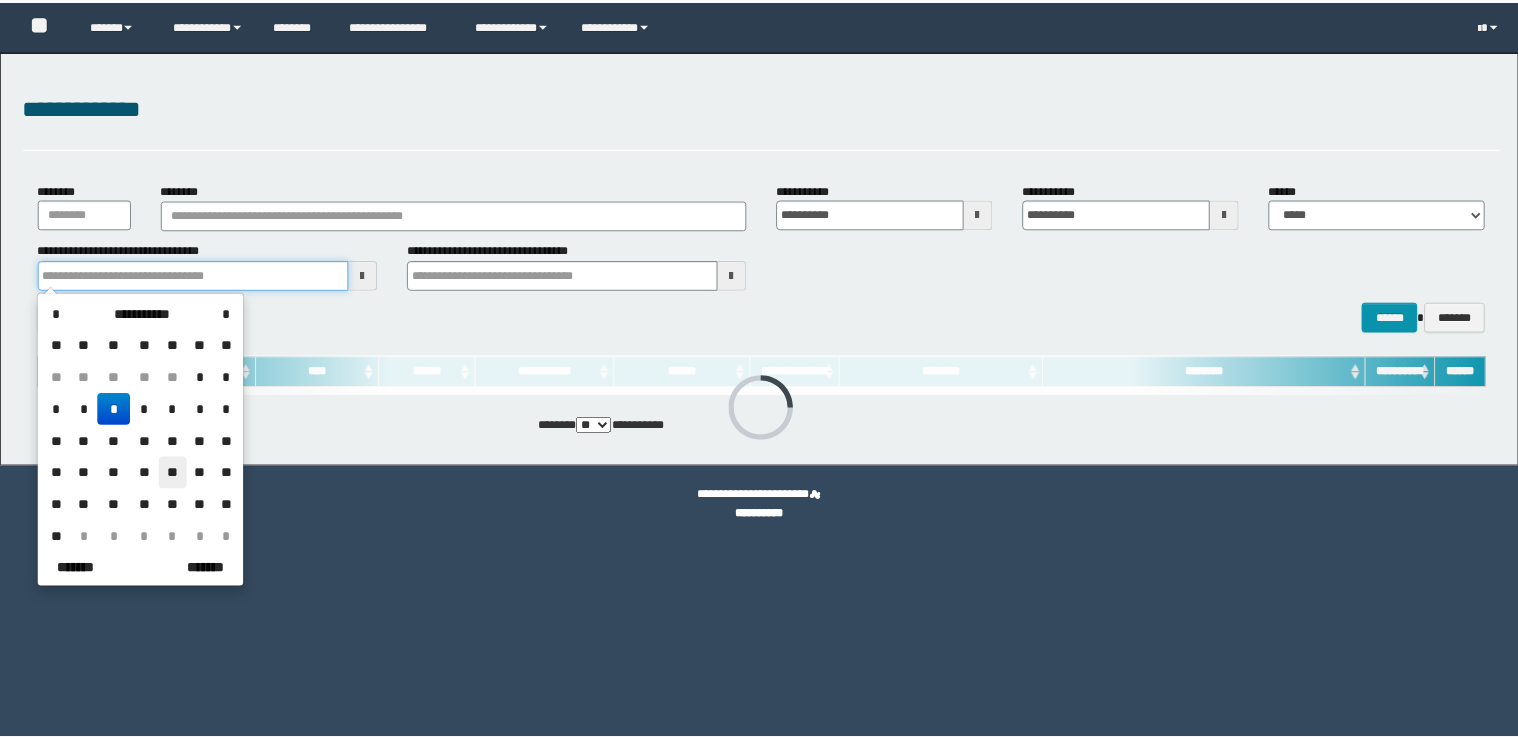scroll, scrollTop: 0, scrollLeft: 0, axis: both 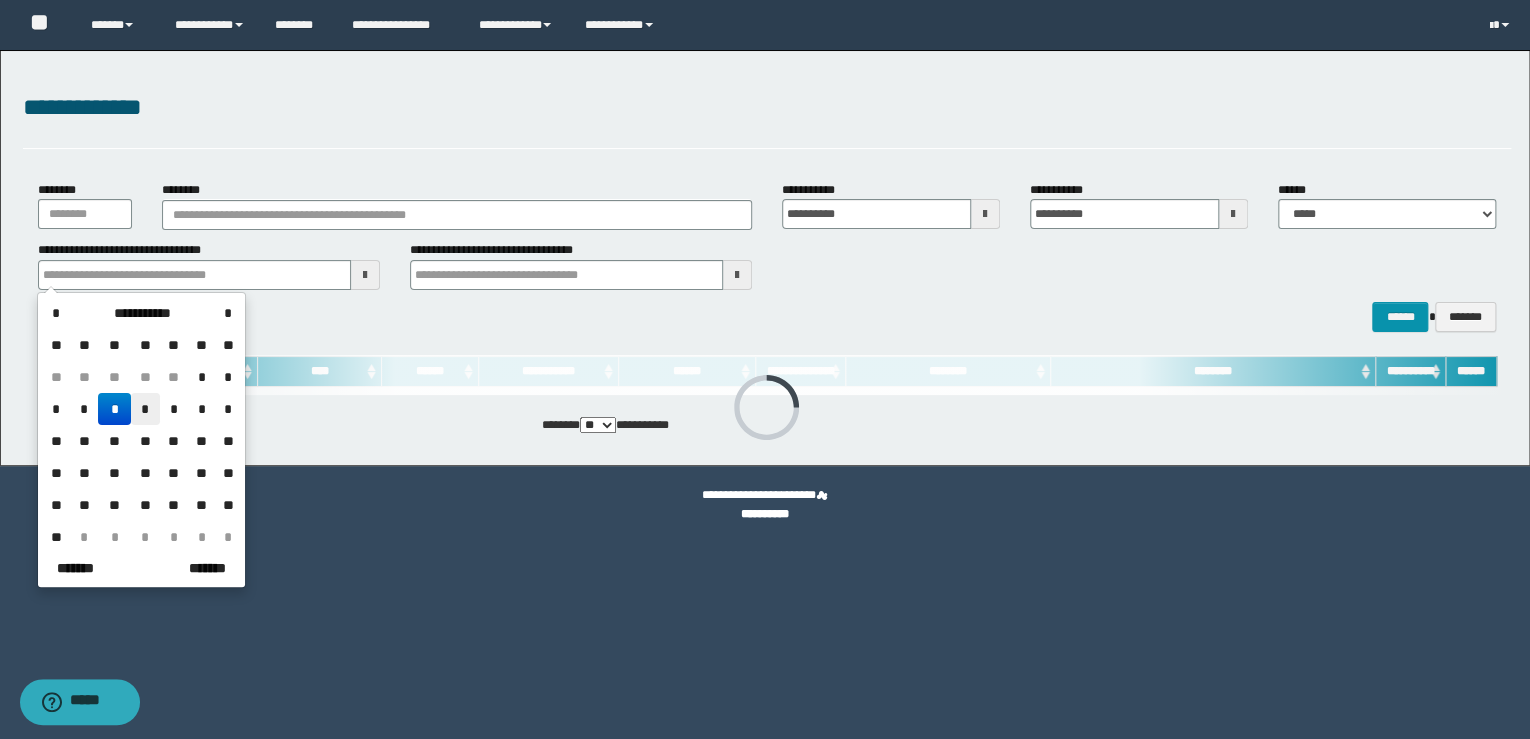 click on "*" at bounding box center (145, 409) 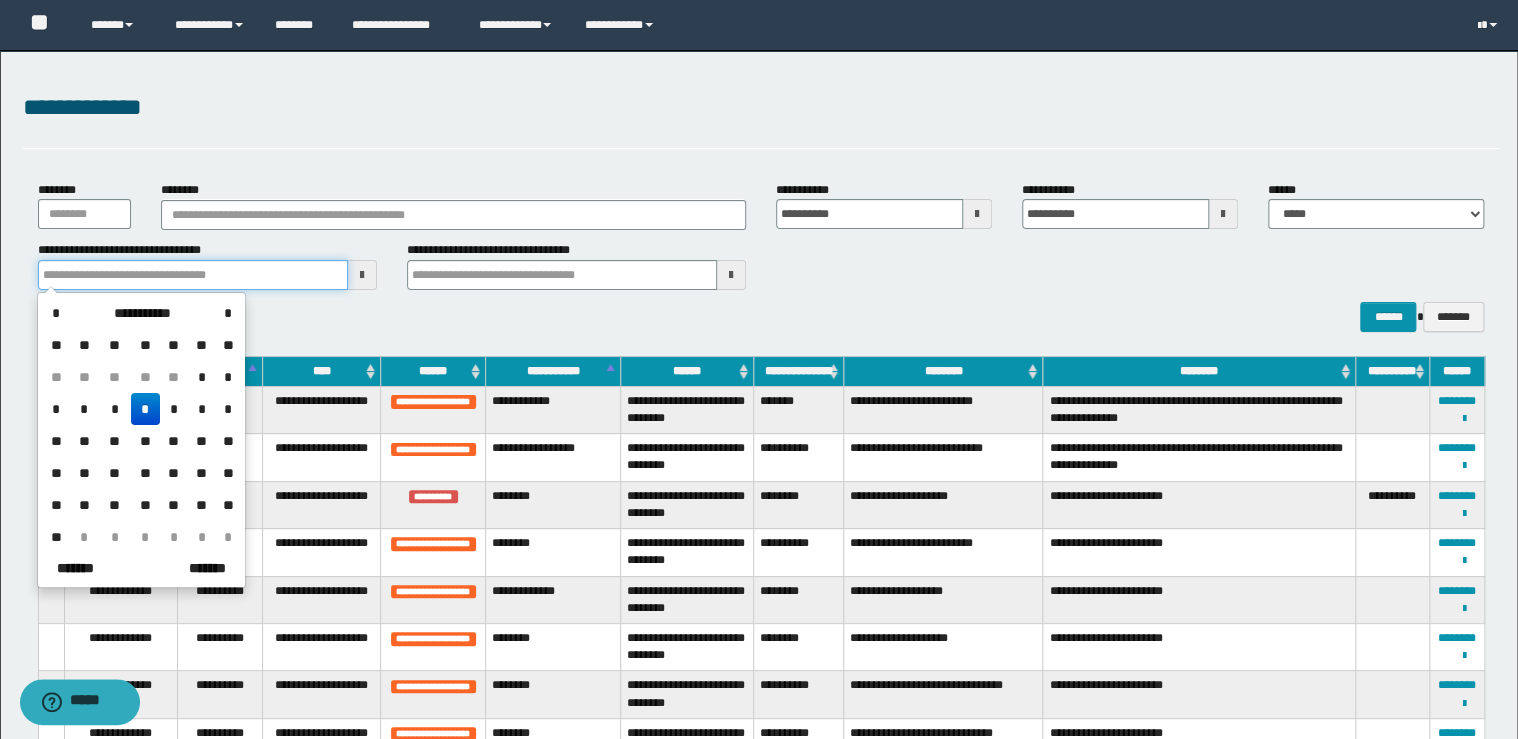 click at bounding box center (193, 275) 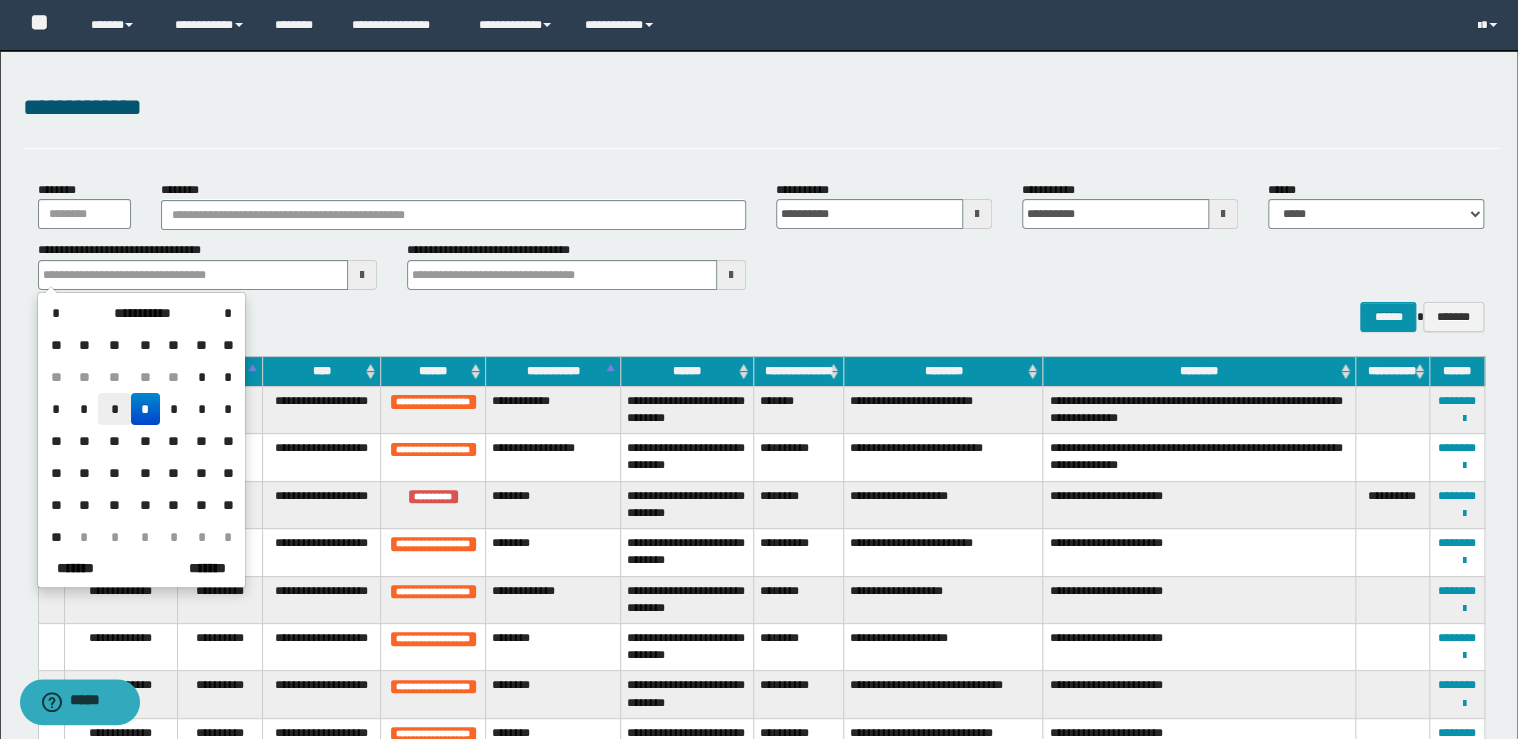 click on "*" at bounding box center [114, 409] 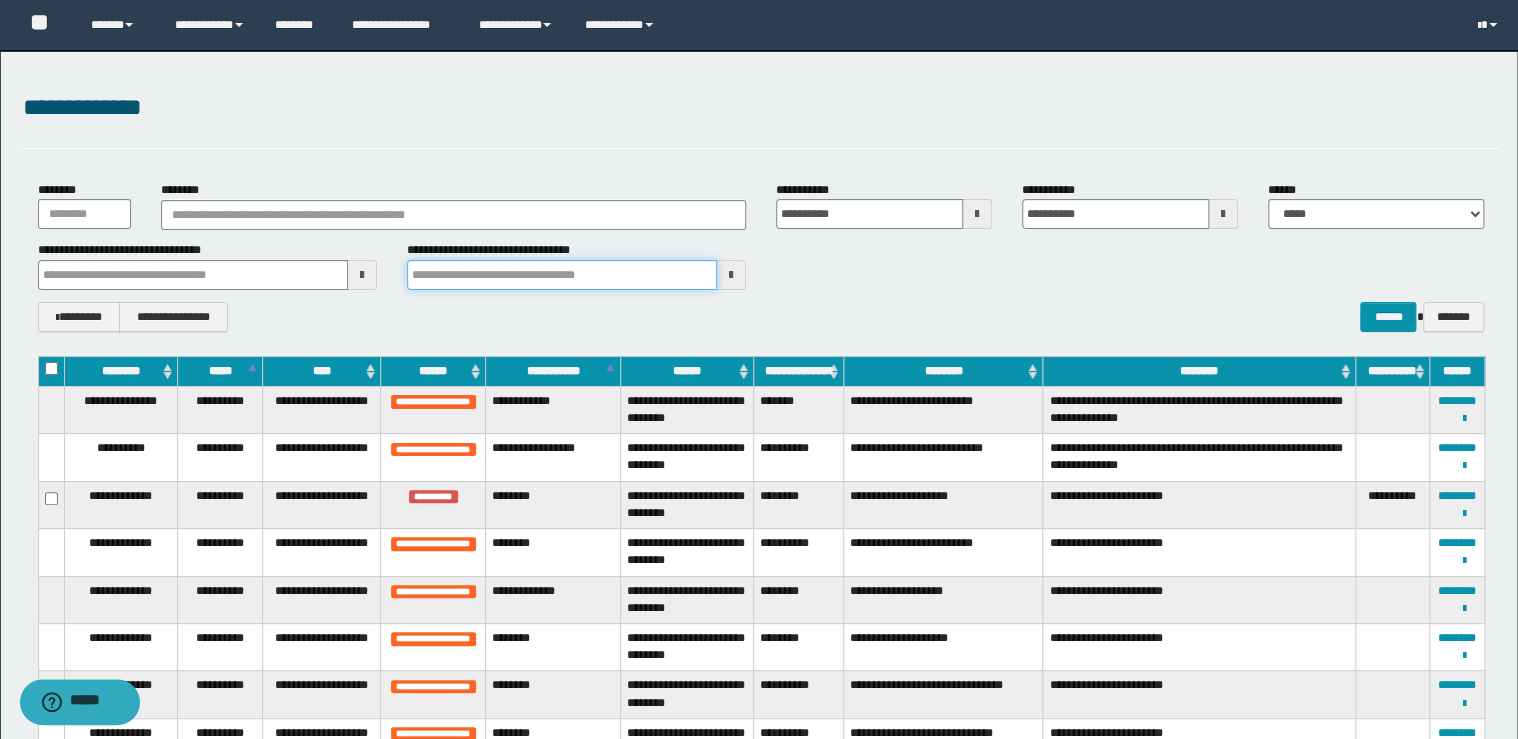 click at bounding box center [562, 275] 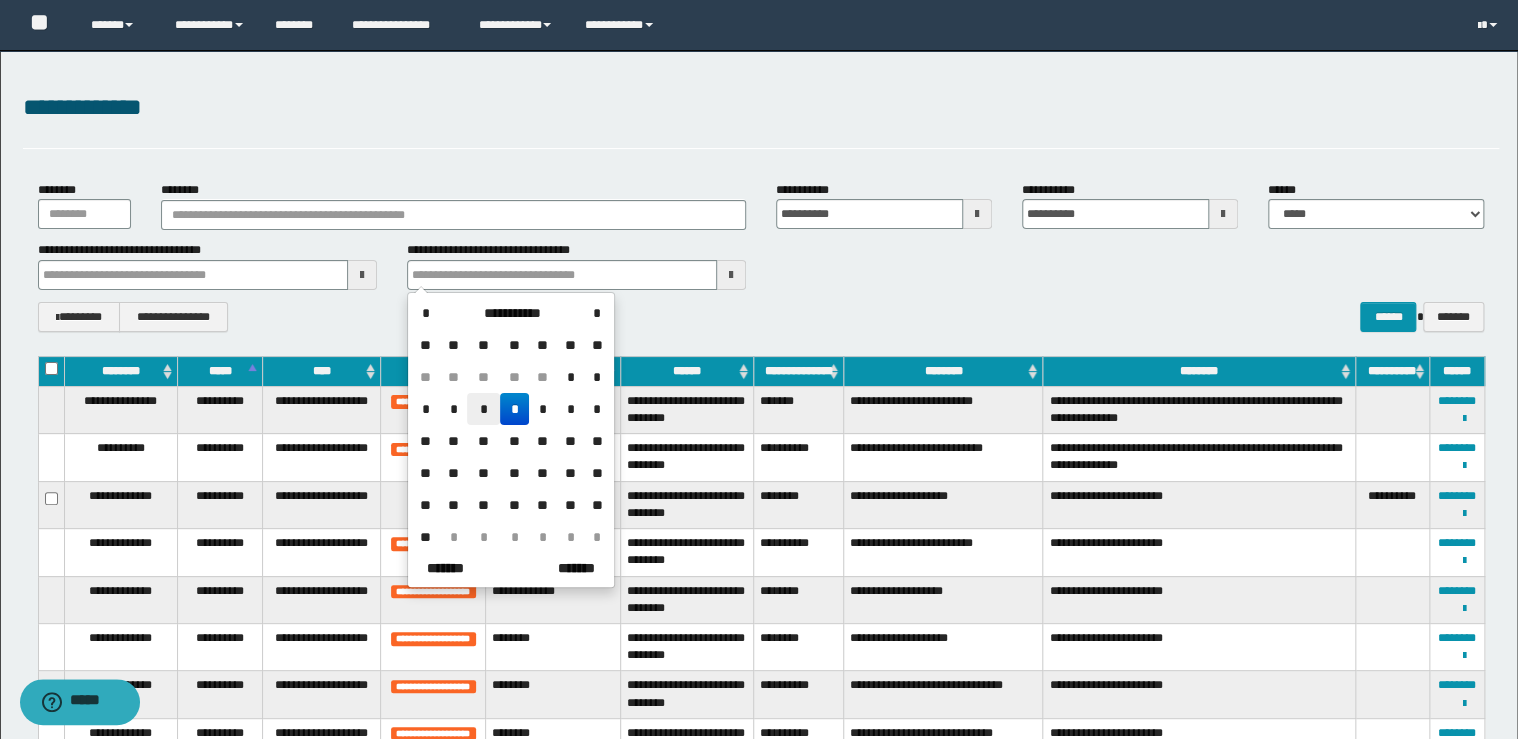 click on "*" at bounding box center [483, 409] 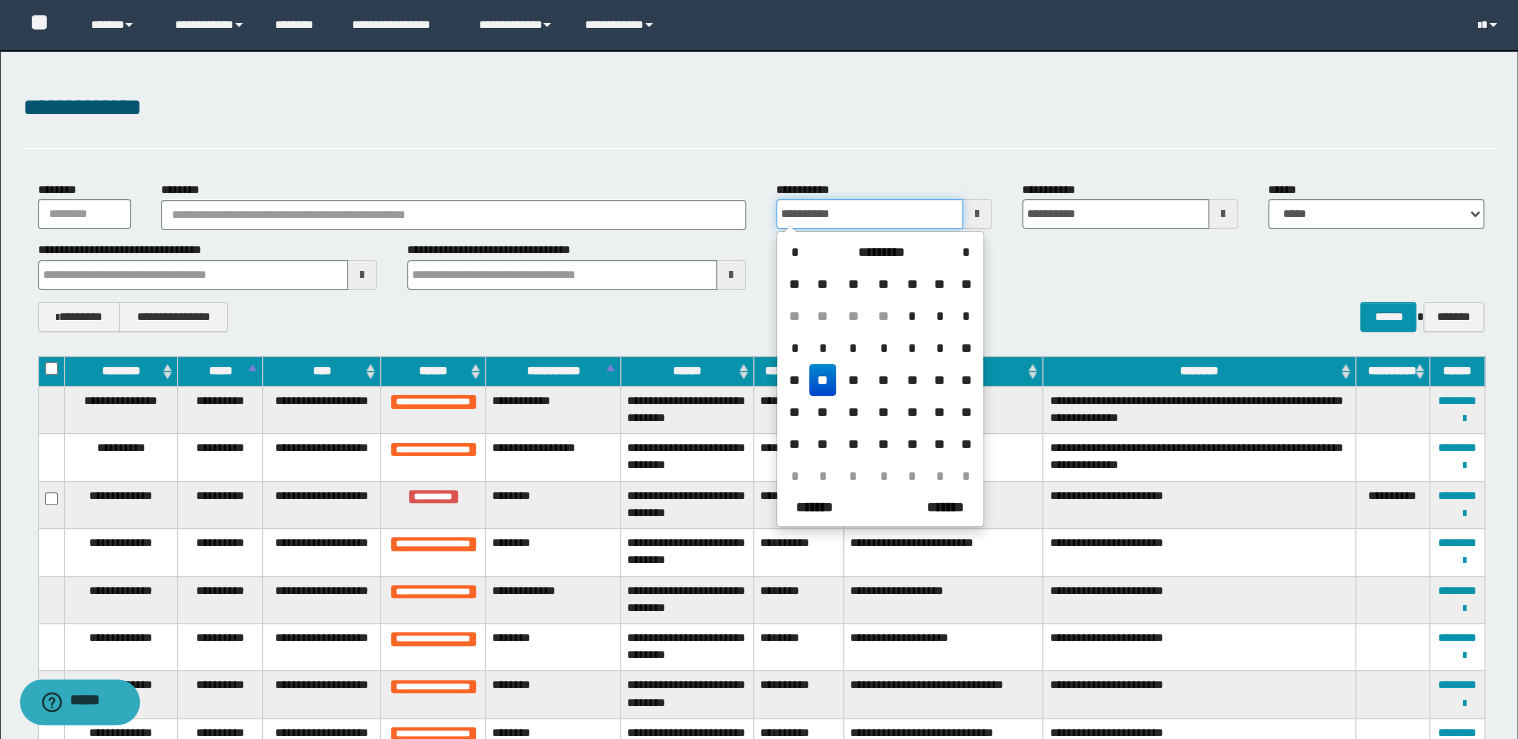 drag, startPoint x: 868, startPoint y: 214, endPoint x: 728, endPoint y: 192, distance: 141.71803 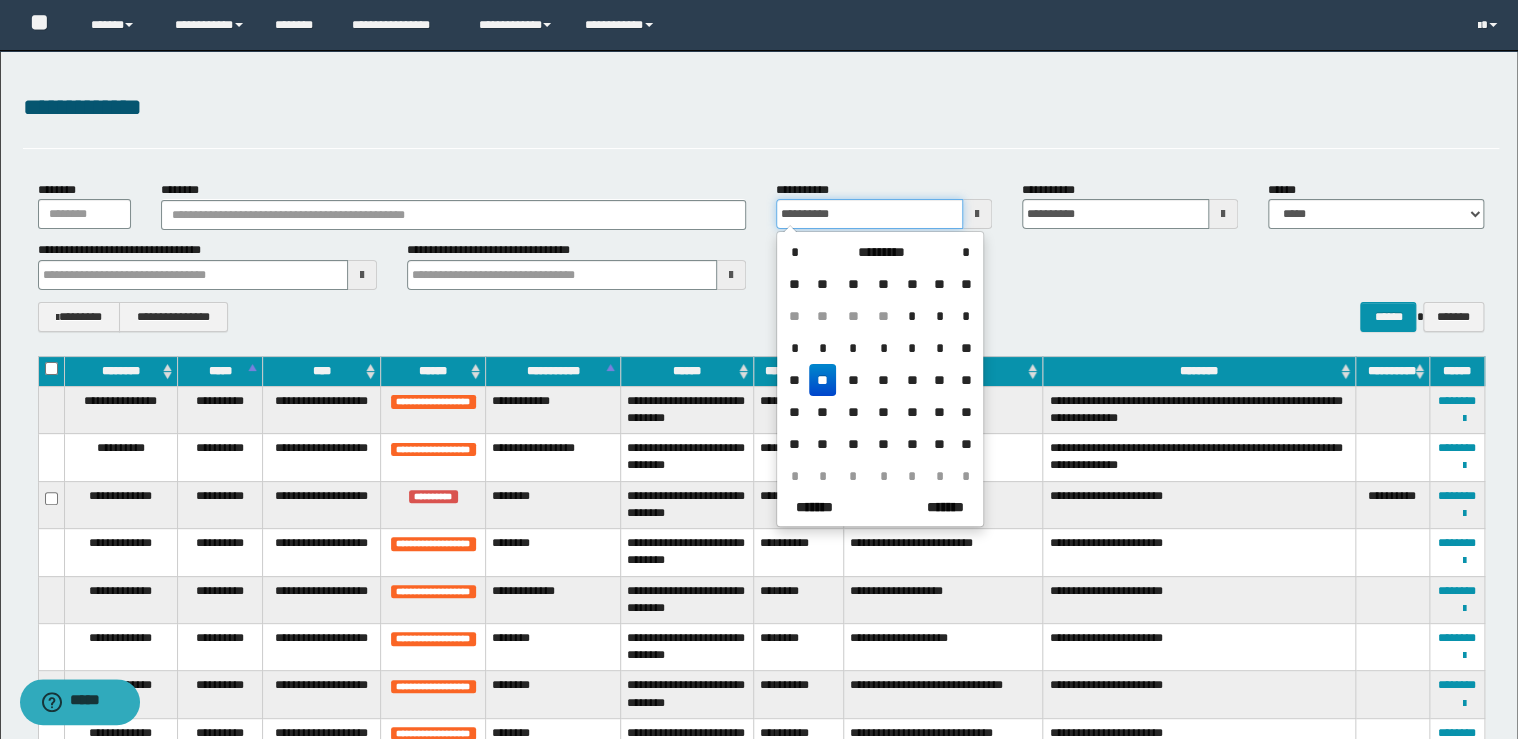 click on "**********" at bounding box center [761, 205] 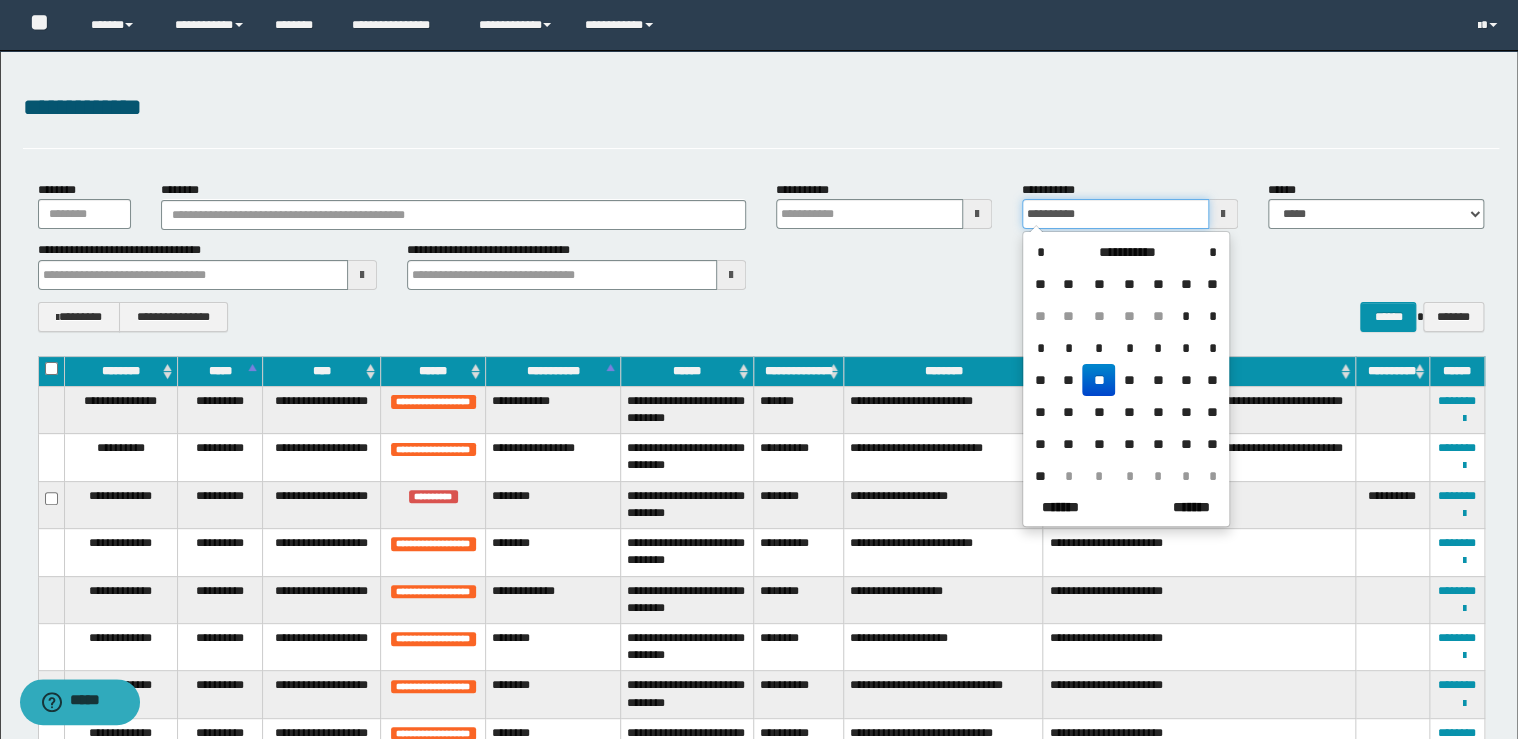 drag, startPoint x: 1108, startPoint y: 215, endPoint x: 970, endPoint y: 196, distance: 139.30183 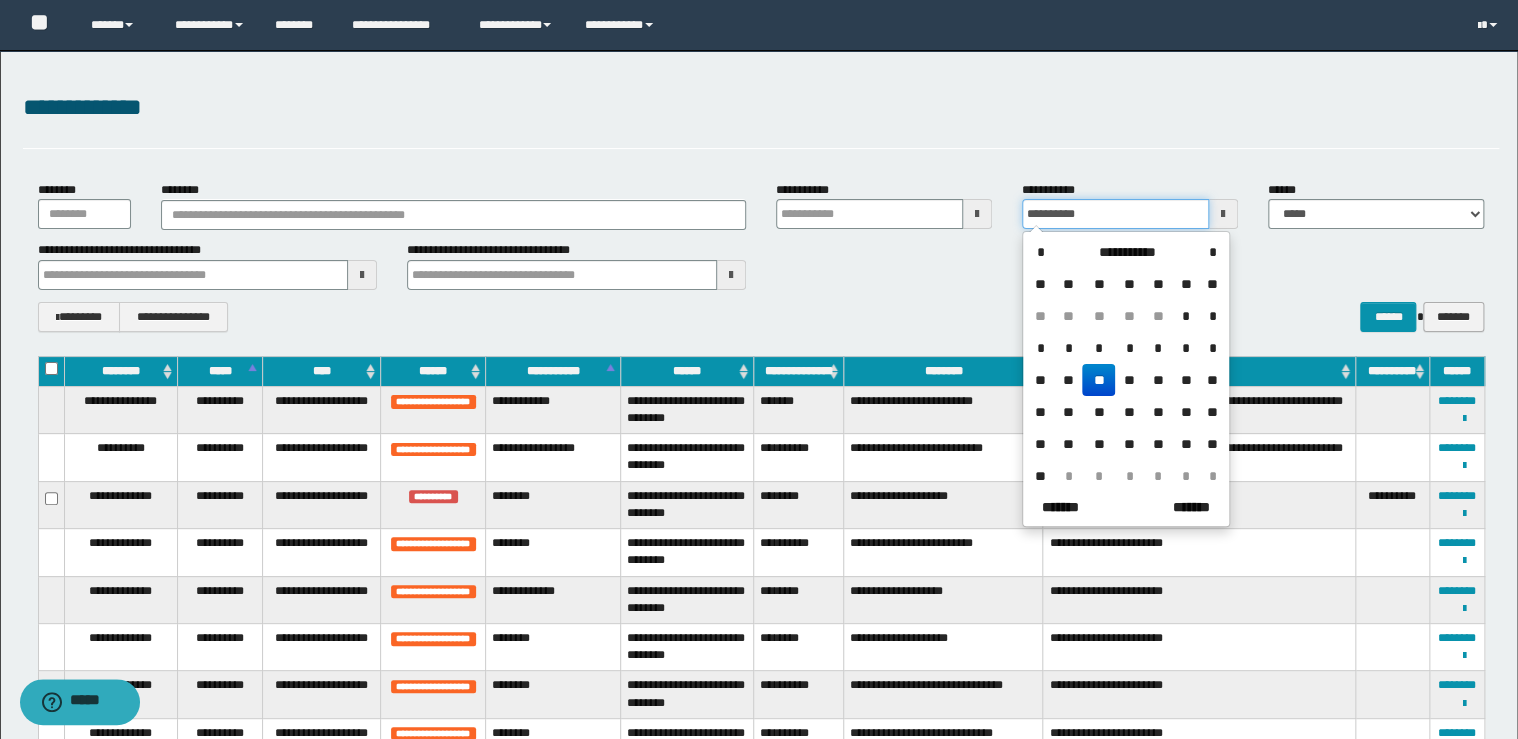 type 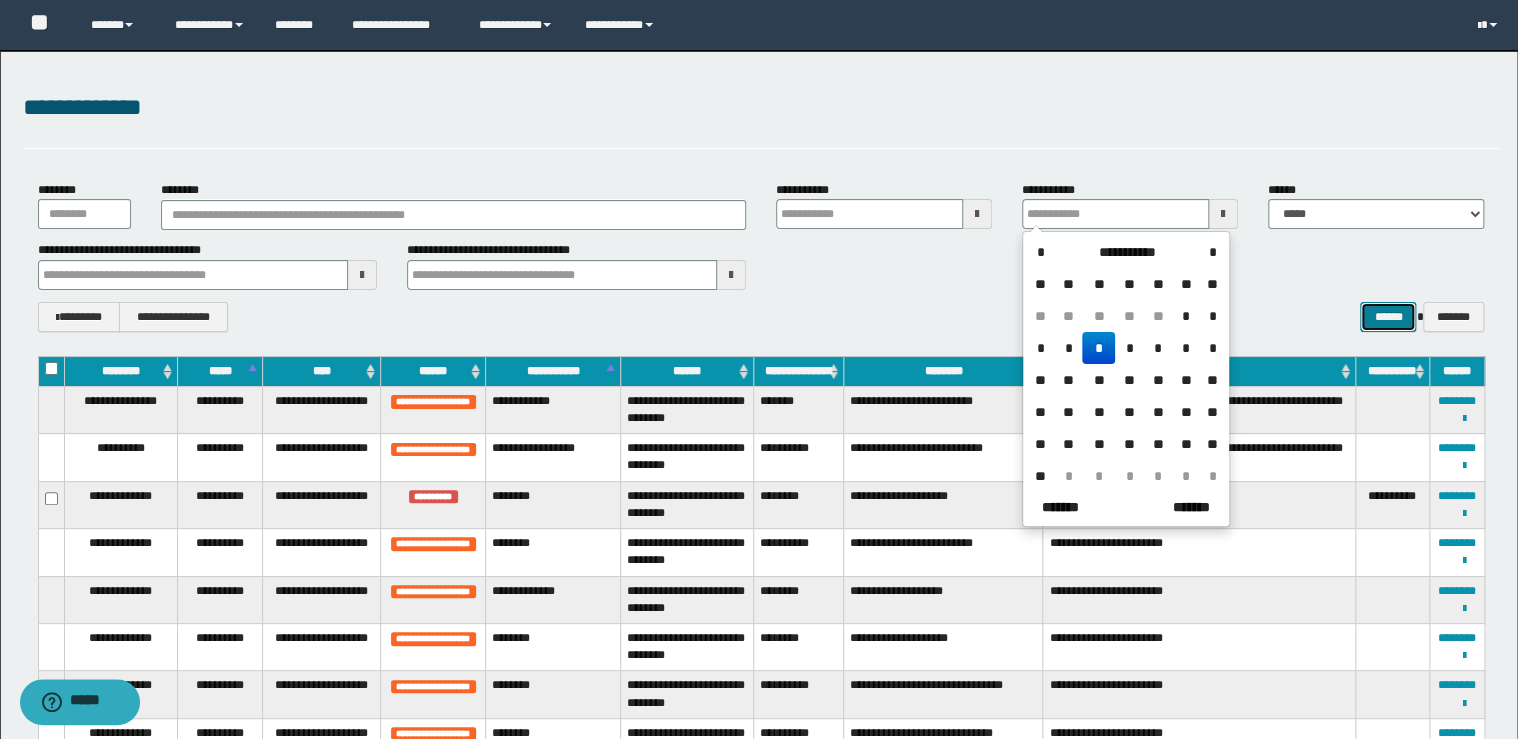 click on "******" at bounding box center [1388, 317] 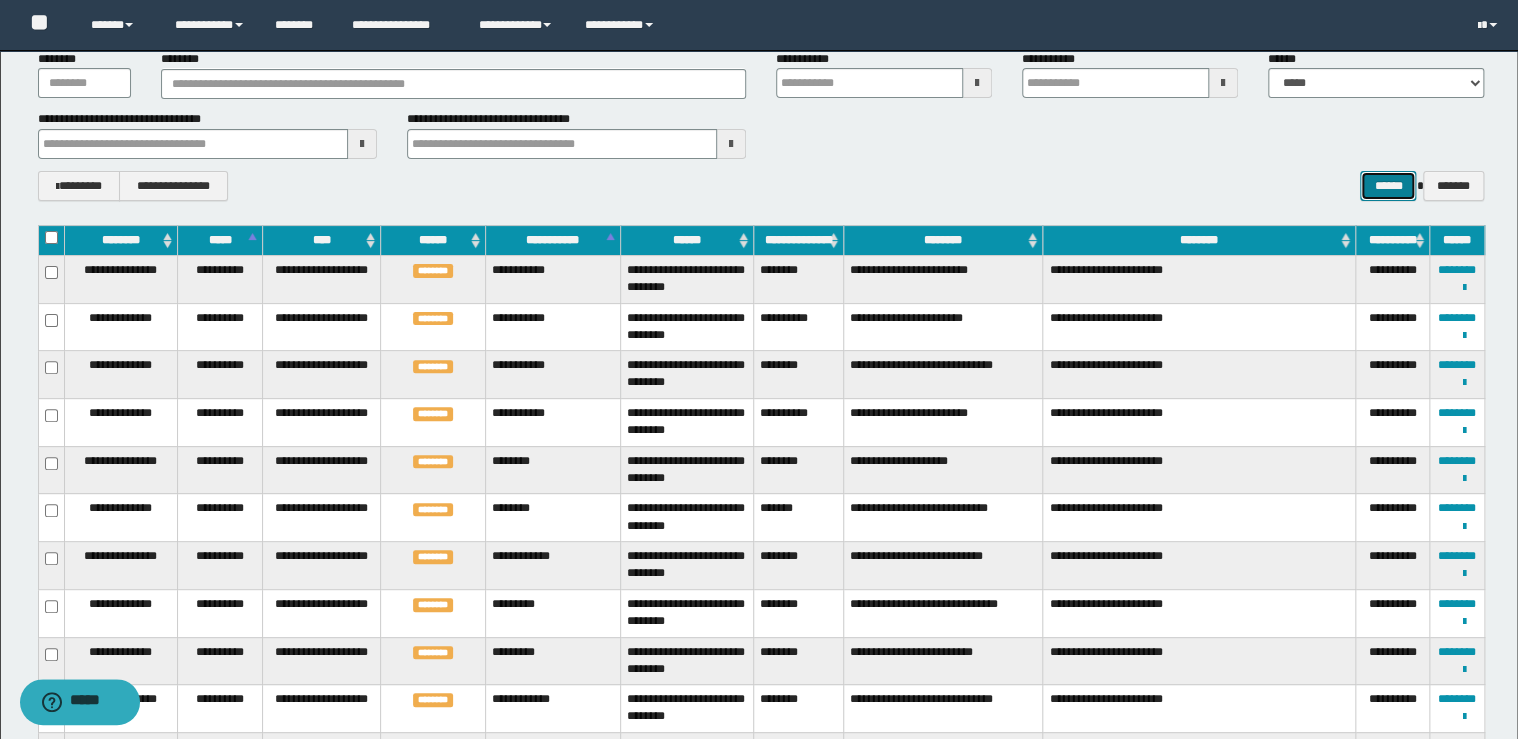 scroll, scrollTop: 0, scrollLeft: 0, axis: both 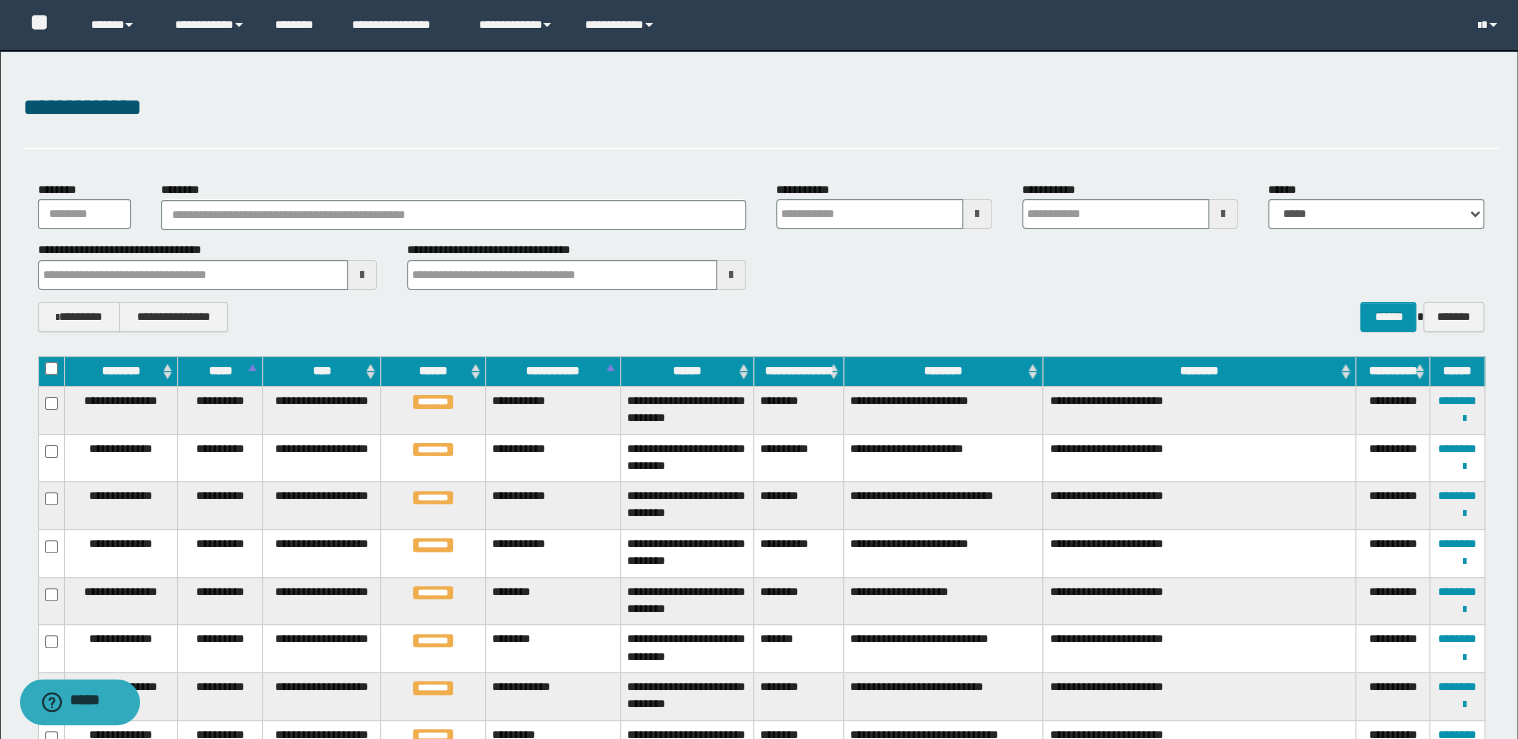 click on "******" at bounding box center (686, 371) 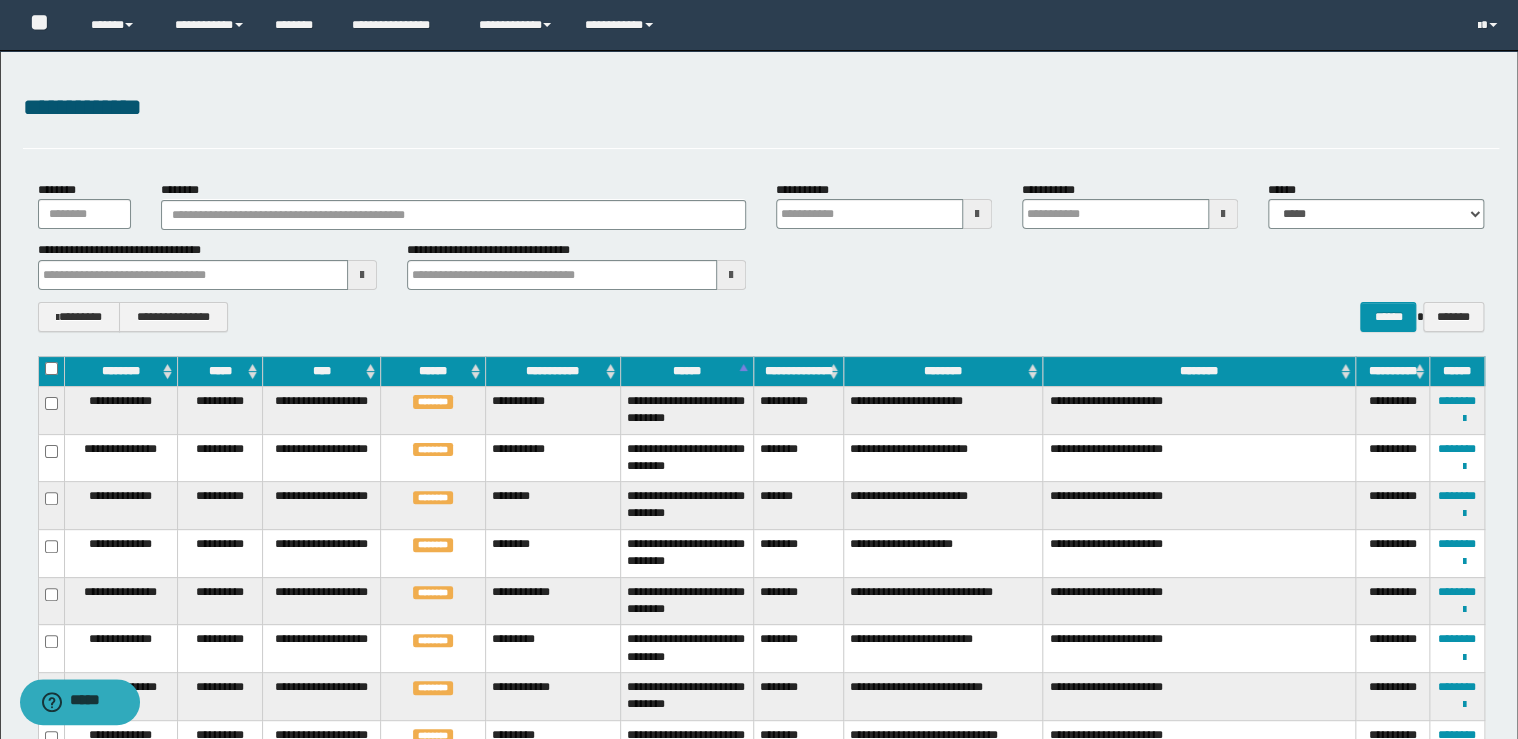 click on "******" at bounding box center (686, 371) 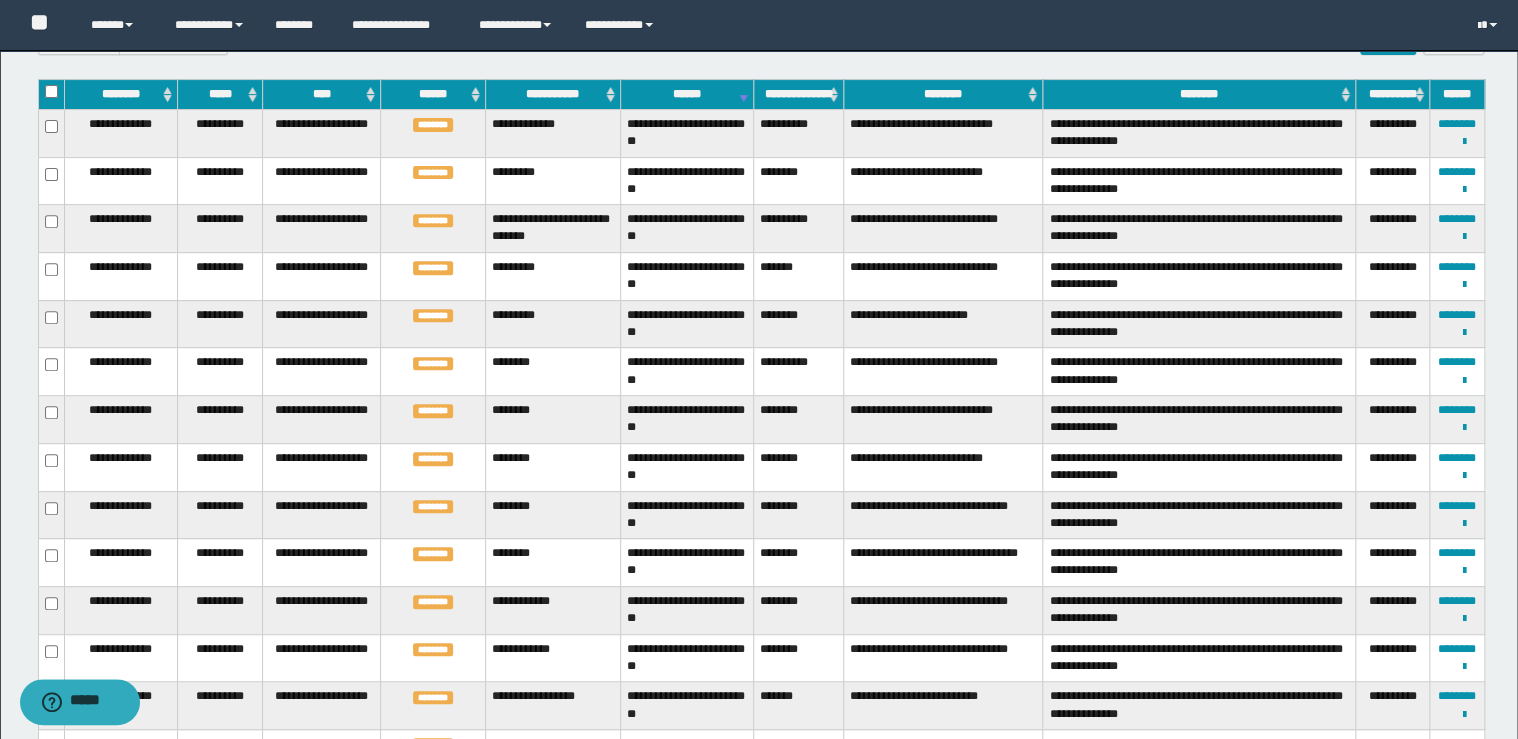 scroll, scrollTop: 240, scrollLeft: 0, axis: vertical 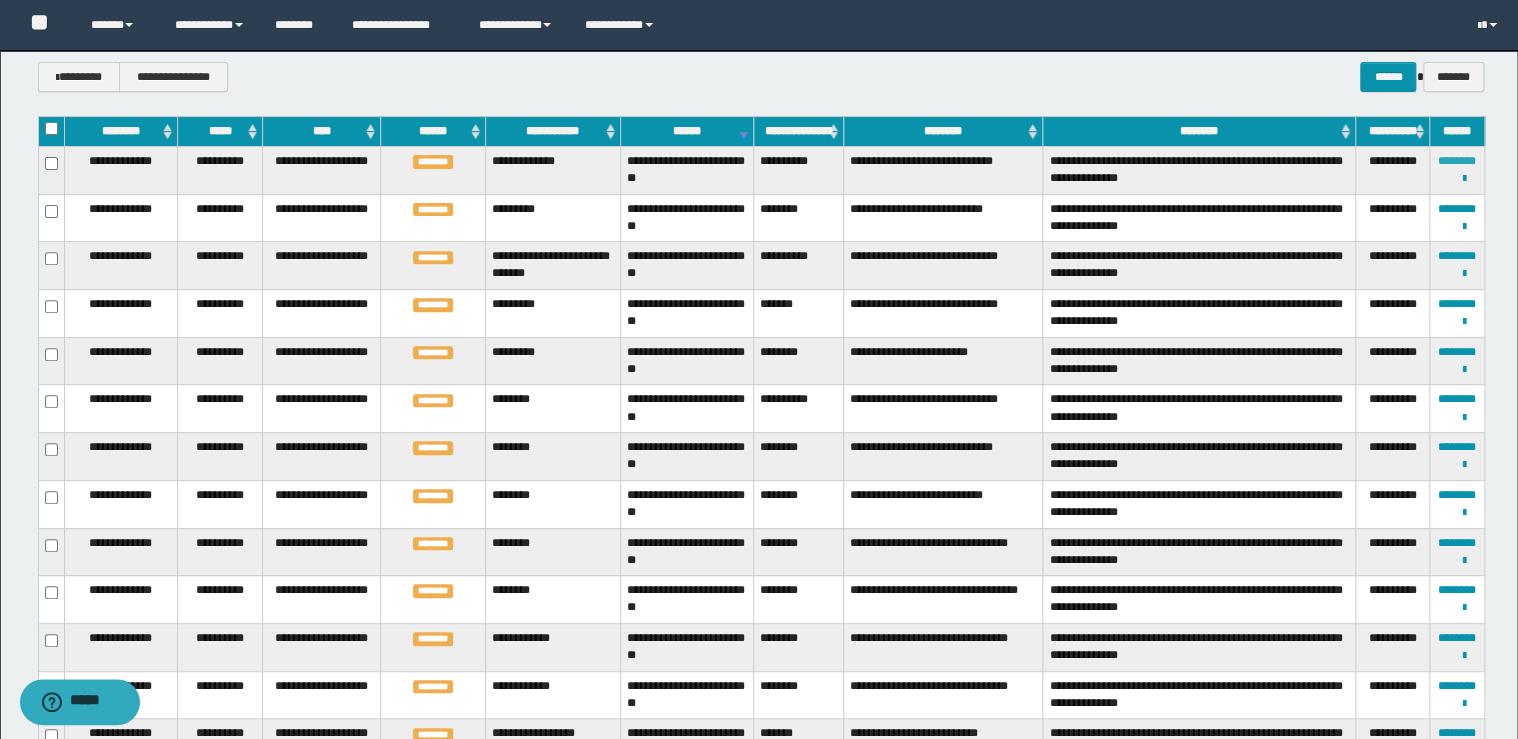 click on "********" at bounding box center [1457, 161] 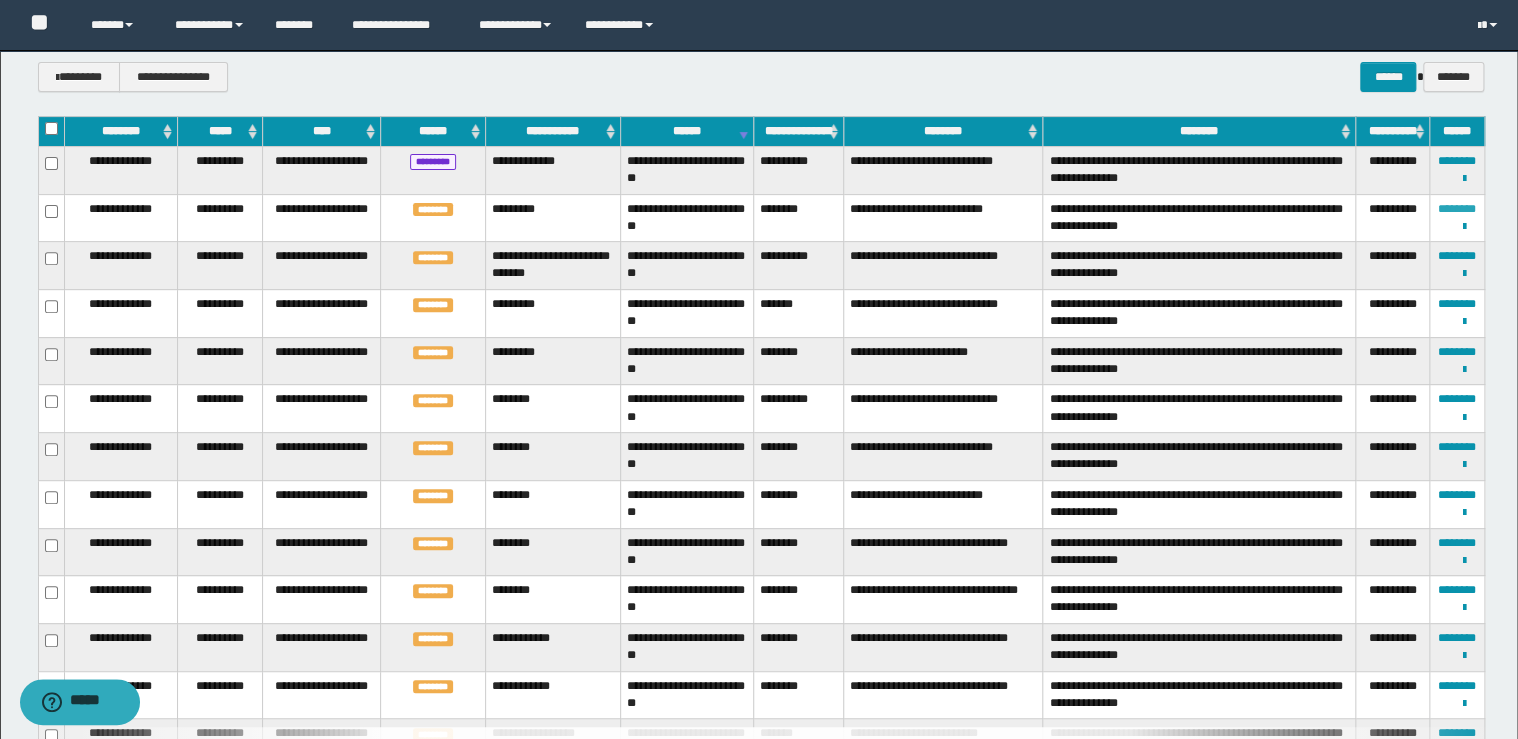click on "********" at bounding box center (1457, 209) 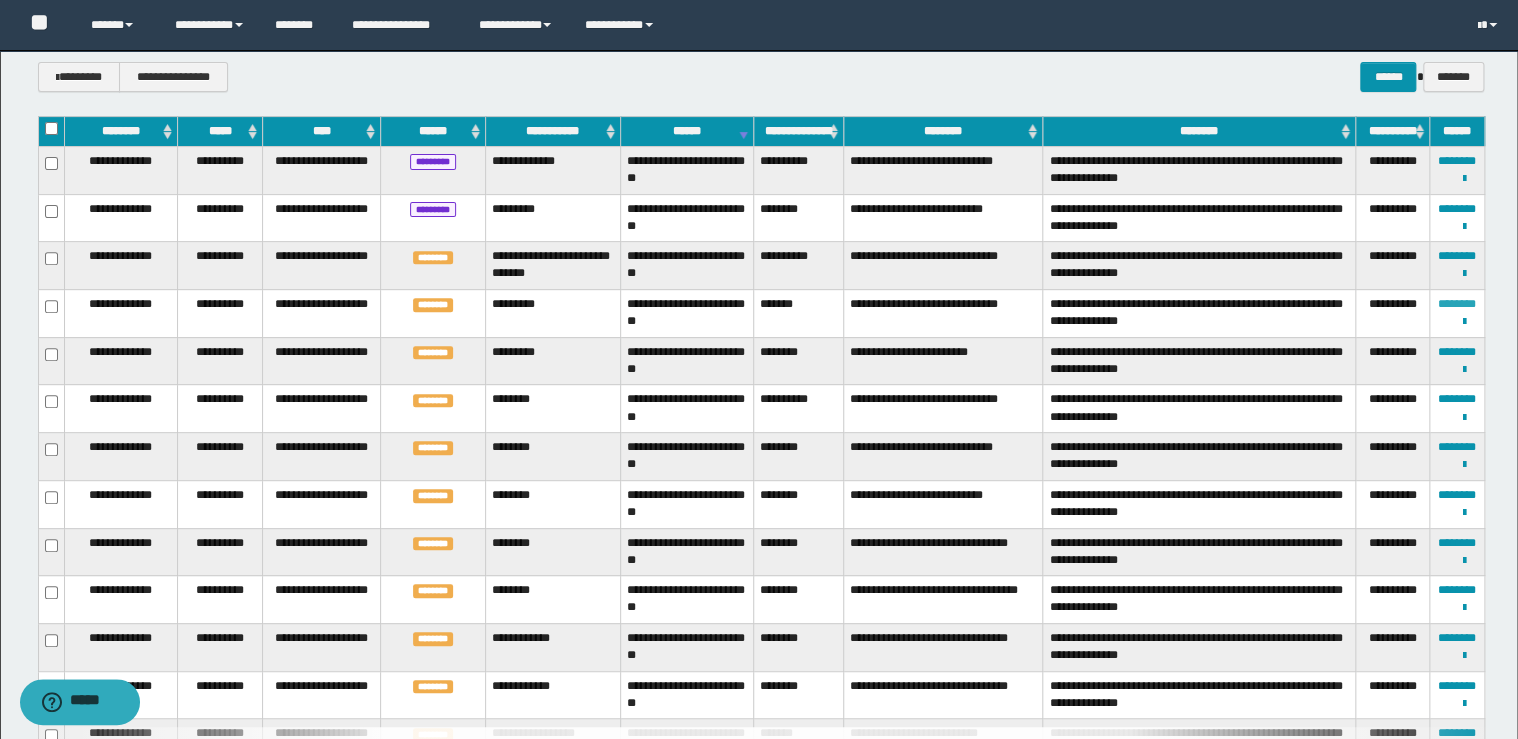 click on "********" at bounding box center (1457, 304) 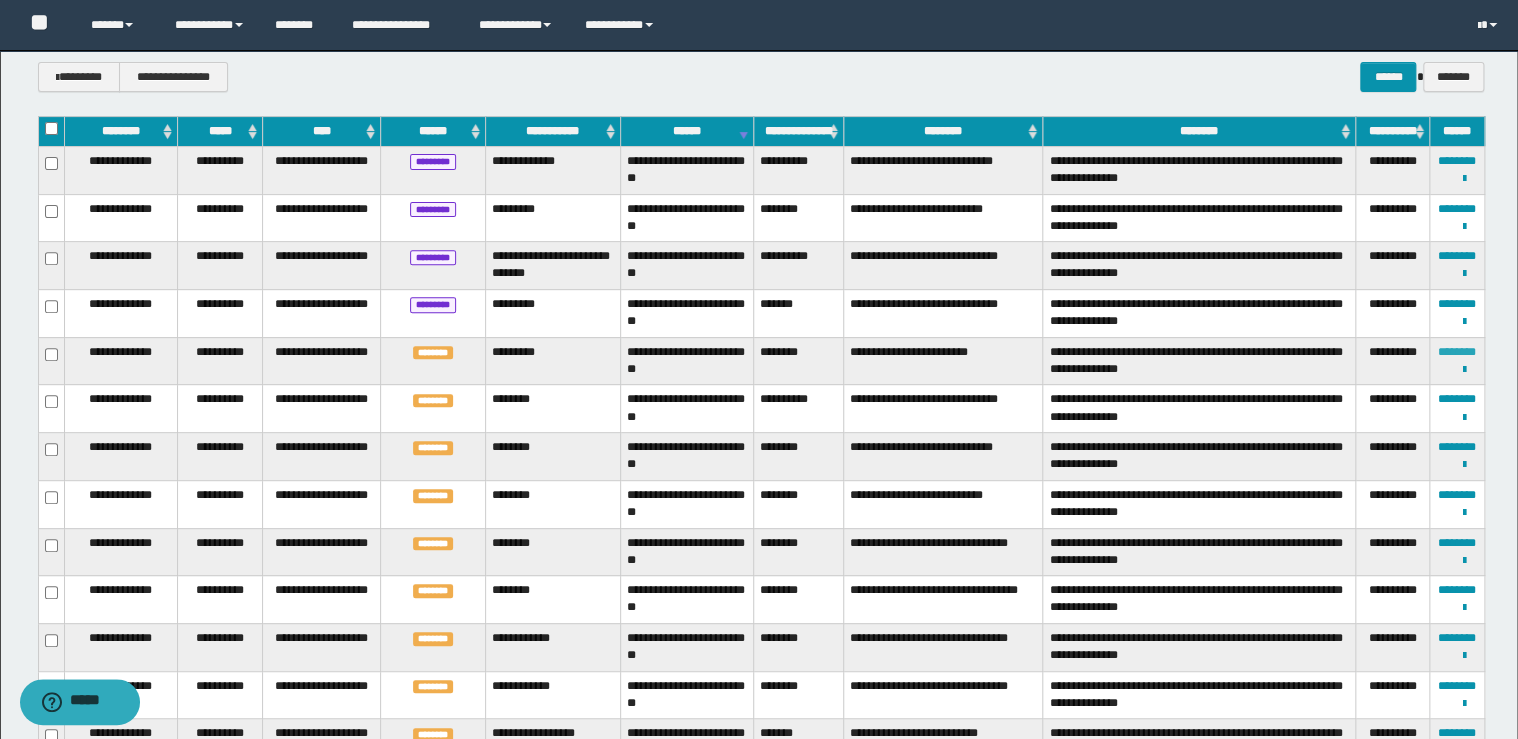 click on "********" at bounding box center (1457, 352) 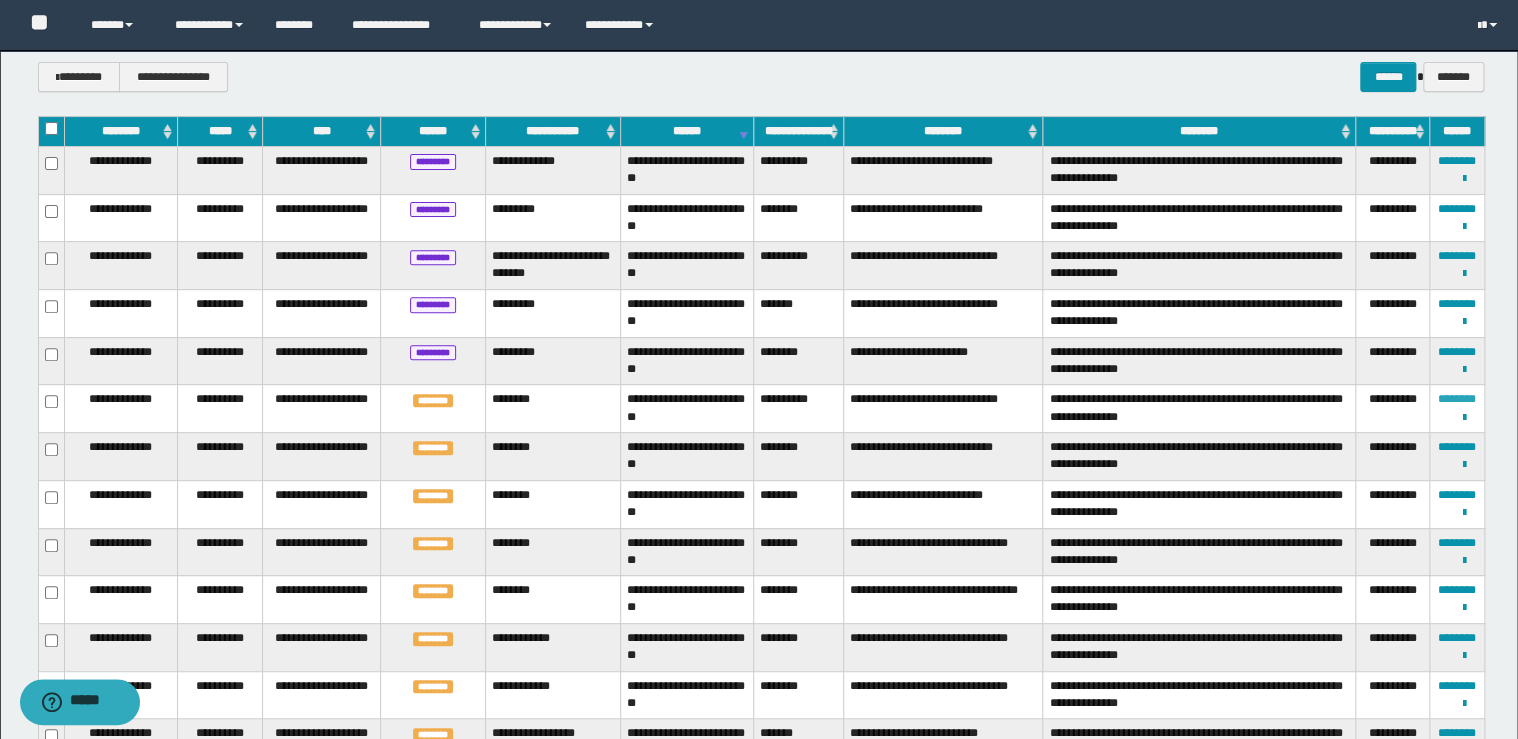 click on "********" at bounding box center [1457, 399] 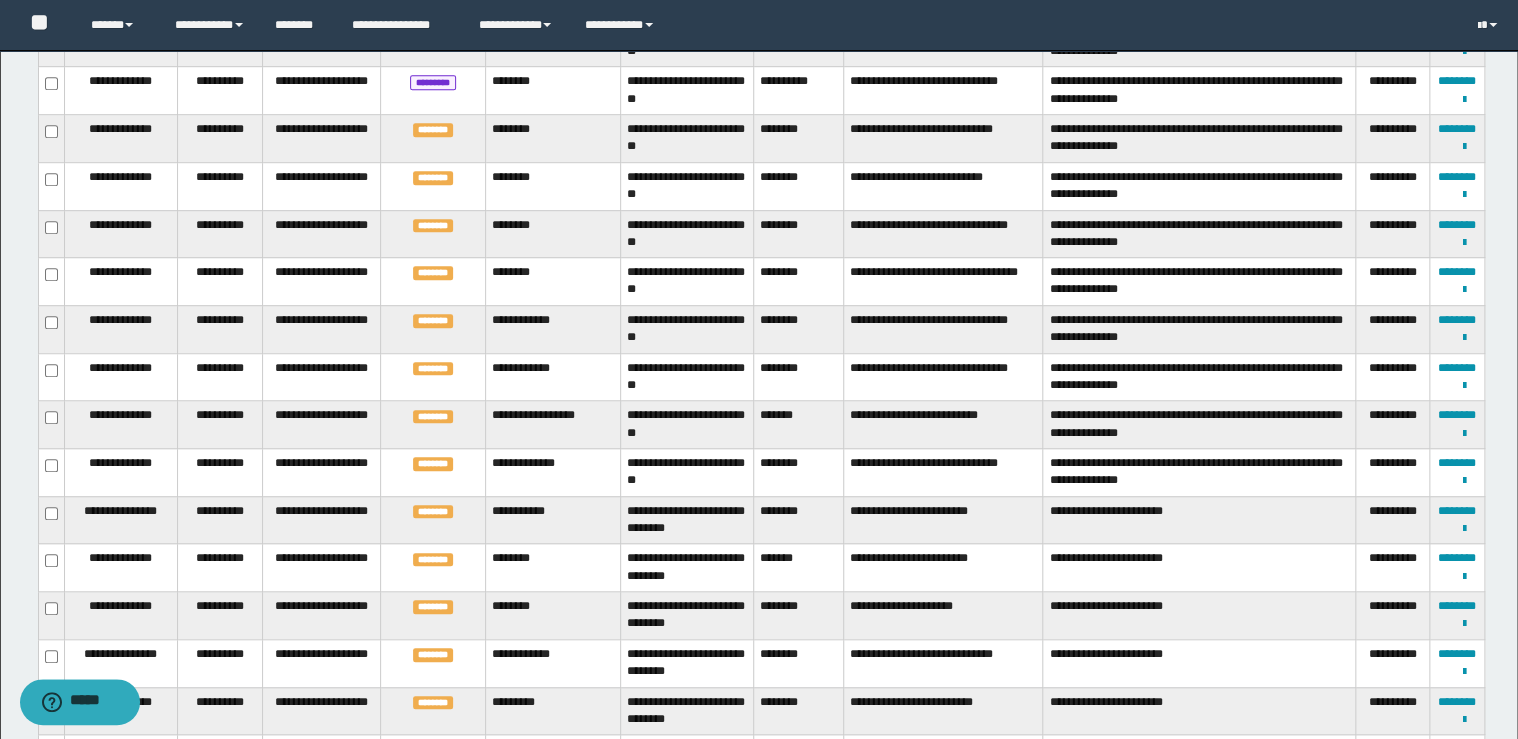 scroll, scrollTop: 560, scrollLeft: 0, axis: vertical 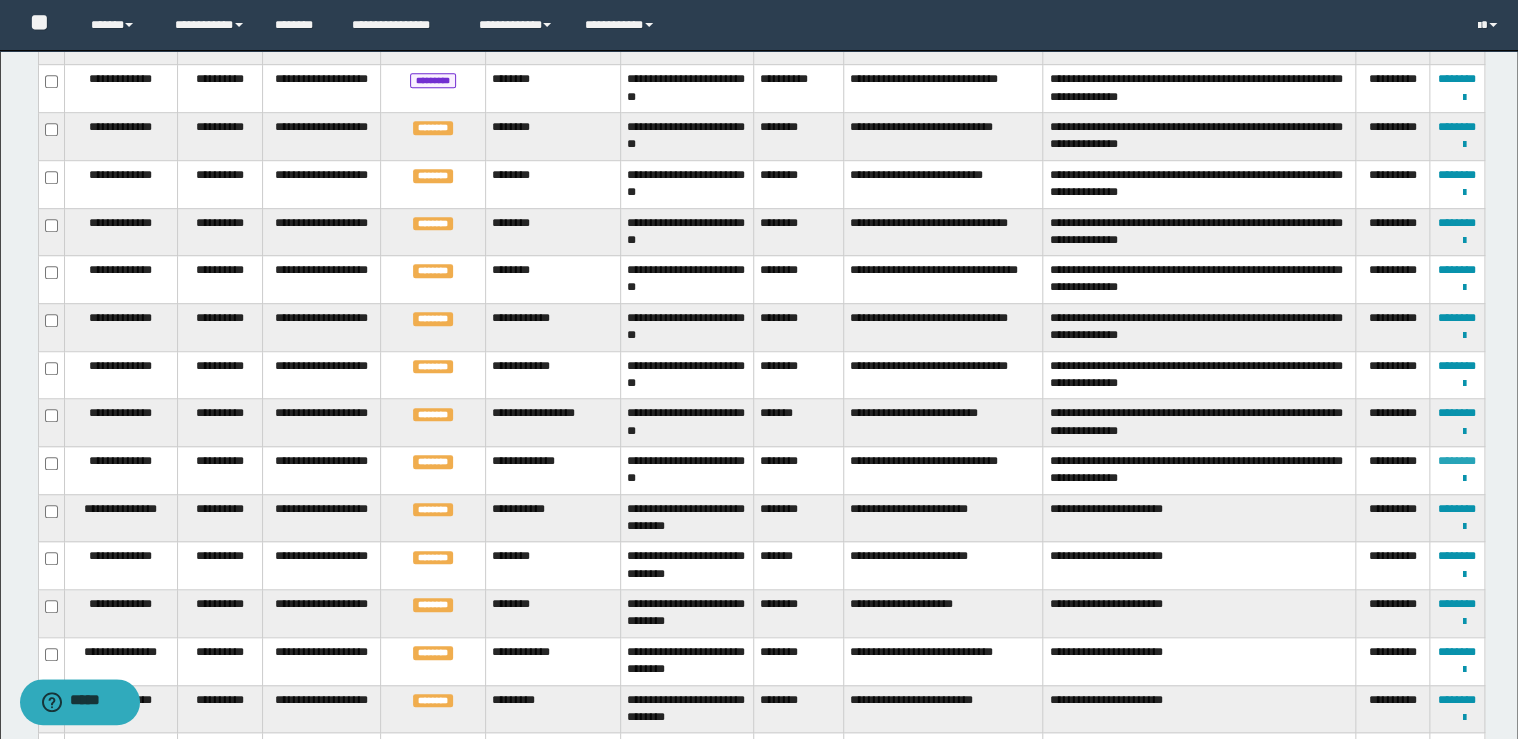 click on "********" at bounding box center (1457, 461) 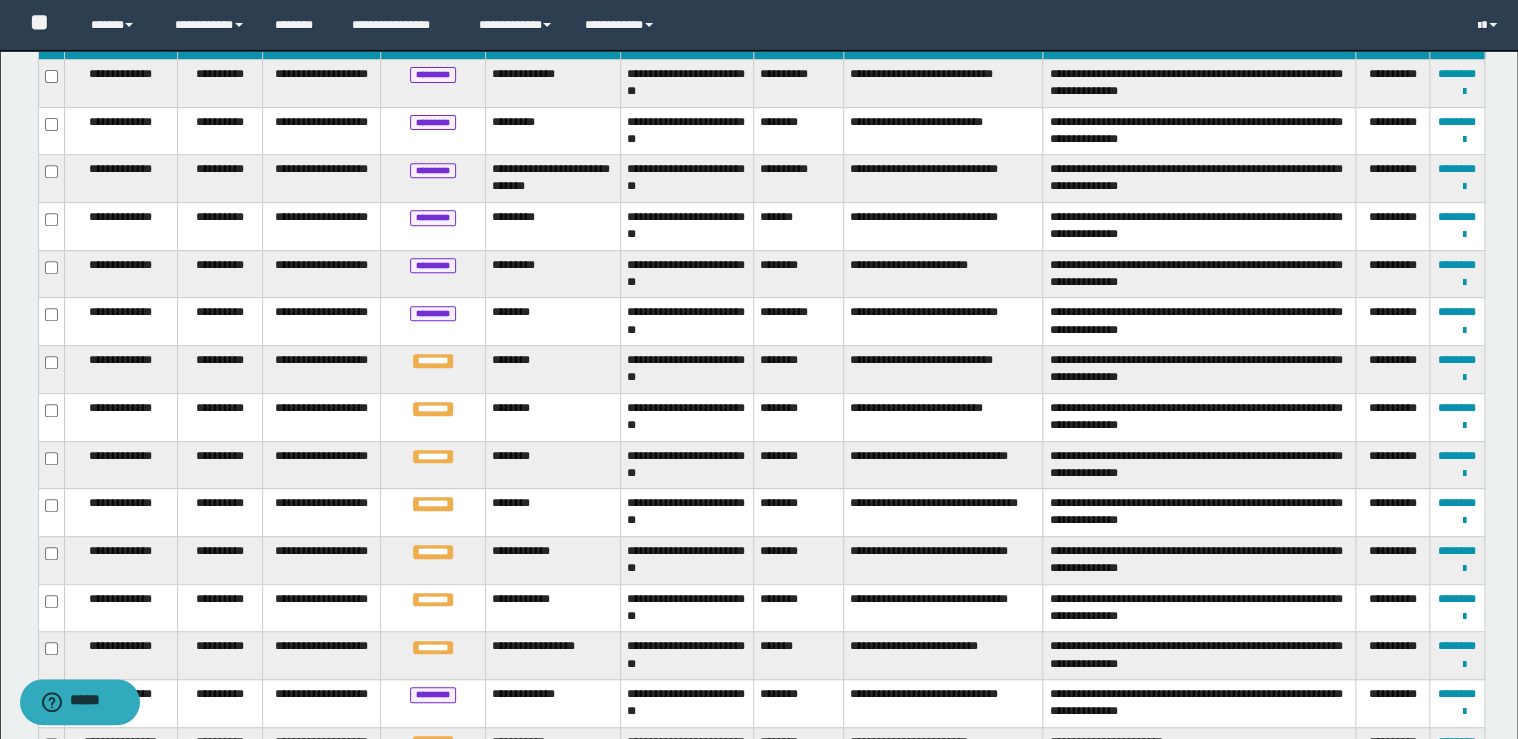 scroll, scrollTop: 565, scrollLeft: 0, axis: vertical 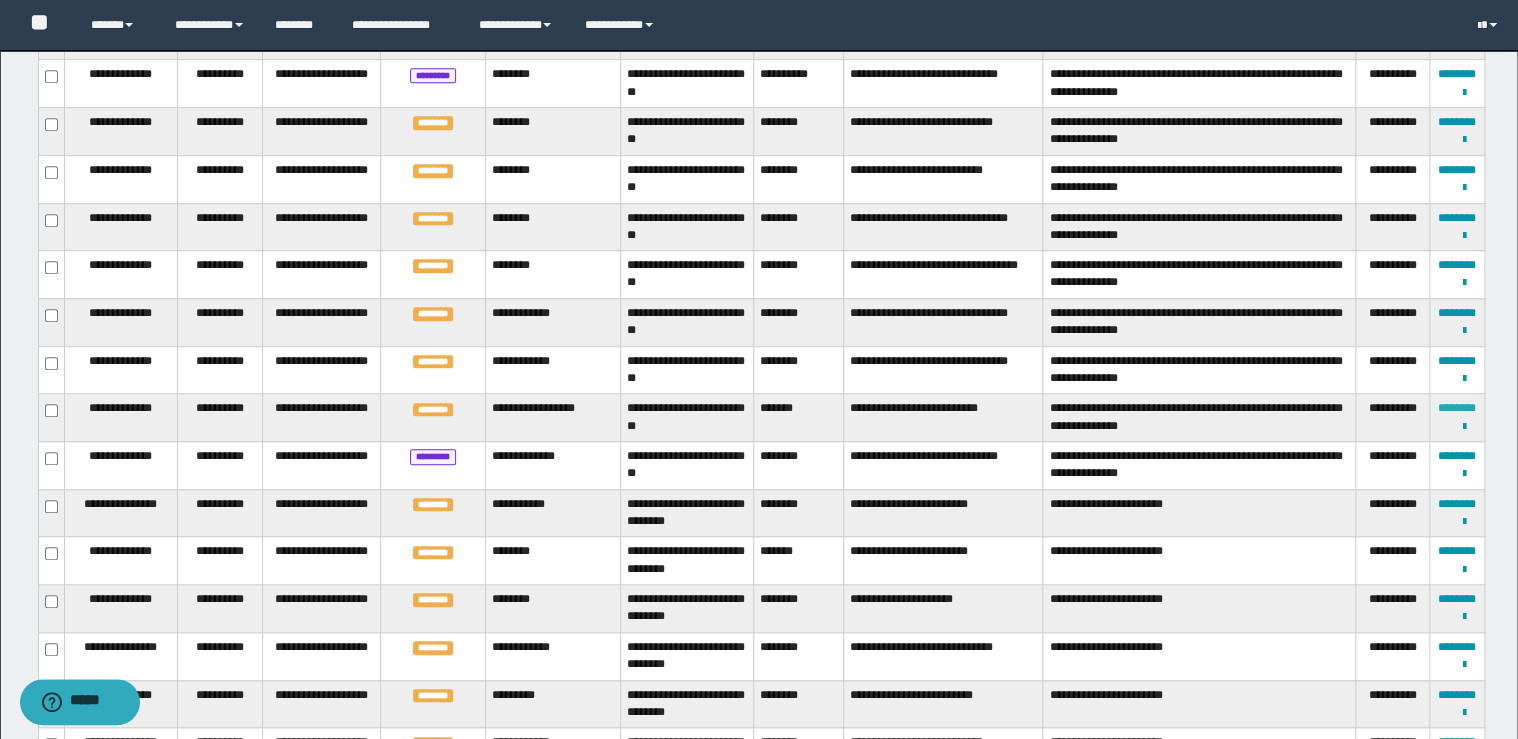 click on "********" at bounding box center (1457, 408) 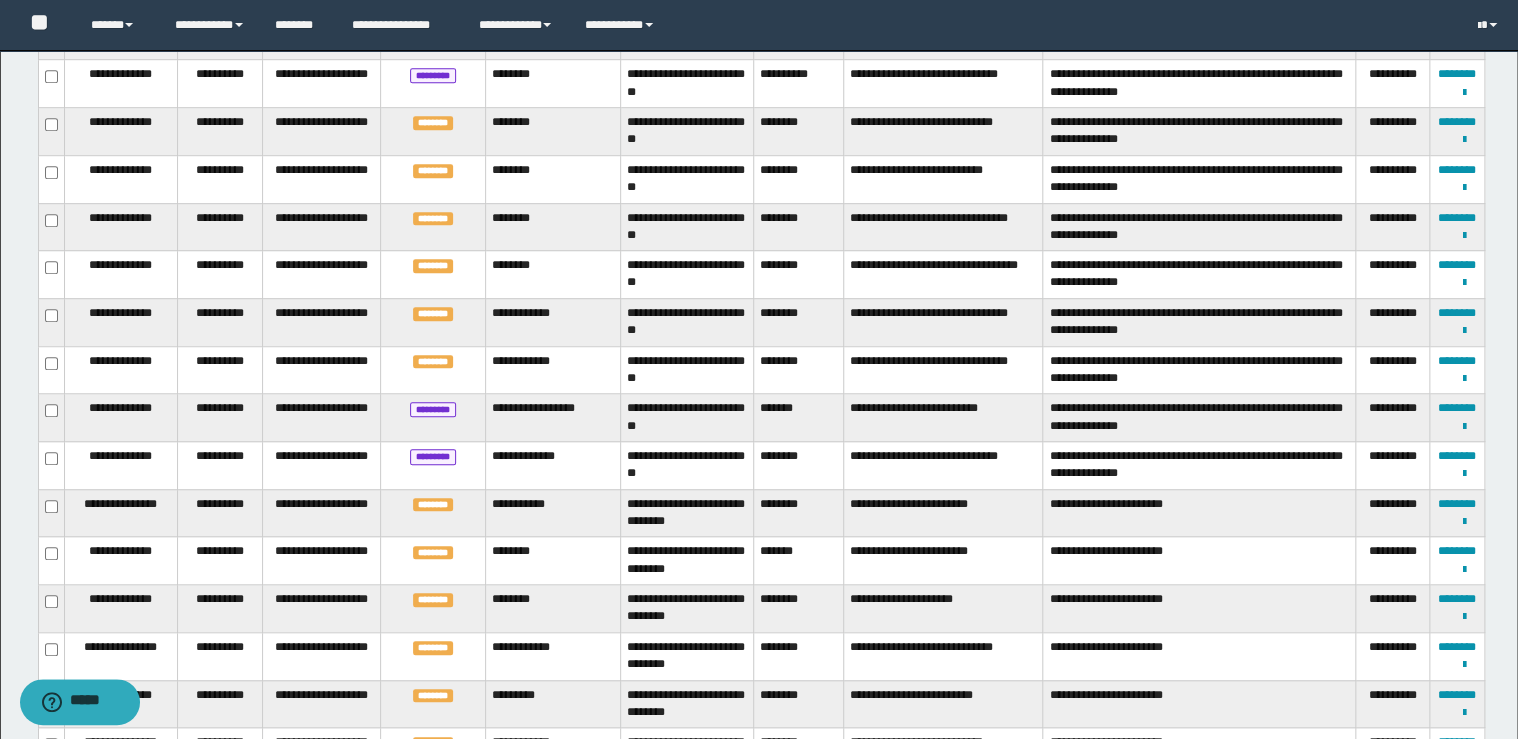 scroll, scrollTop: 274, scrollLeft: 0, axis: vertical 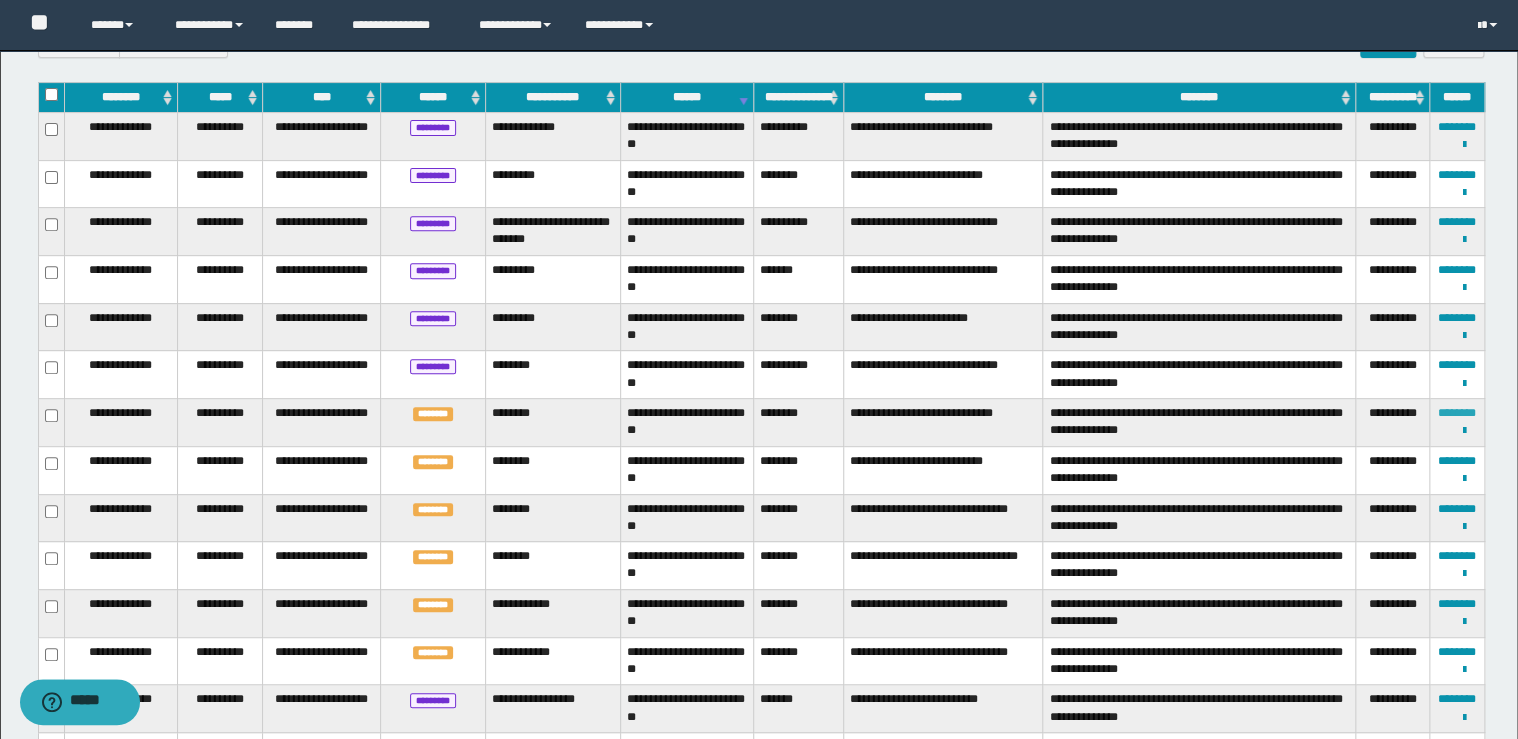 click on "********" at bounding box center (1457, 413) 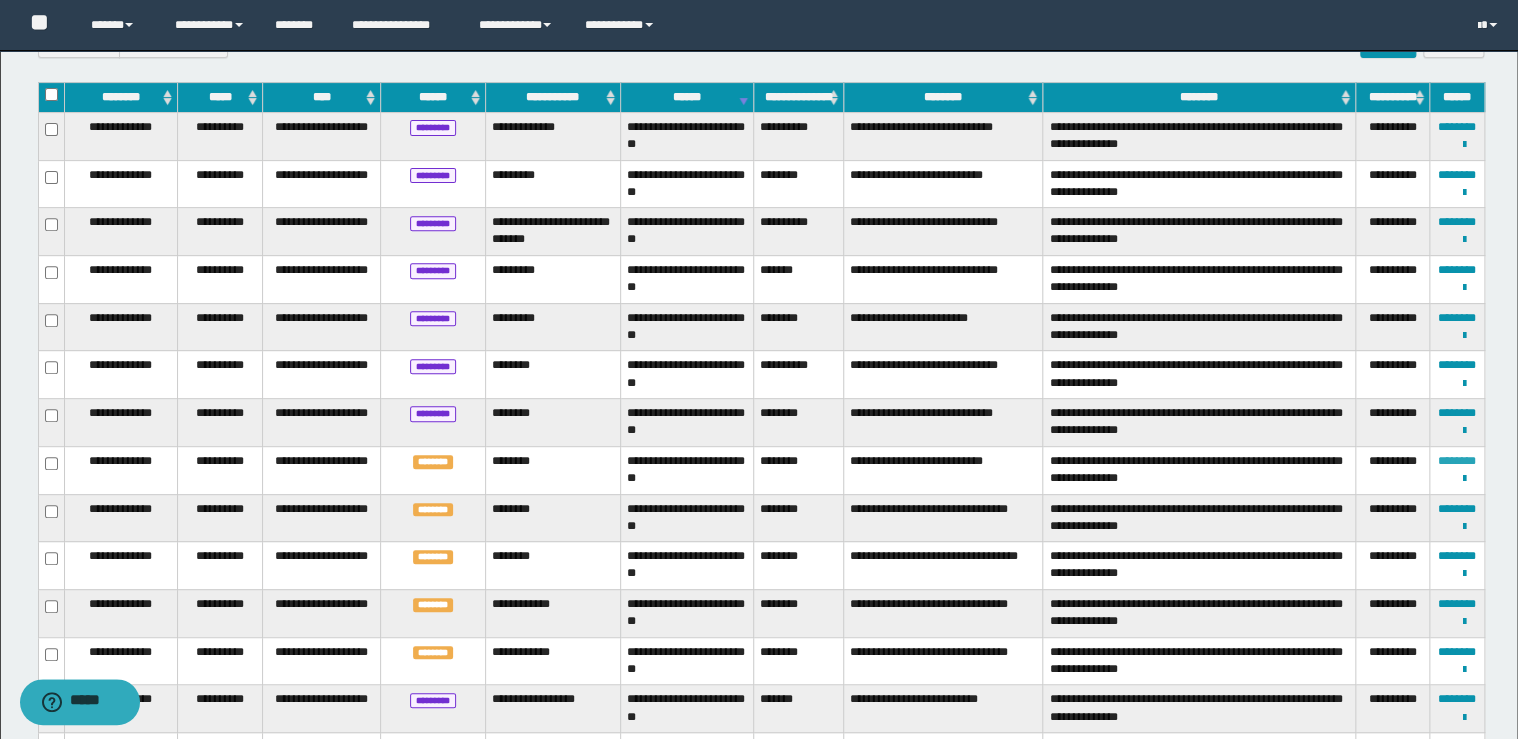 click on "********" at bounding box center [1457, 461] 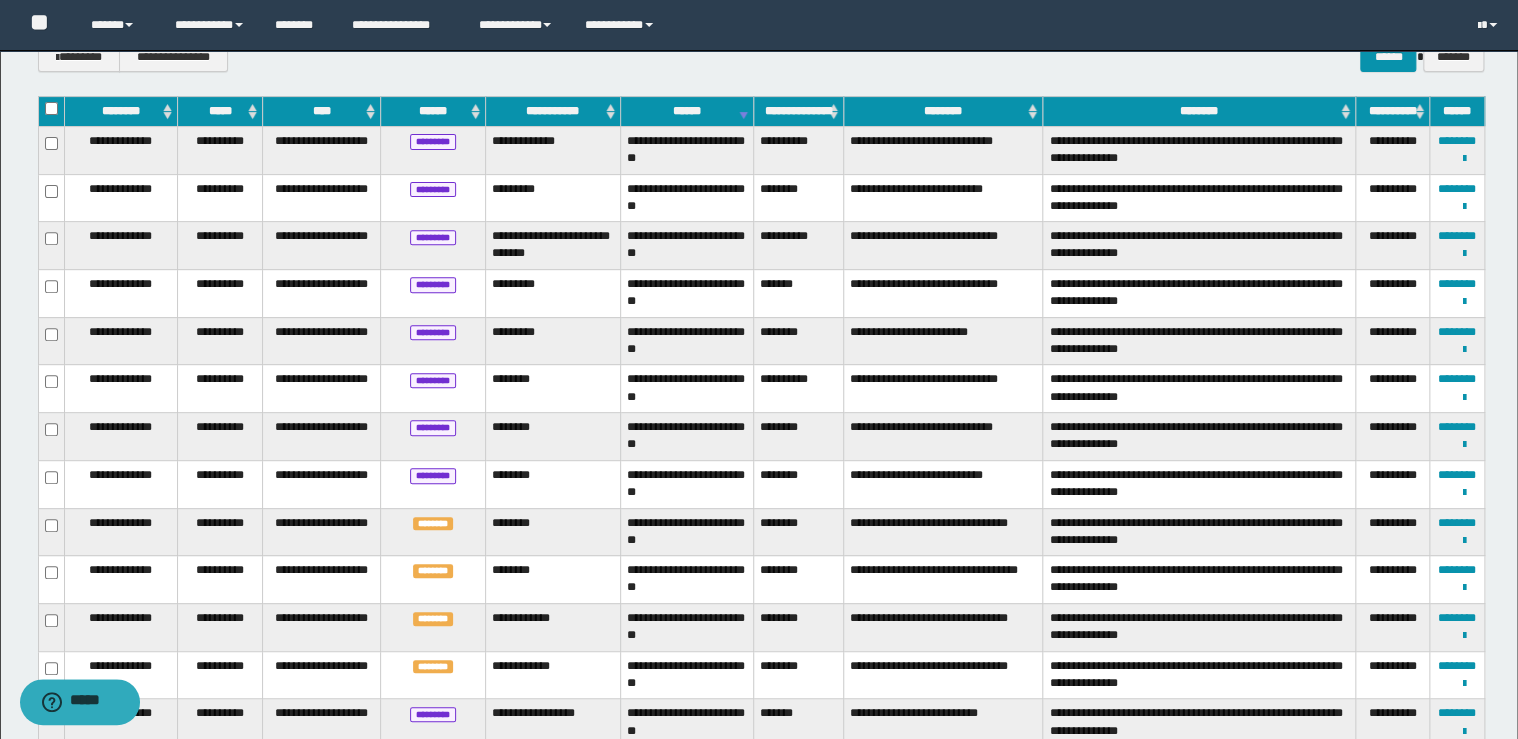 scroll, scrollTop: 500, scrollLeft: 0, axis: vertical 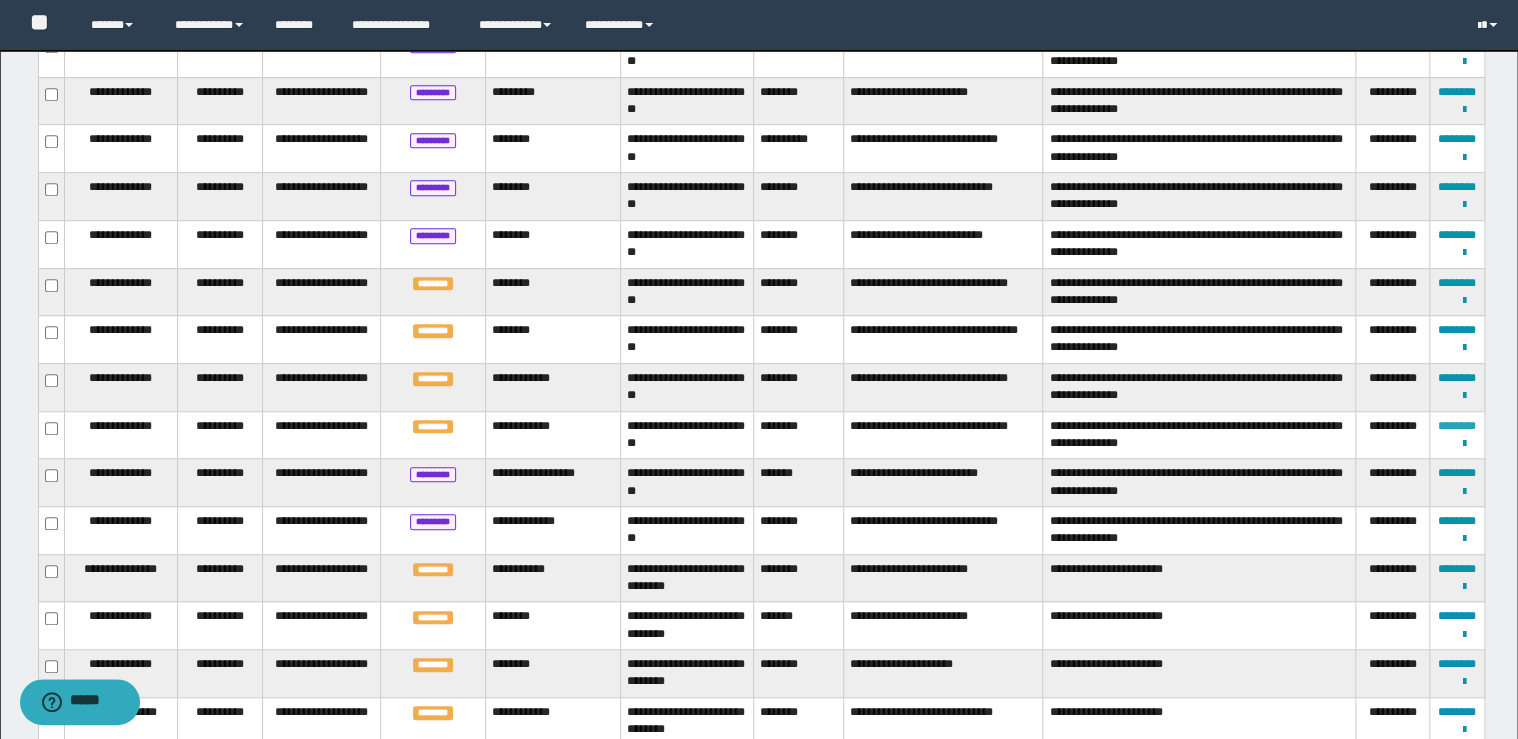 click on "********" at bounding box center (1457, 426) 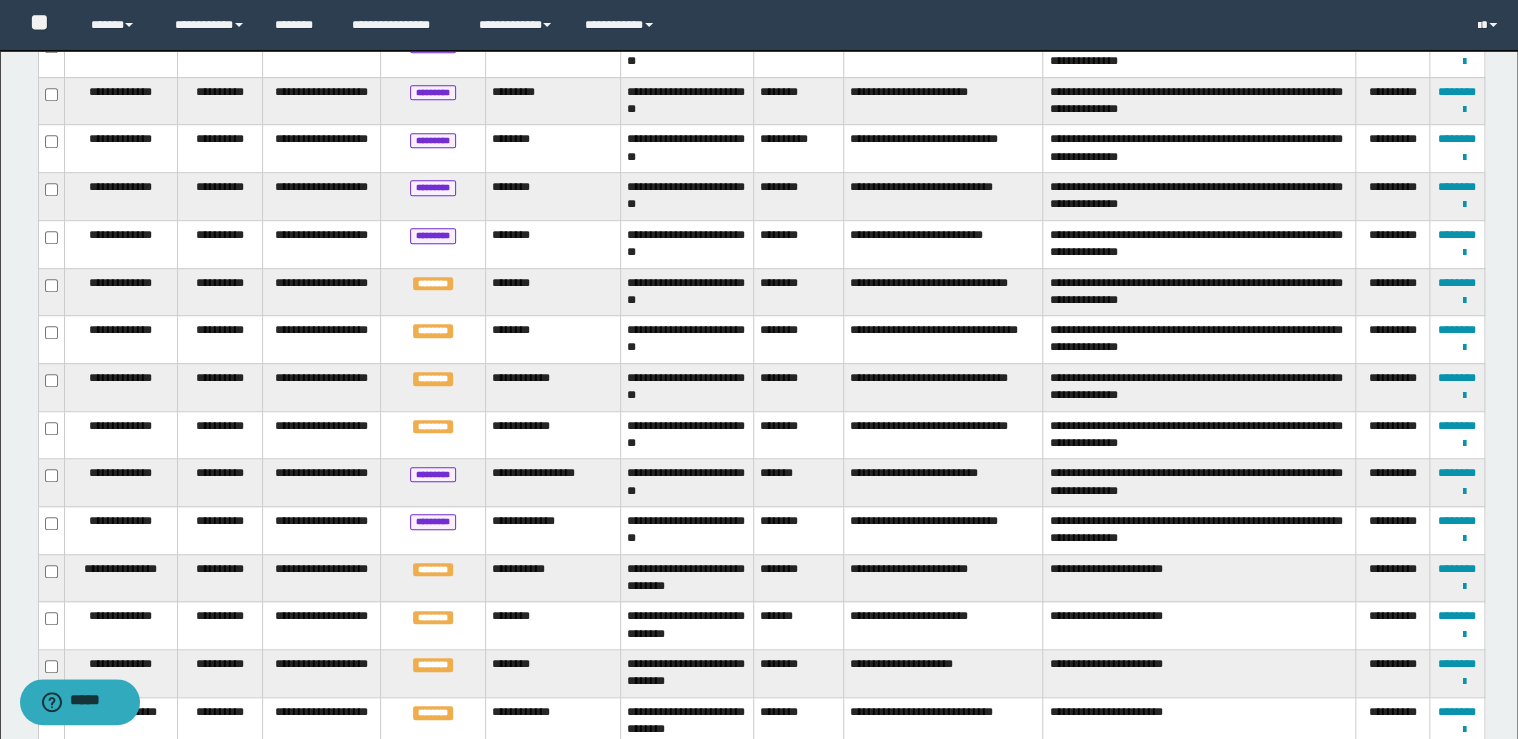scroll, scrollTop: 233, scrollLeft: 0, axis: vertical 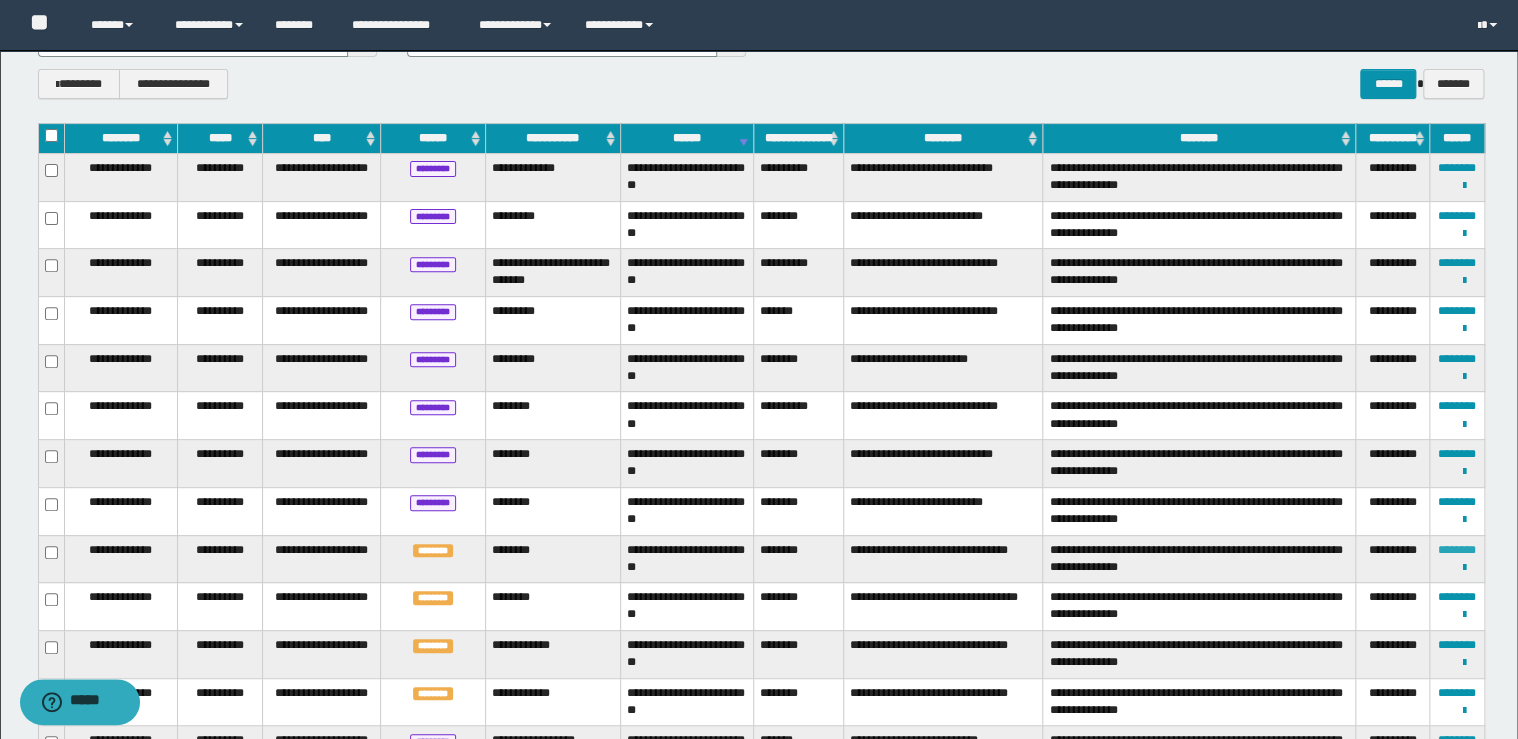 click on "********" at bounding box center (1457, 550) 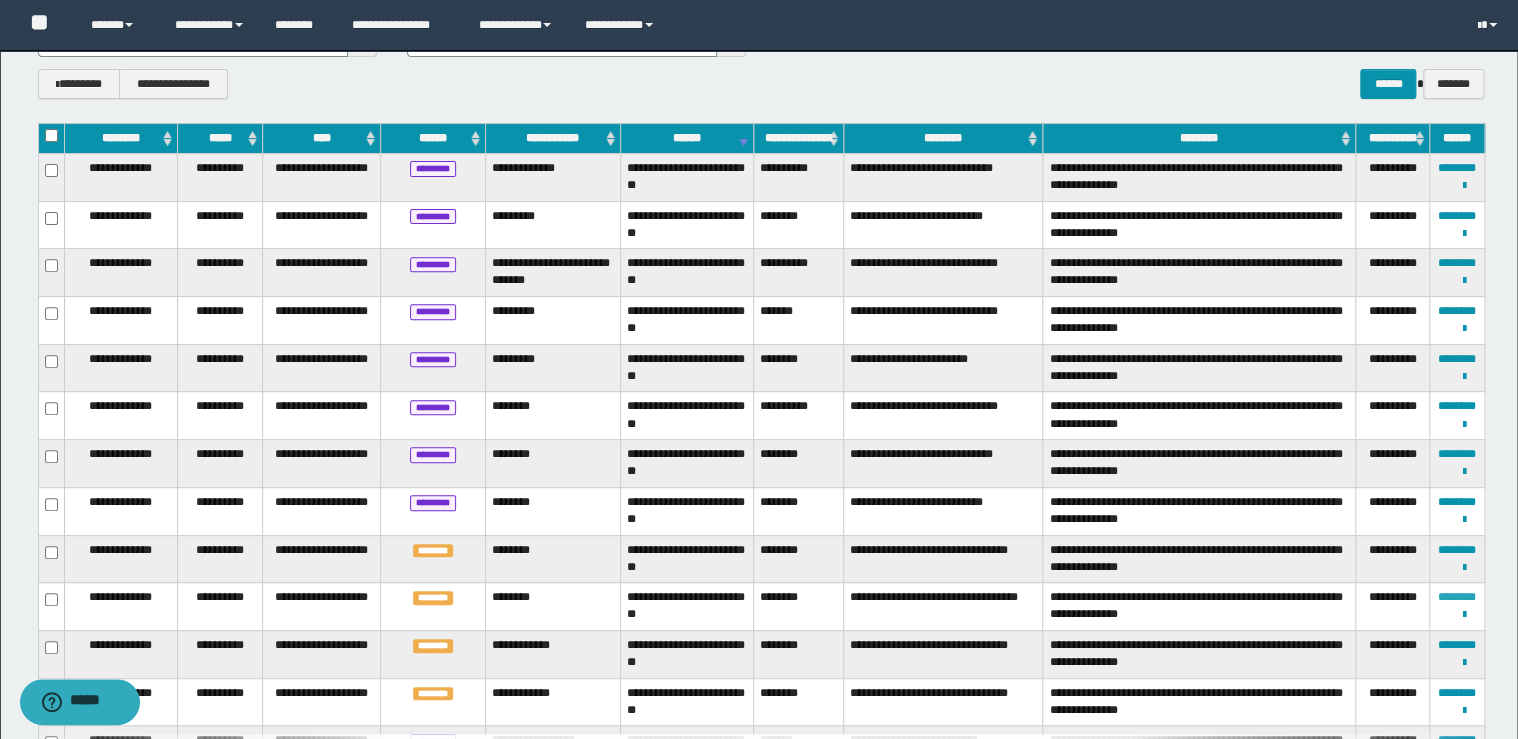 click on "********" at bounding box center (1457, 597) 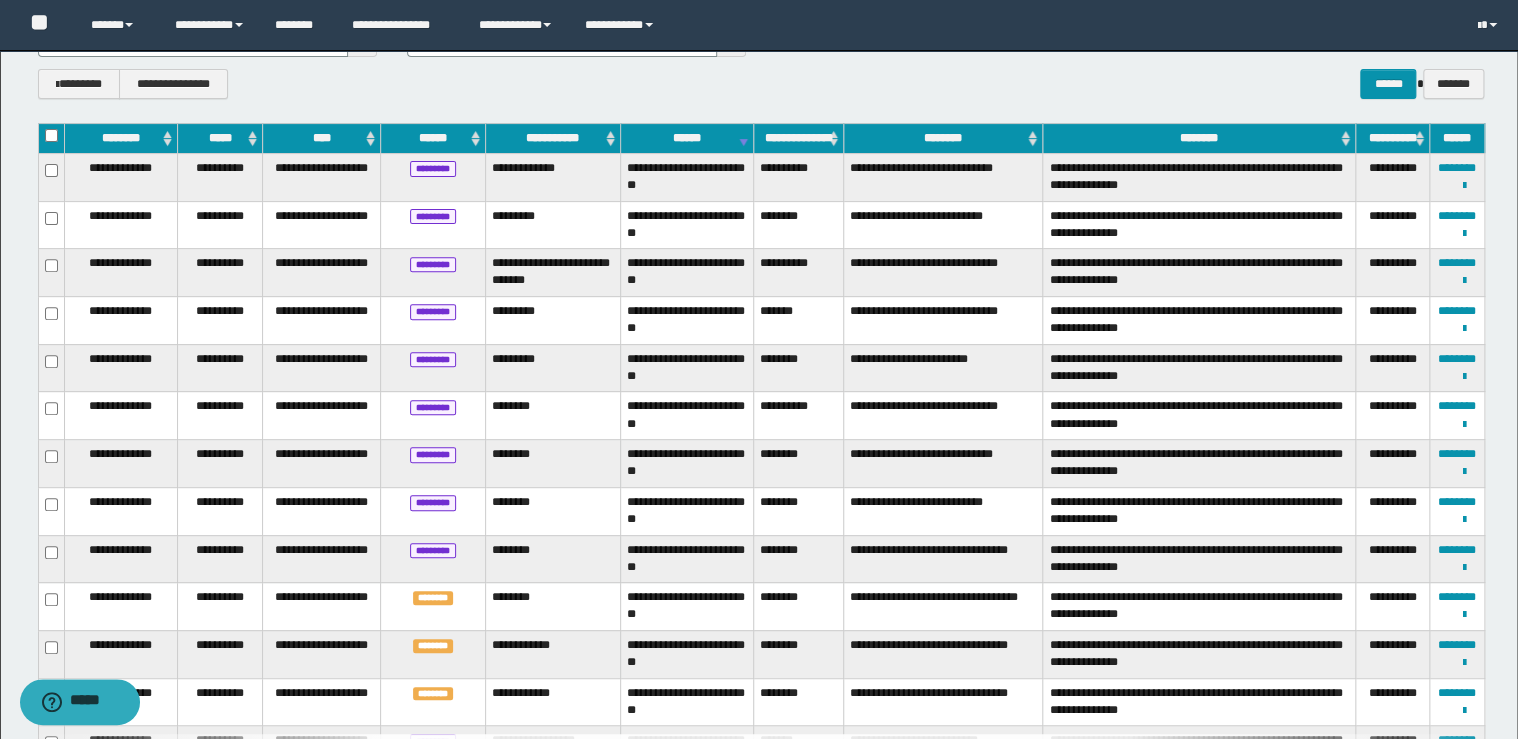scroll, scrollTop: 313, scrollLeft: 0, axis: vertical 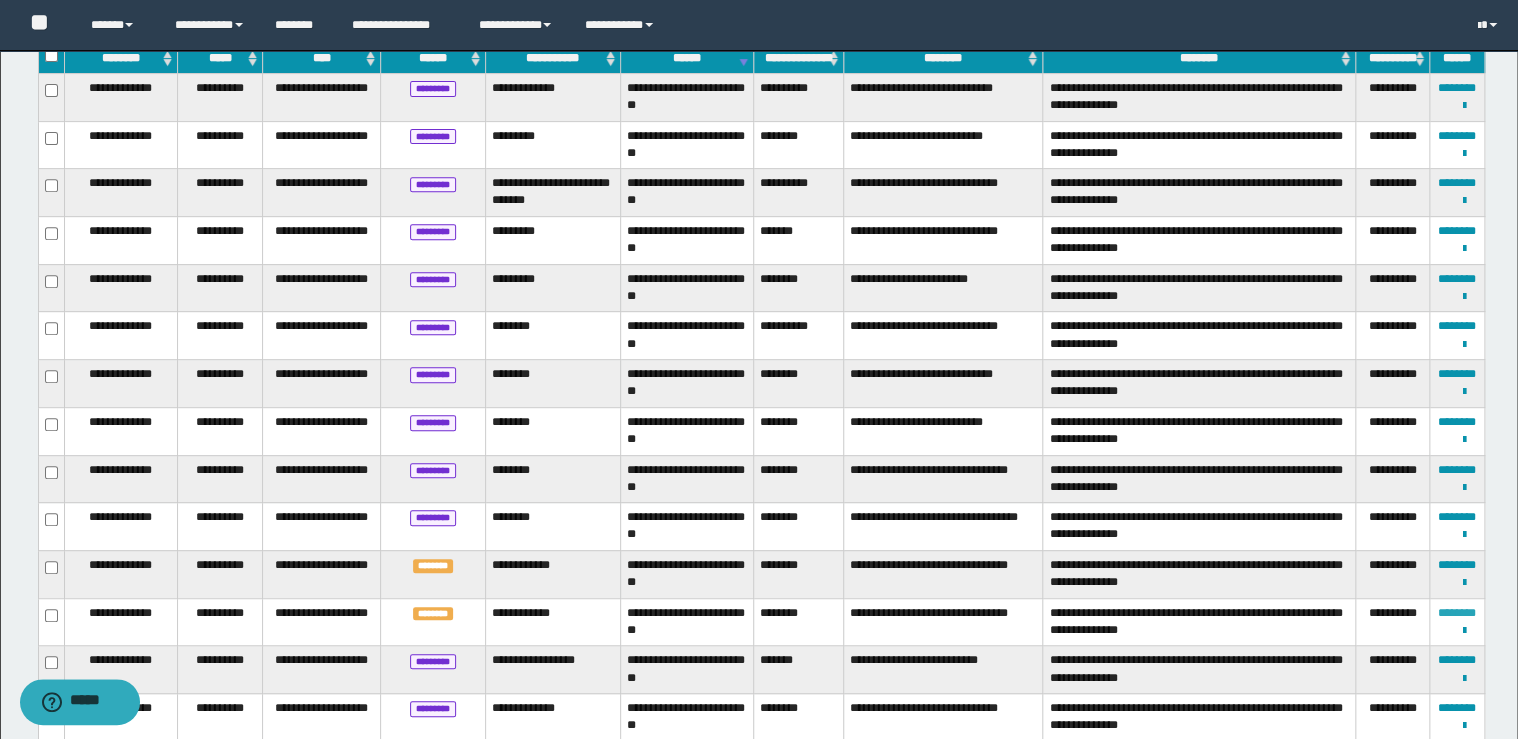 click on "********" at bounding box center (1457, 613) 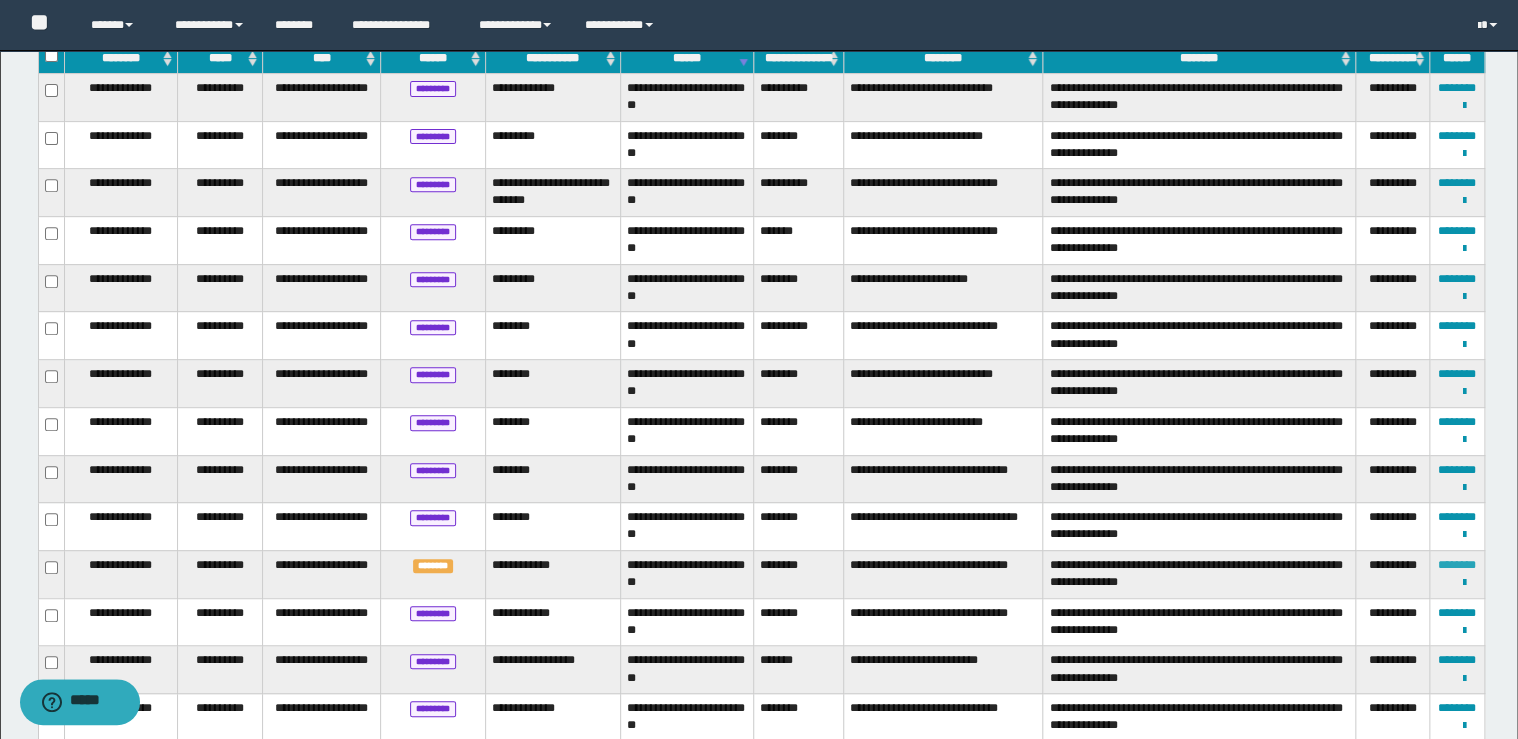 click on "********" at bounding box center (1457, 565) 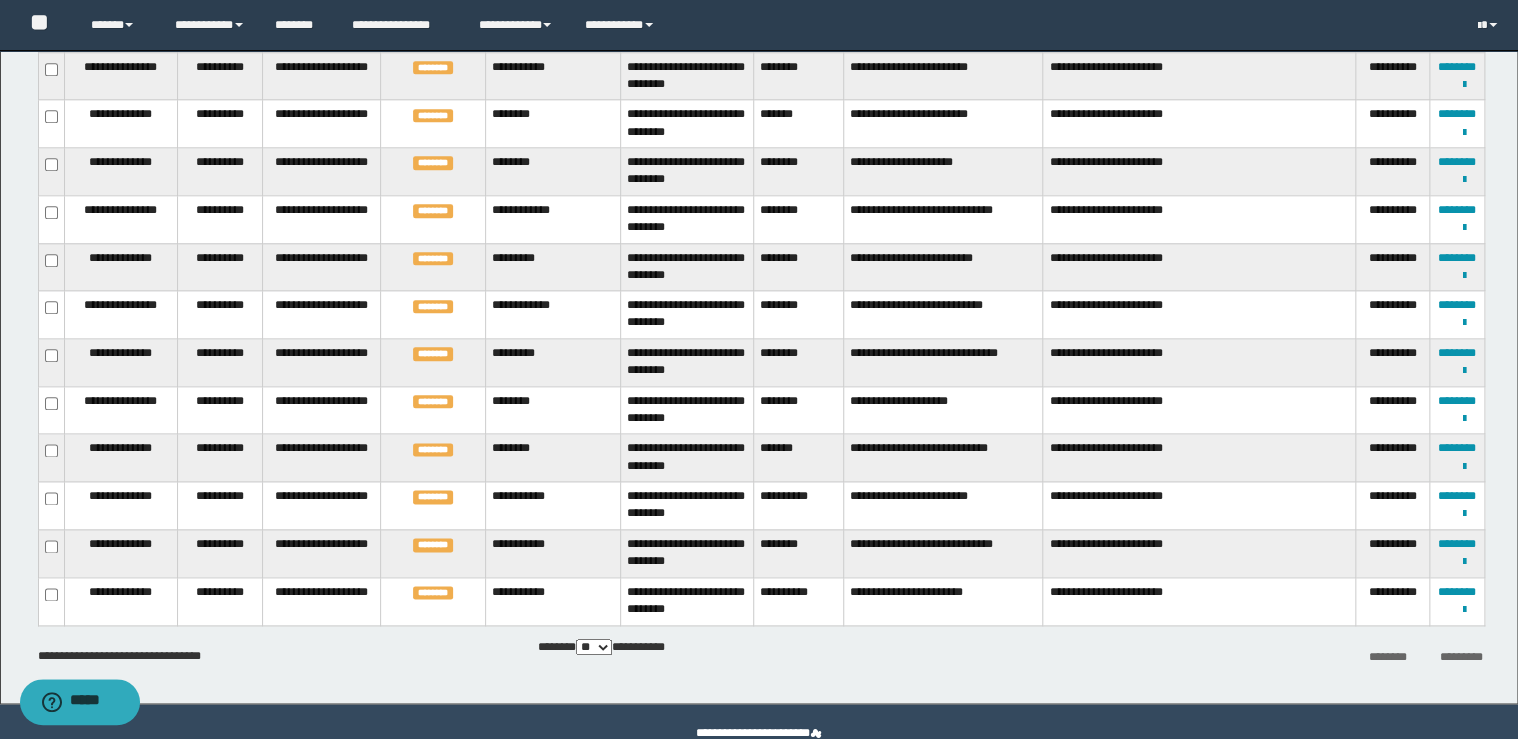 scroll, scrollTop: 964, scrollLeft: 0, axis: vertical 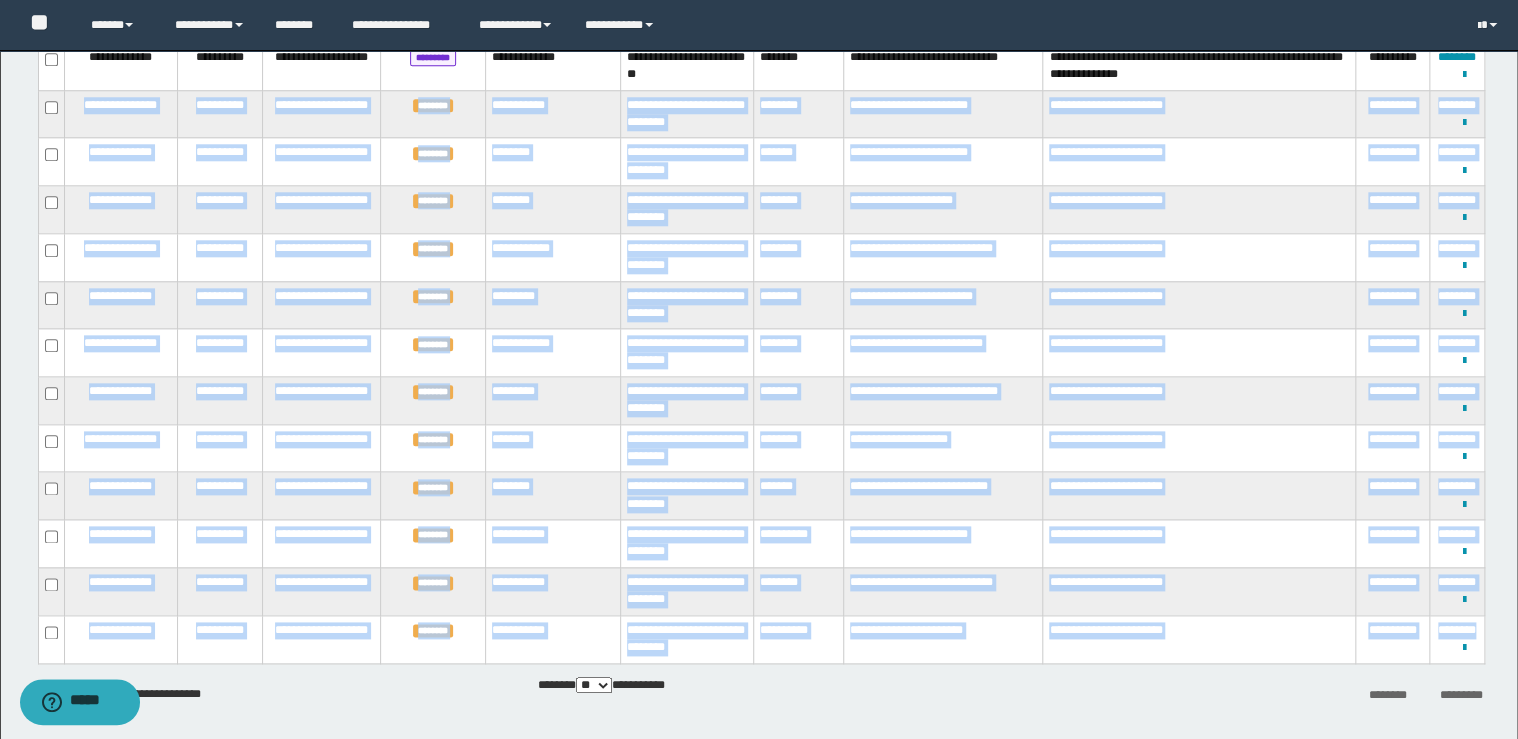 drag, startPoint x: 72, startPoint y: 114, endPoint x: 1478, endPoint y: 640, distance: 1501.1702 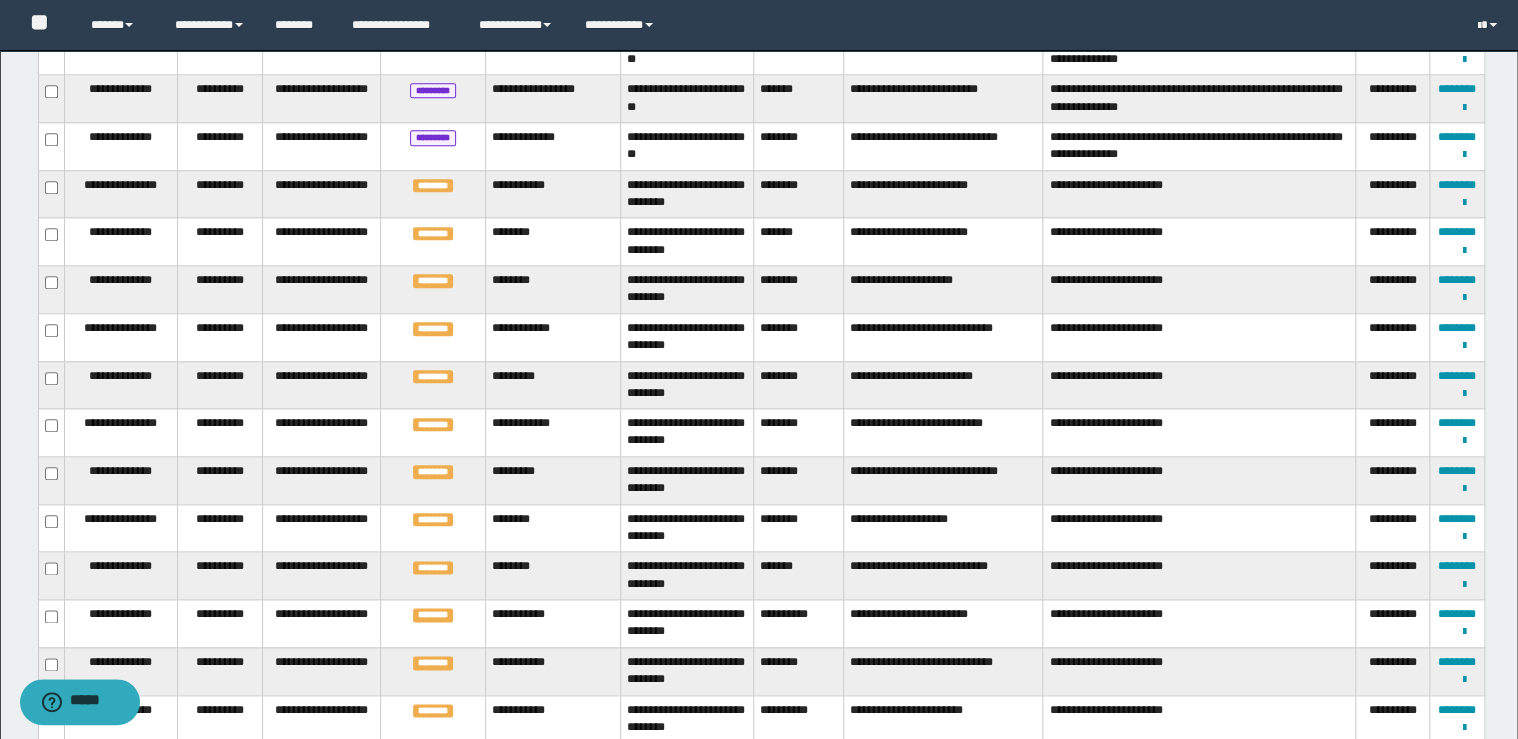 scroll, scrollTop: 1044, scrollLeft: 0, axis: vertical 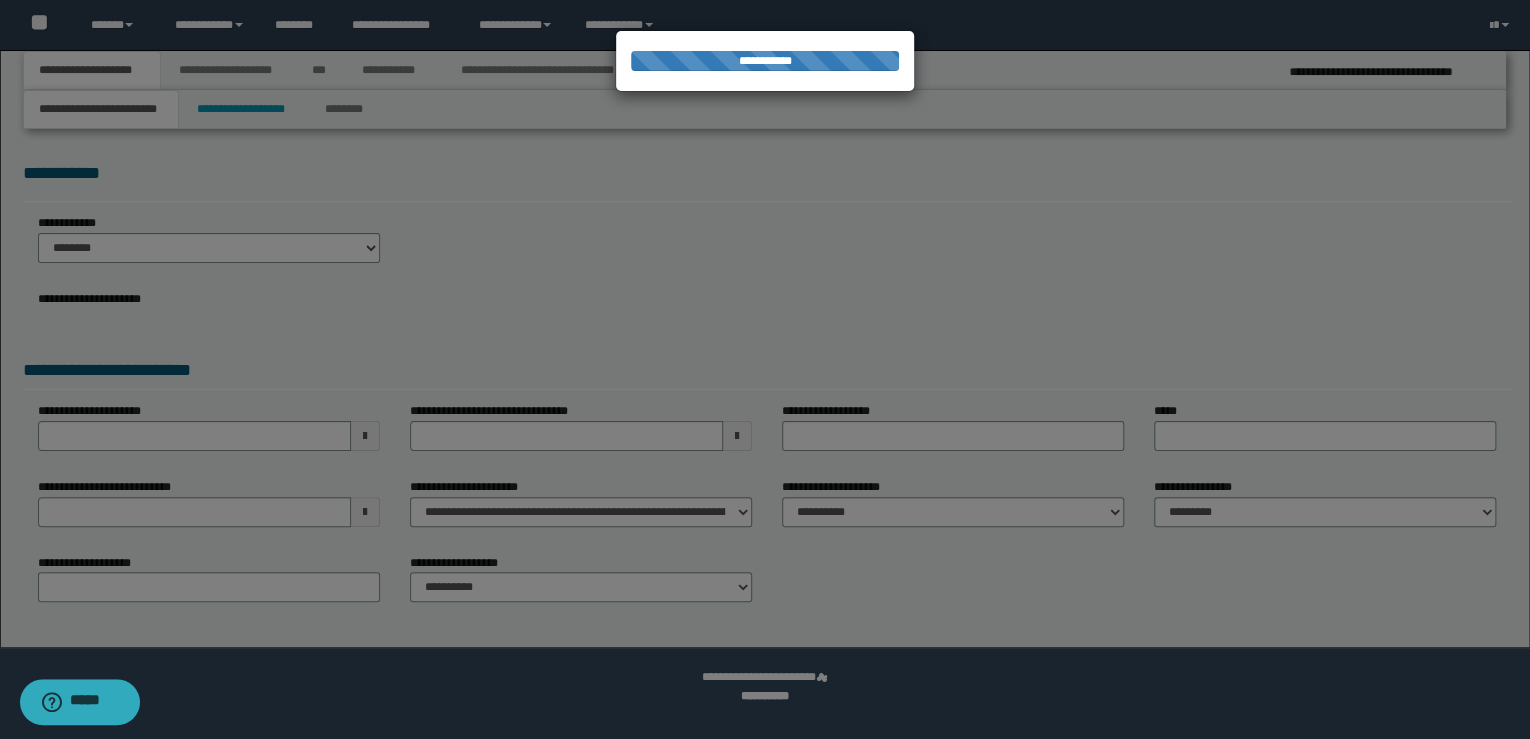 select on "**" 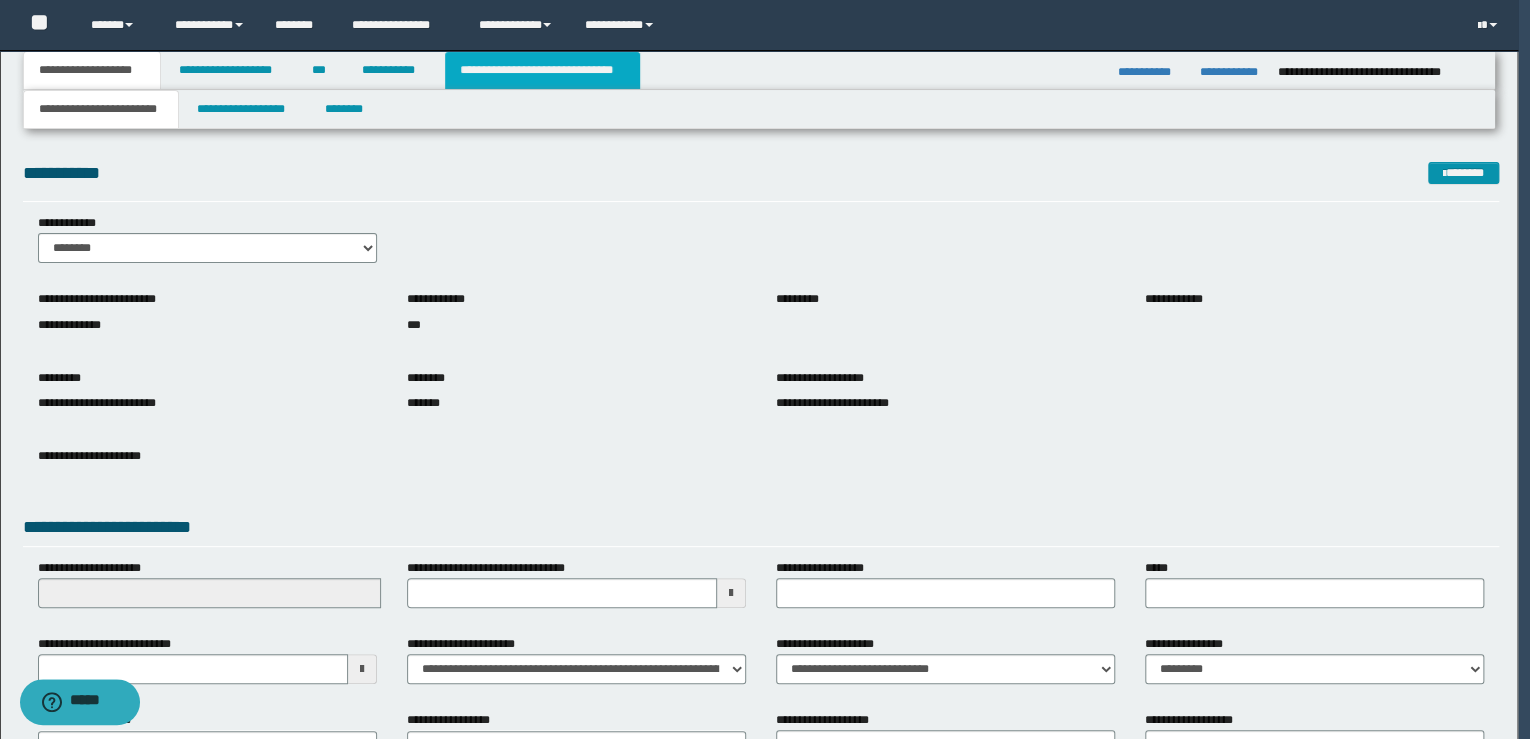 click on "**********" at bounding box center (542, 70) 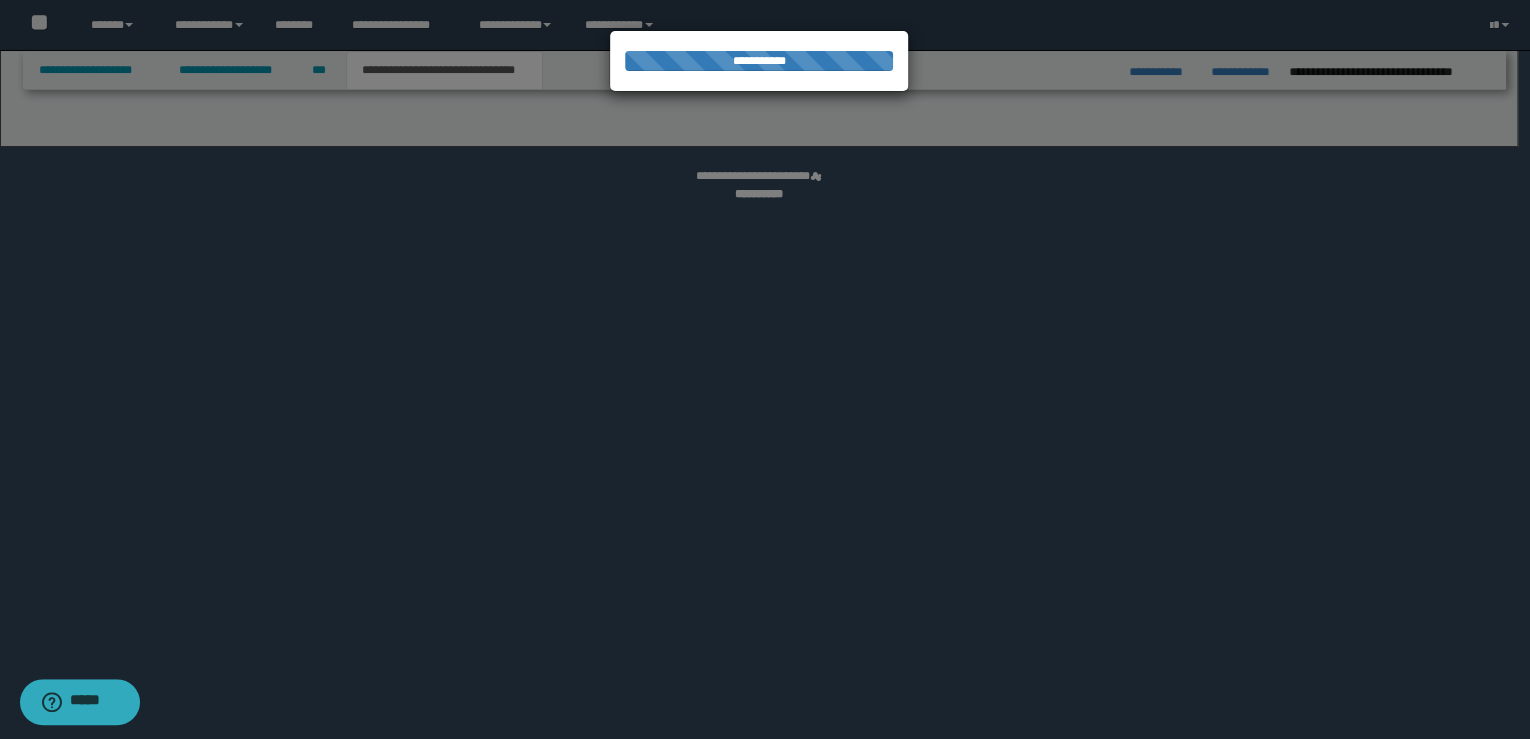 select on "*" 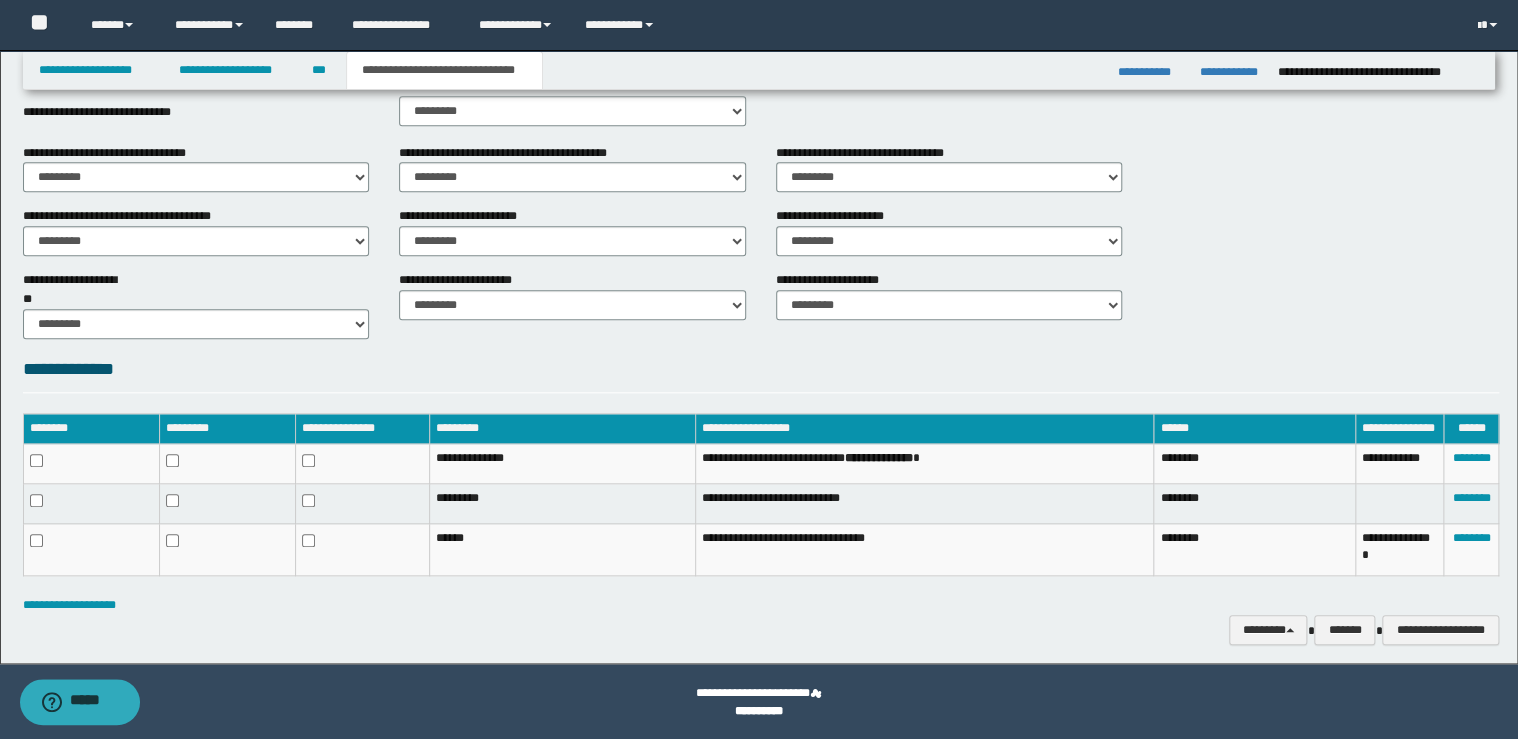 scroll, scrollTop: 762, scrollLeft: 0, axis: vertical 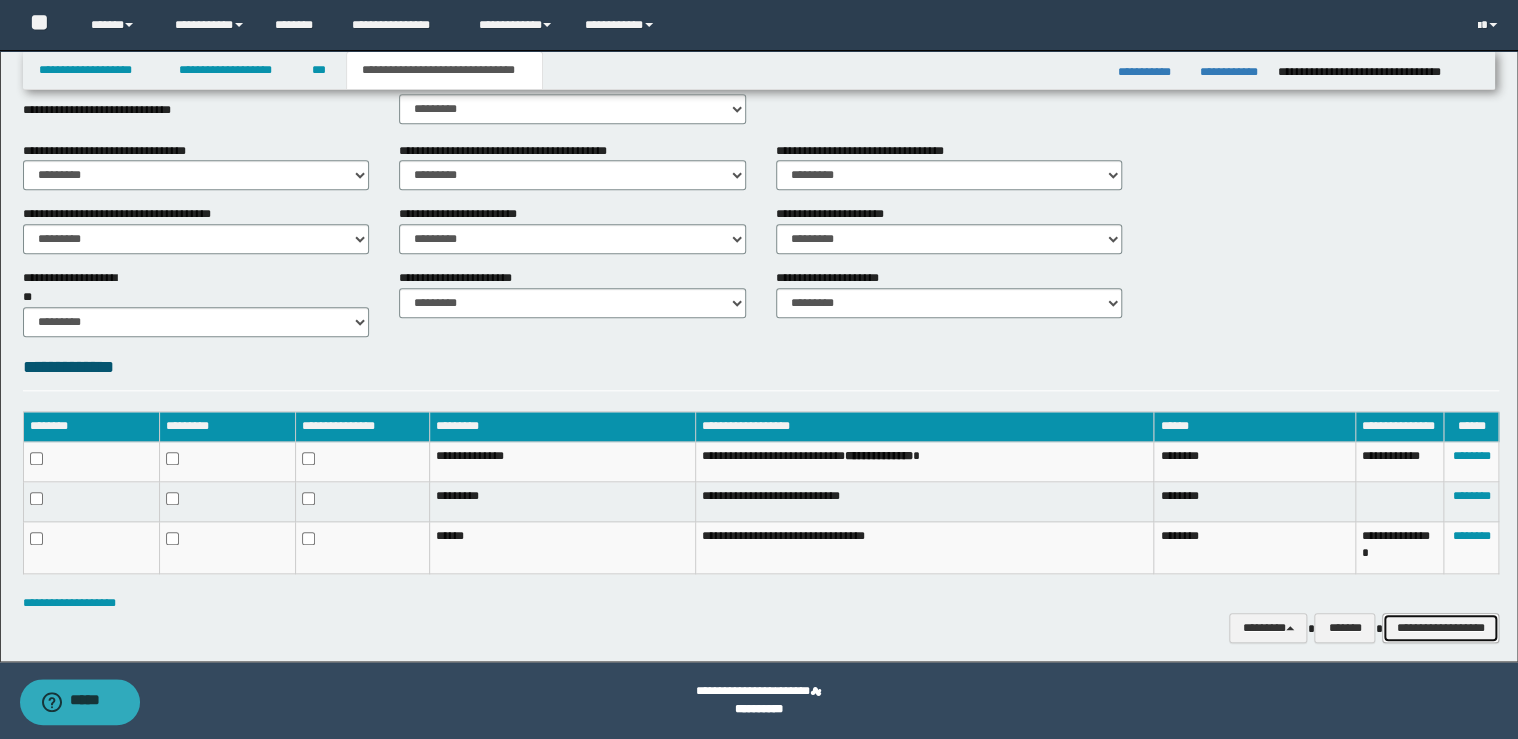 click on "**********" at bounding box center (1440, 628) 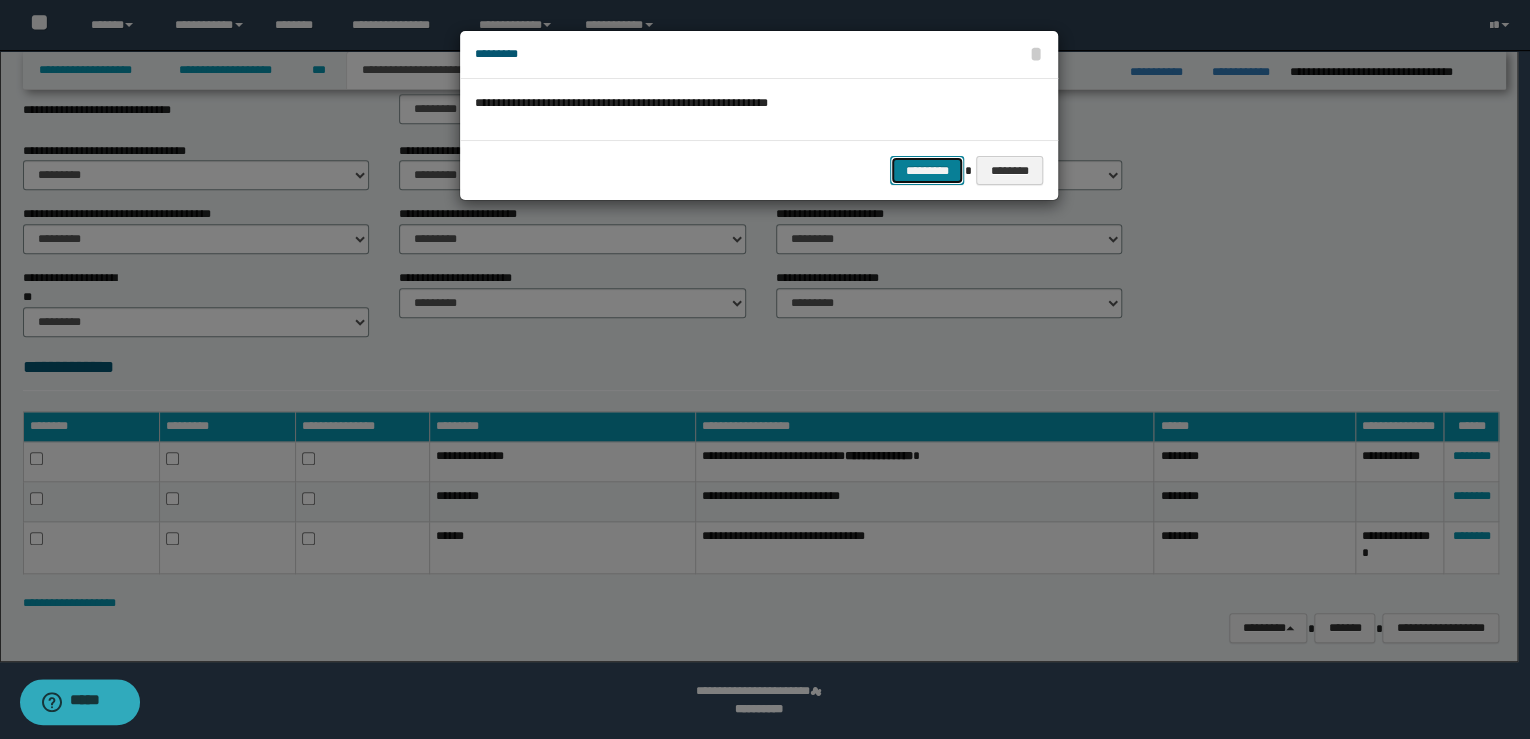 click on "*********" at bounding box center [927, 171] 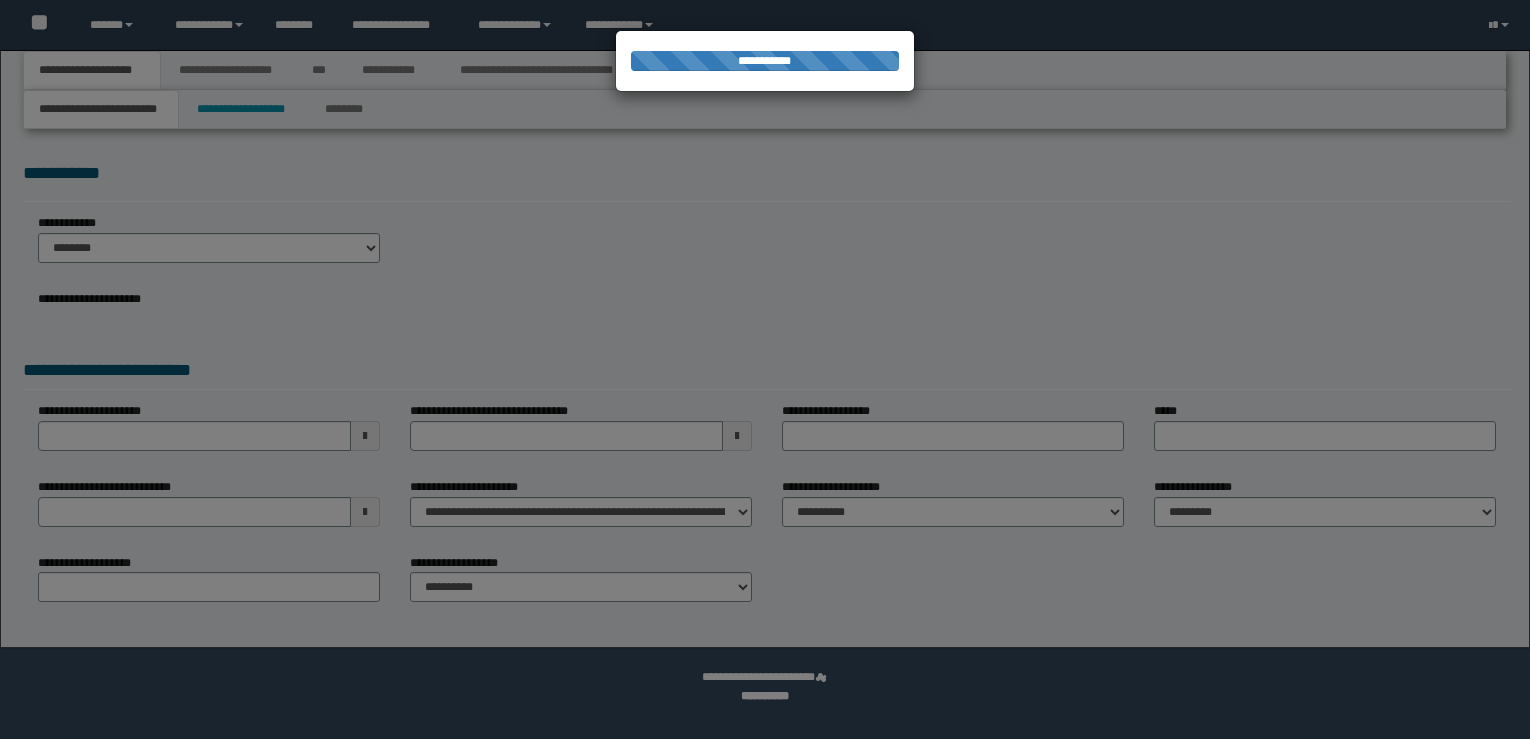 scroll, scrollTop: 0, scrollLeft: 0, axis: both 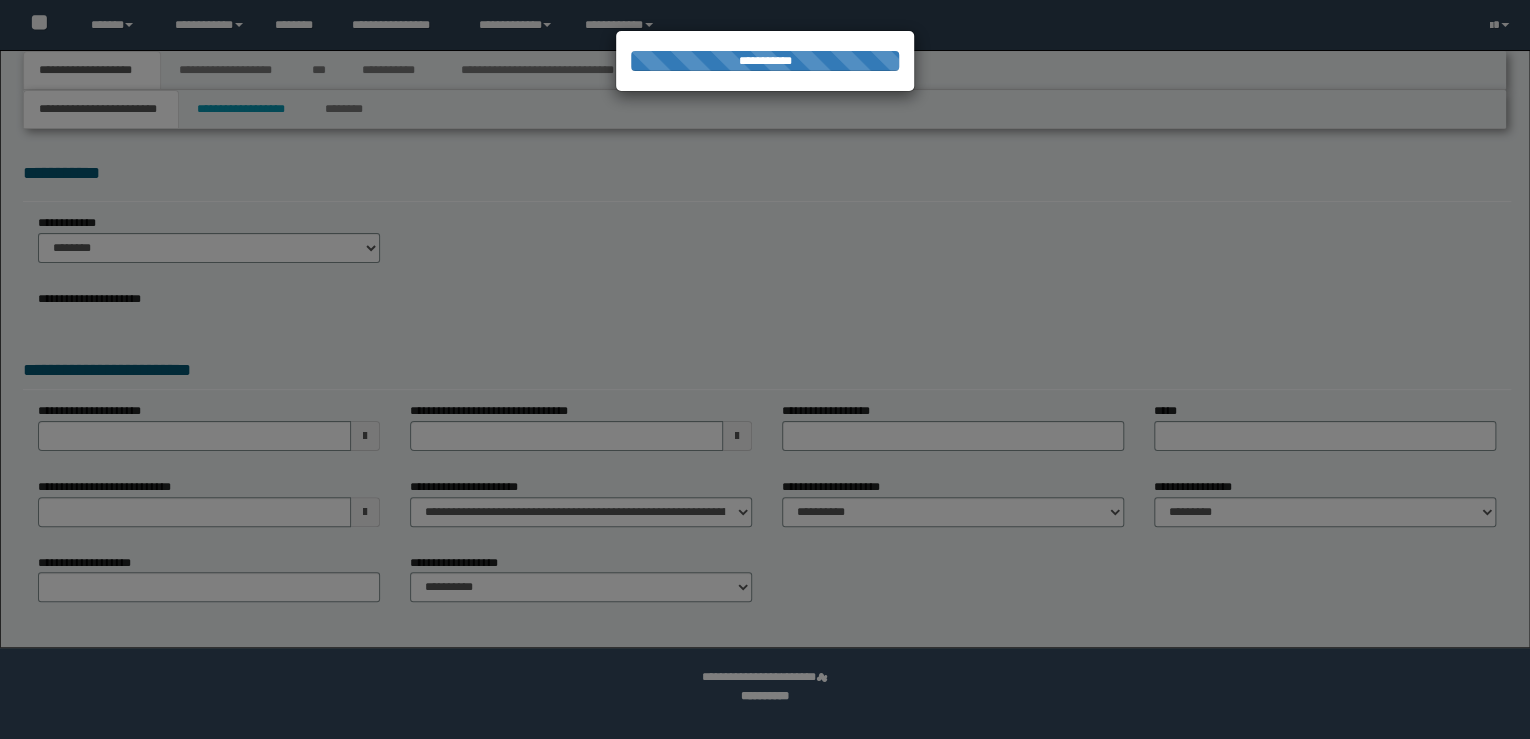select on "**" 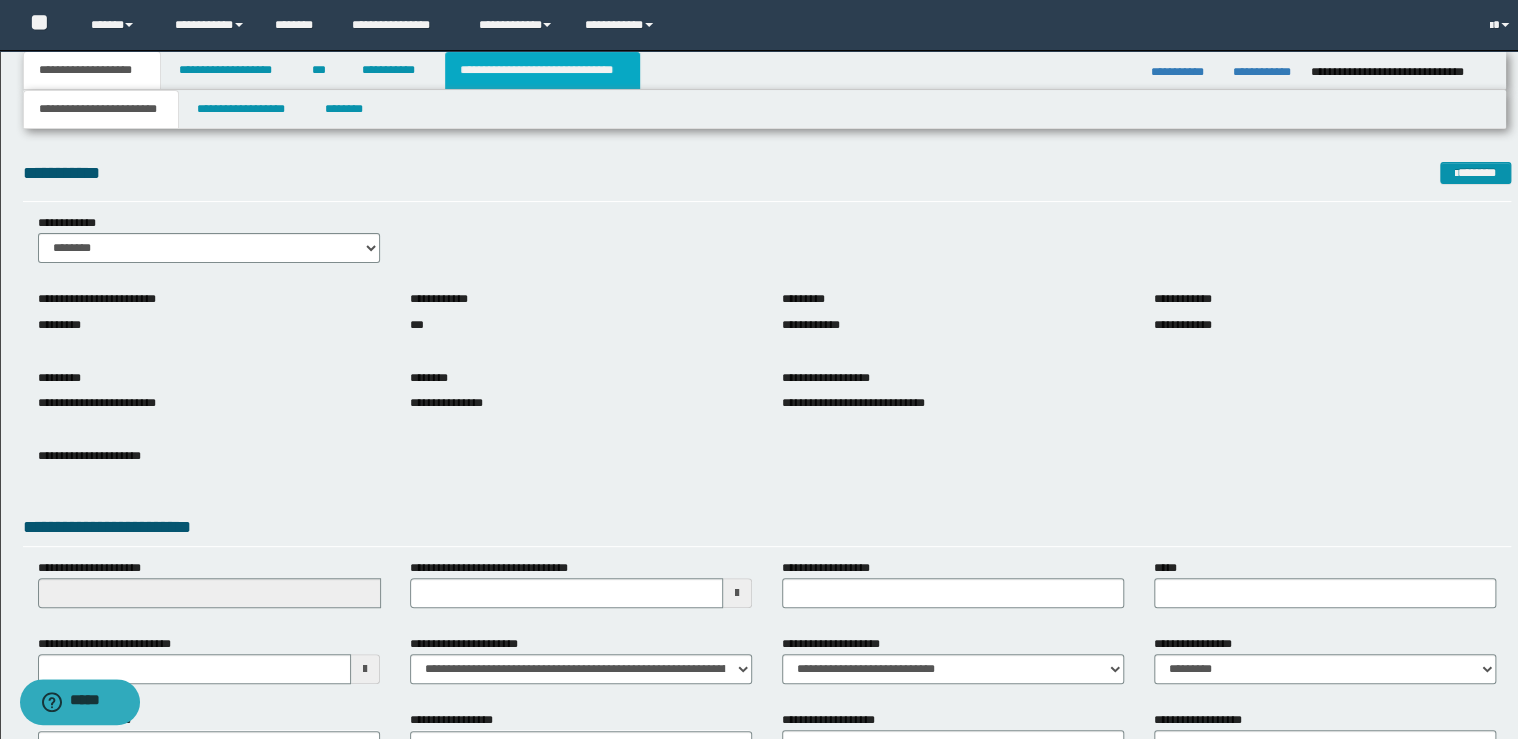 click on "**********" at bounding box center [542, 70] 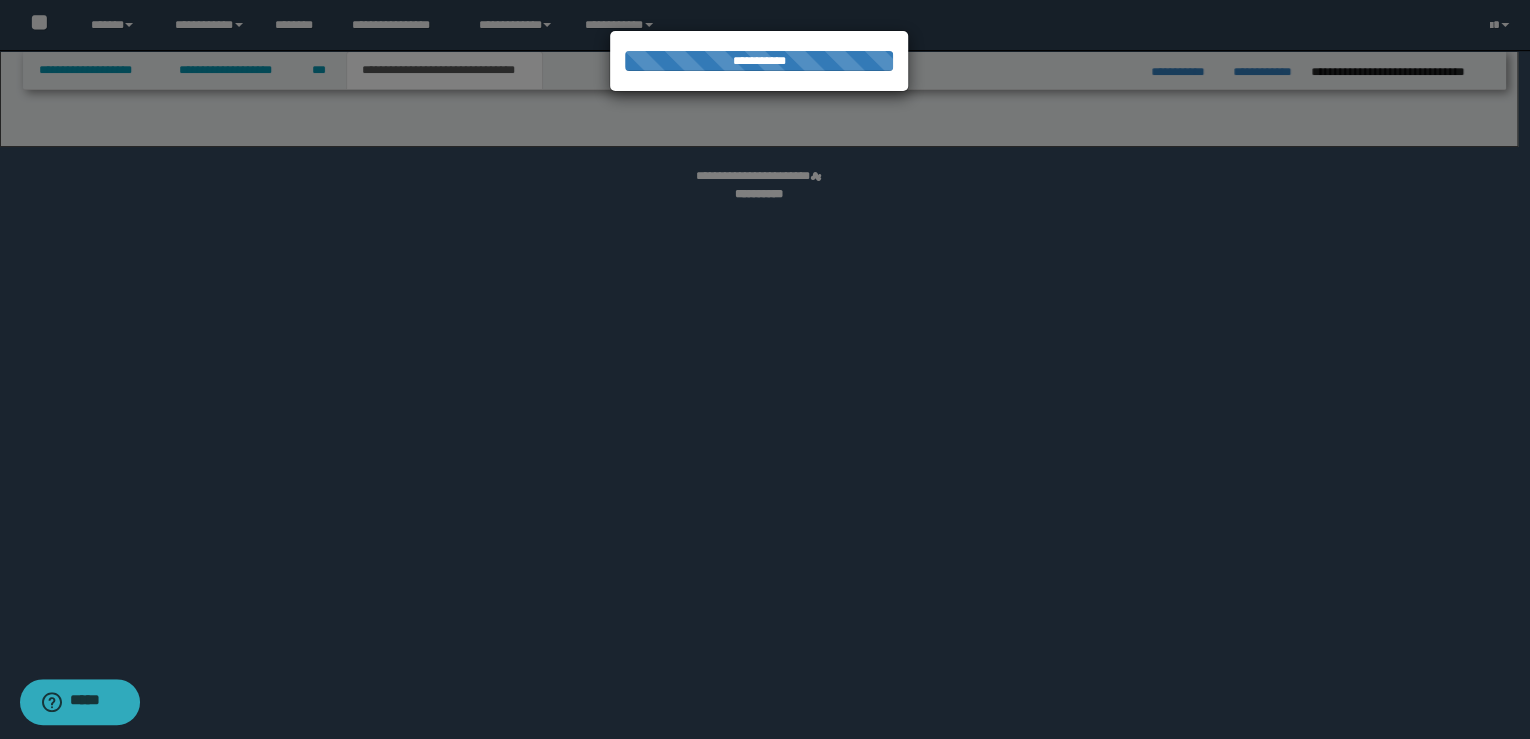select on "*" 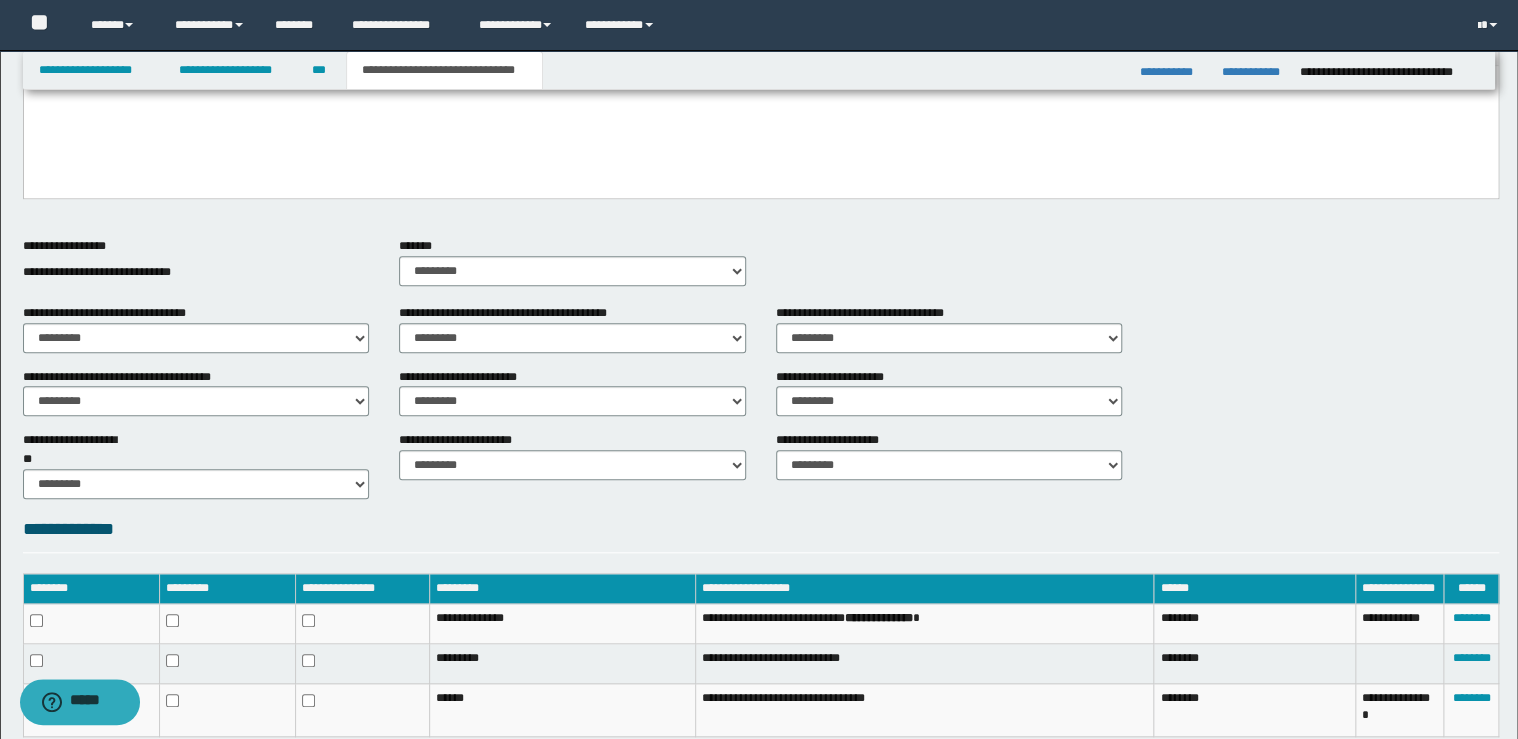 scroll, scrollTop: 702, scrollLeft: 0, axis: vertical 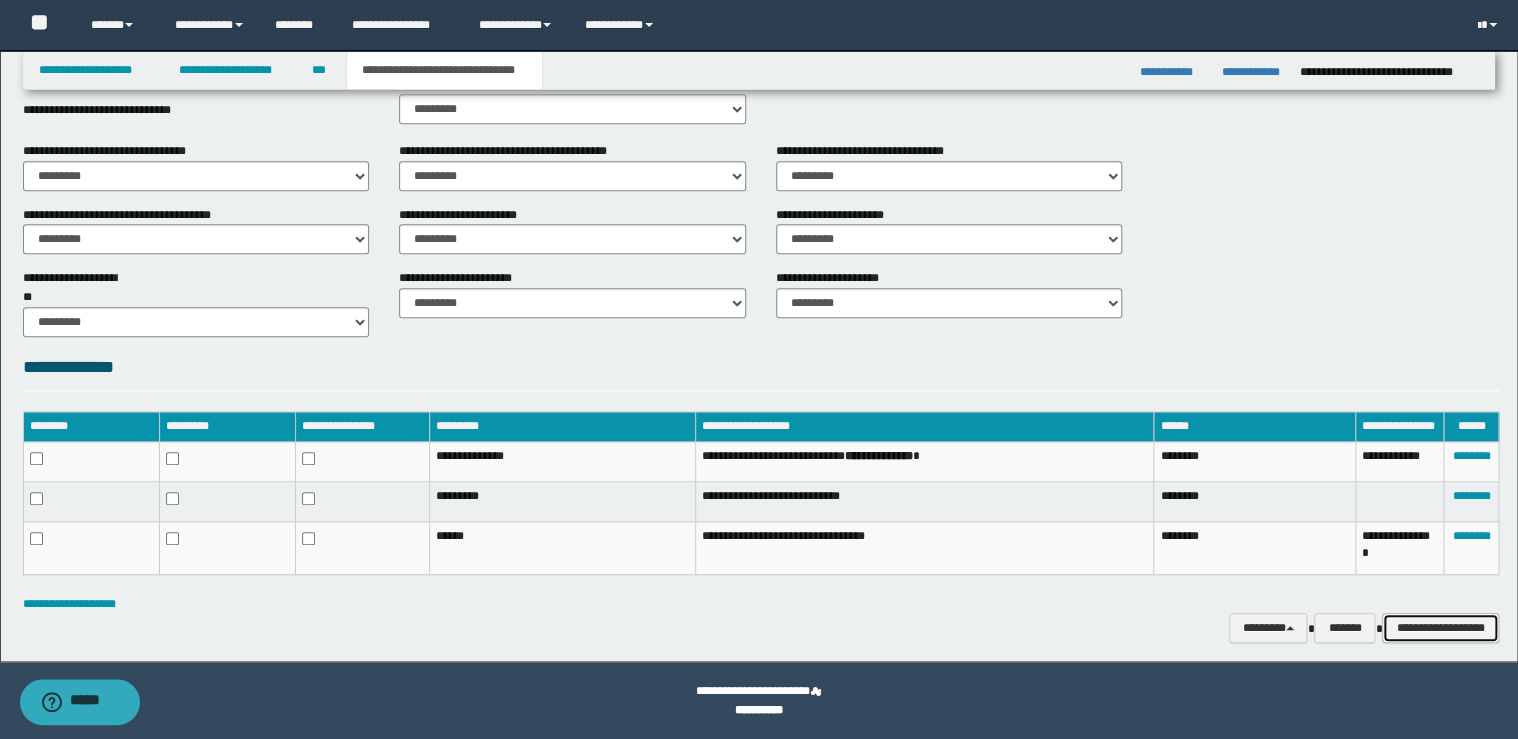 click on "**********" at bounding box center [1440, 628] 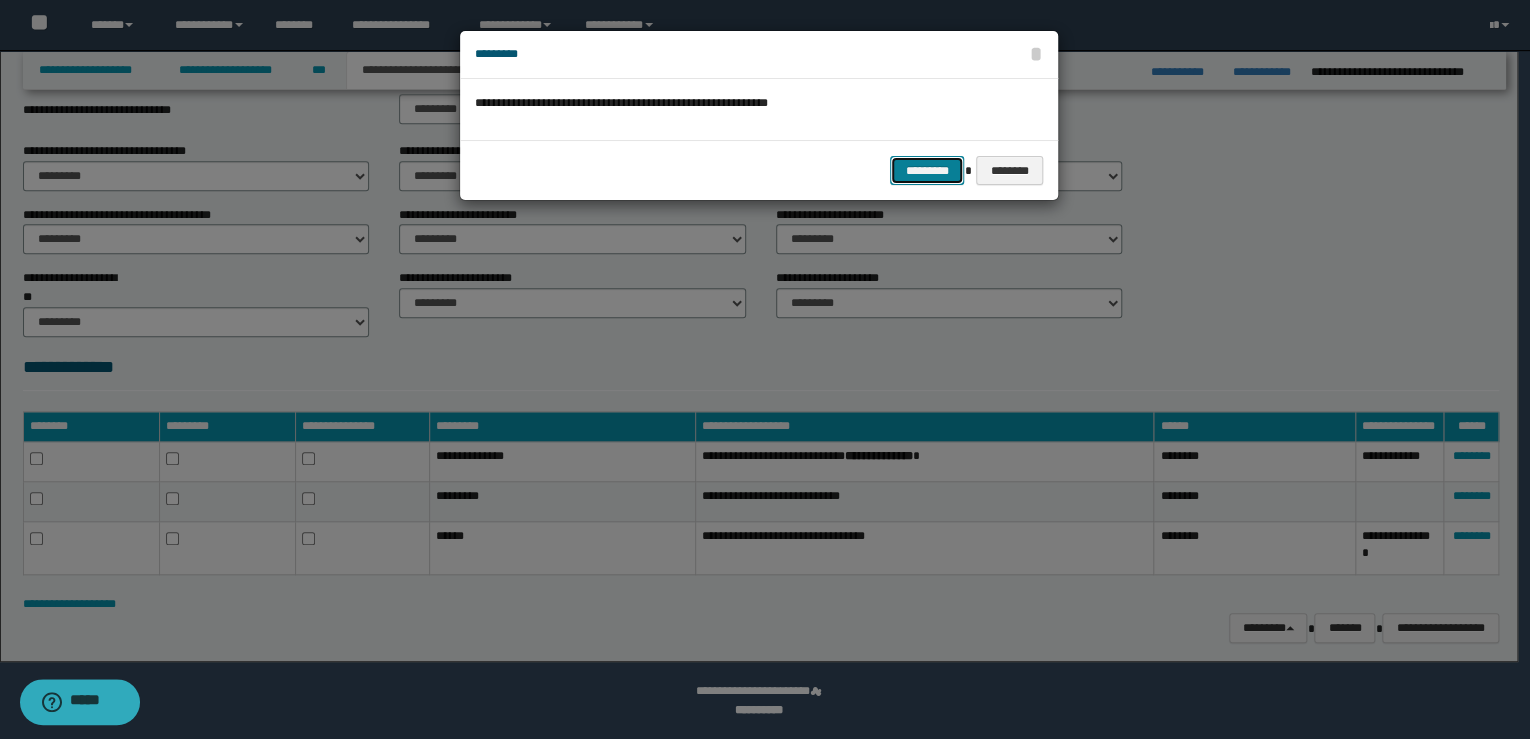 click on "*********" at bounding box center [927, 171] 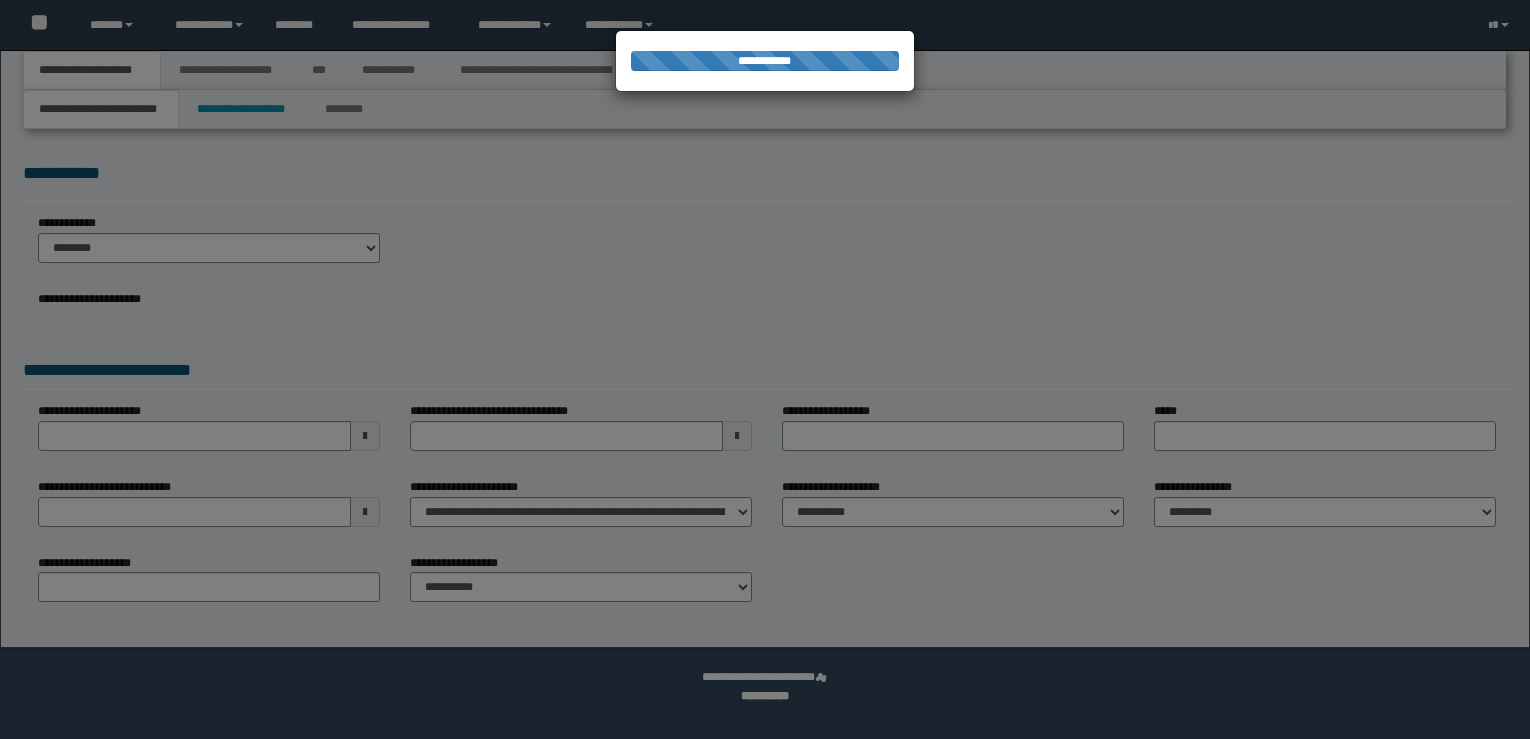 scroll, scrollTop: 0, scrollLeft: 0, axis: both 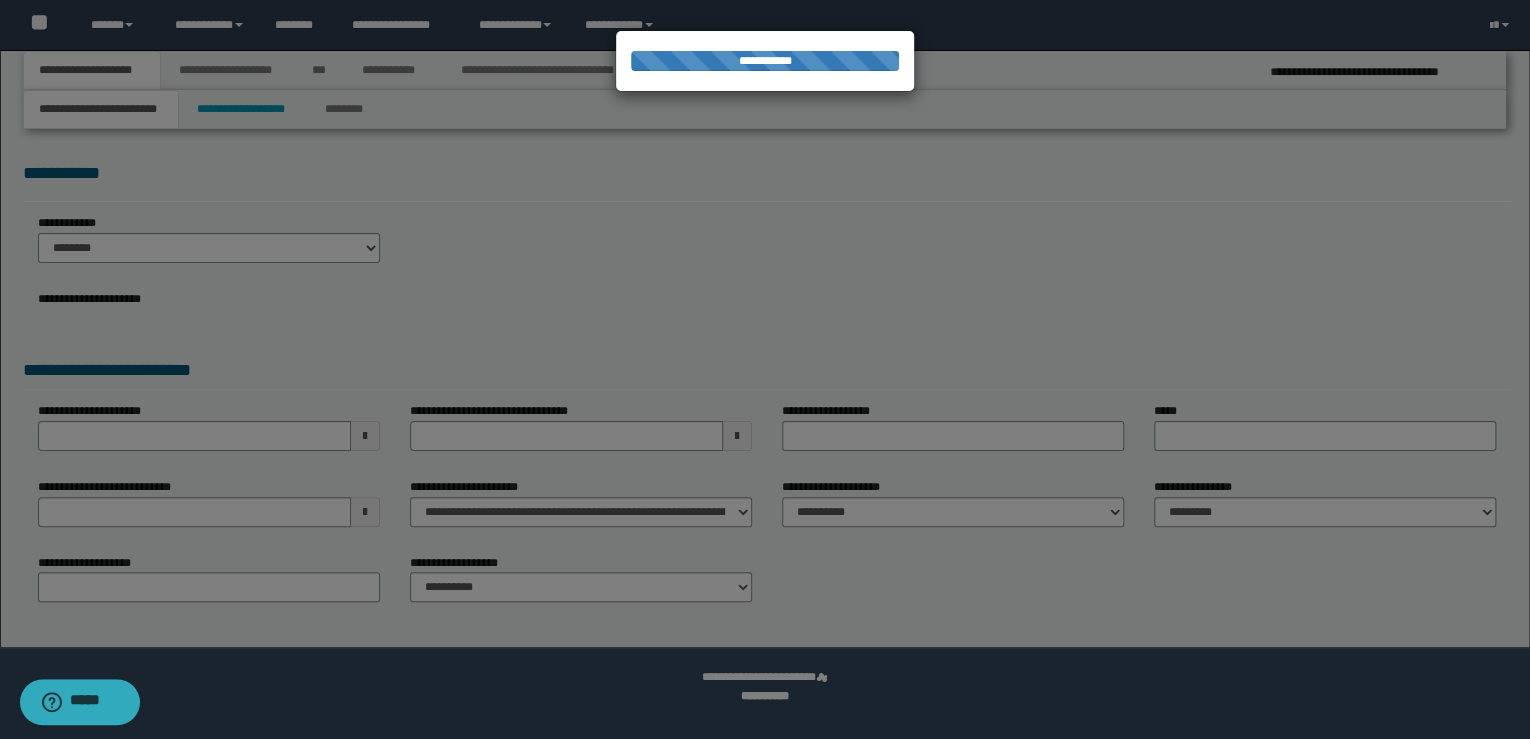 select on "**" 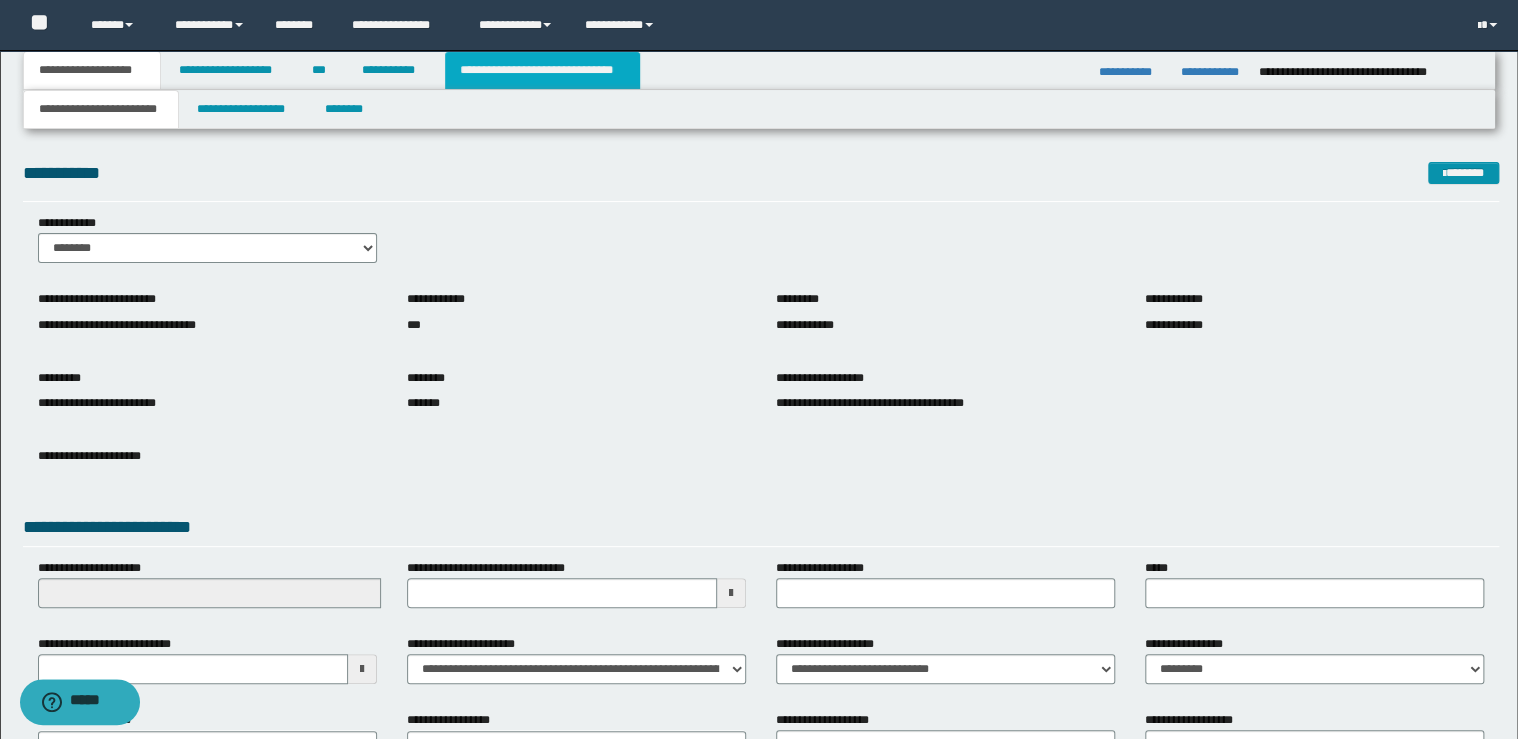 click on "**********" at bounding box center [542, 70] 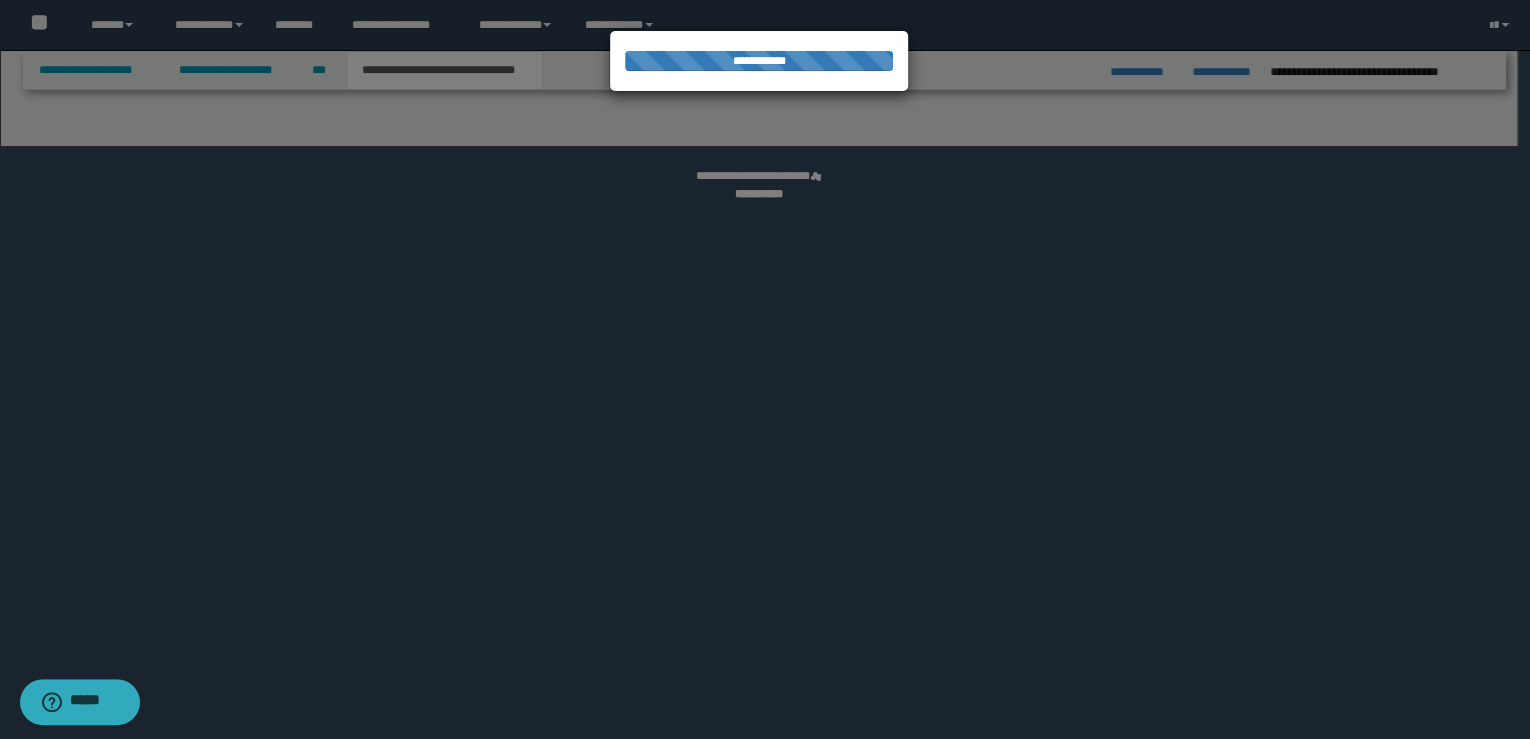 select on "*" 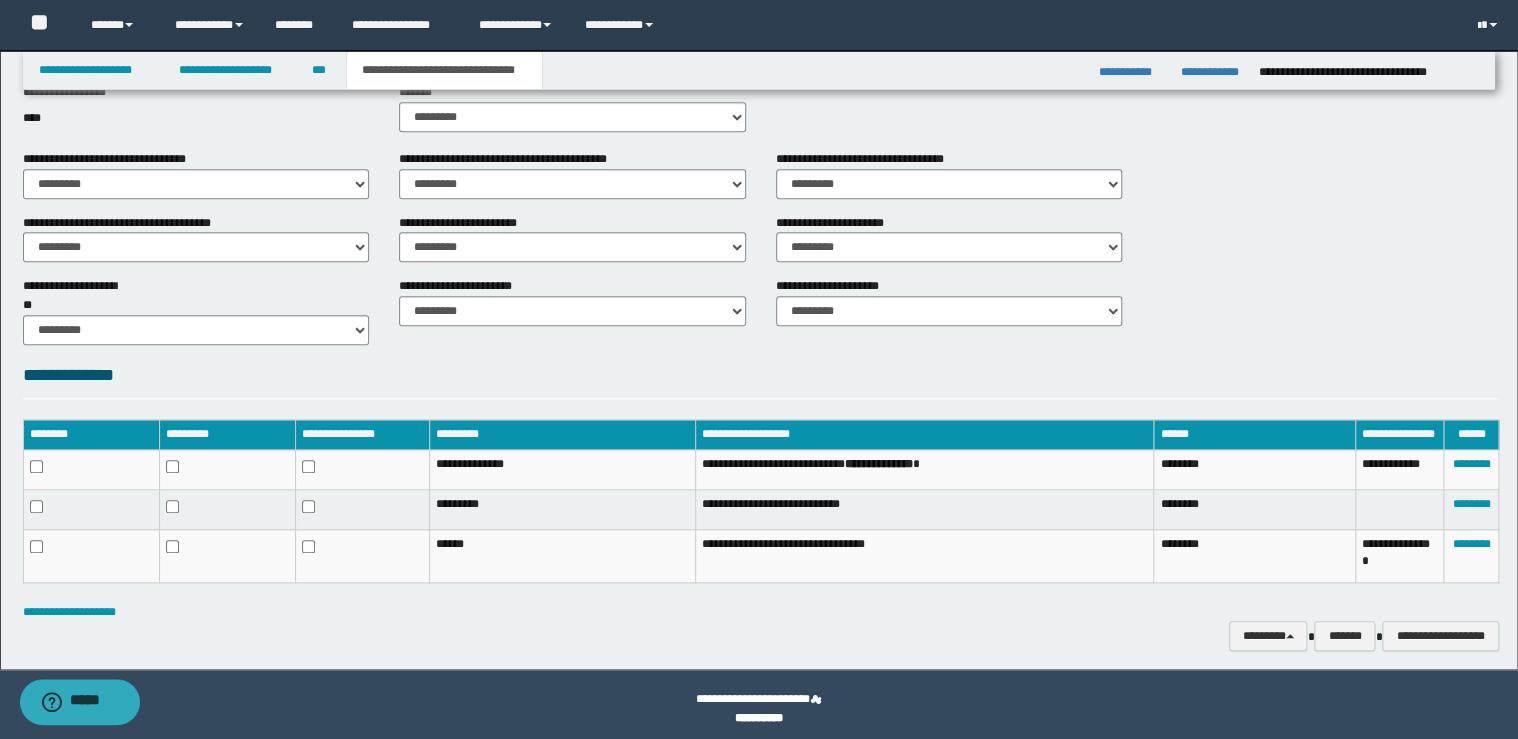 scroll, scrollTop: 702, scrollLeft: 0, axis: vertical 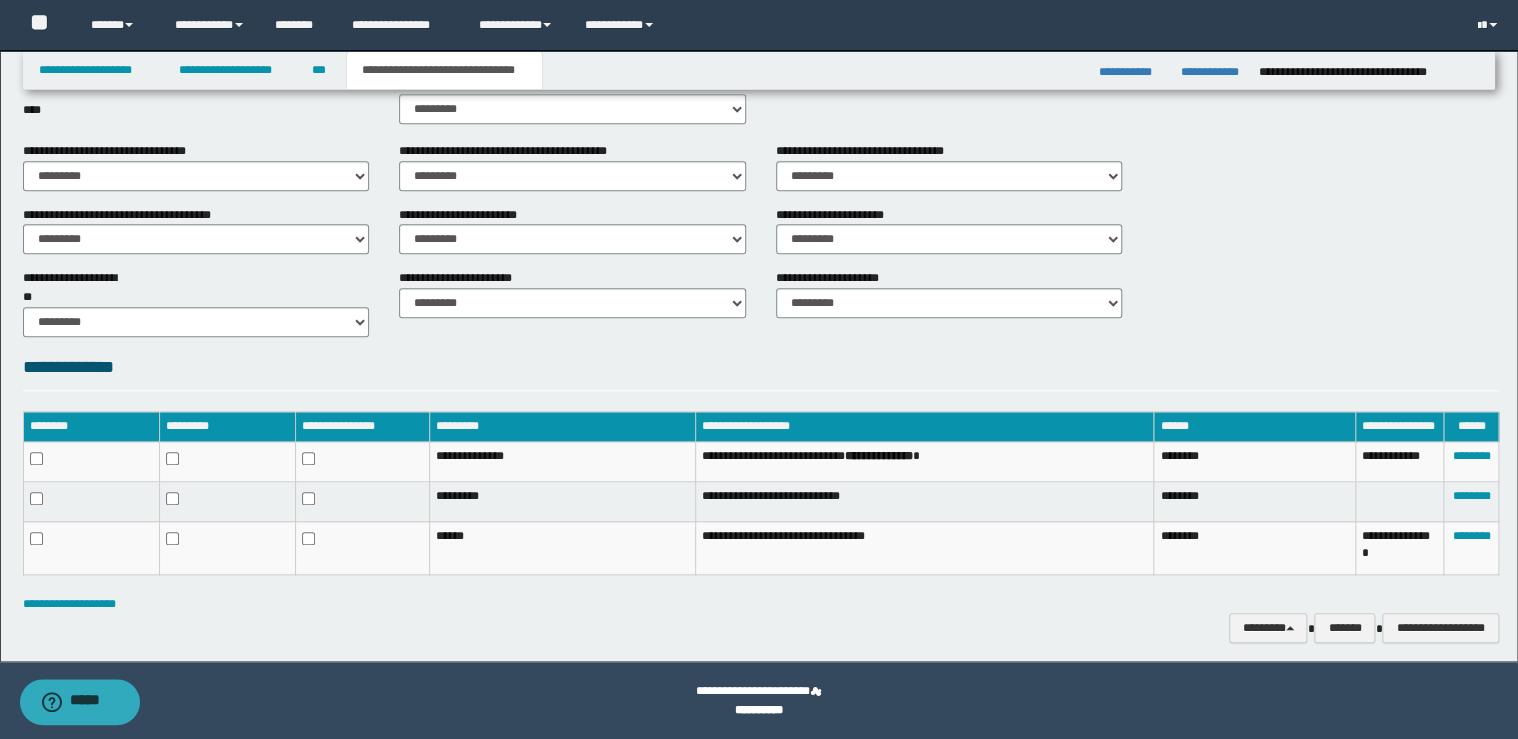 click on "**********" at bounding box center [759, 5] 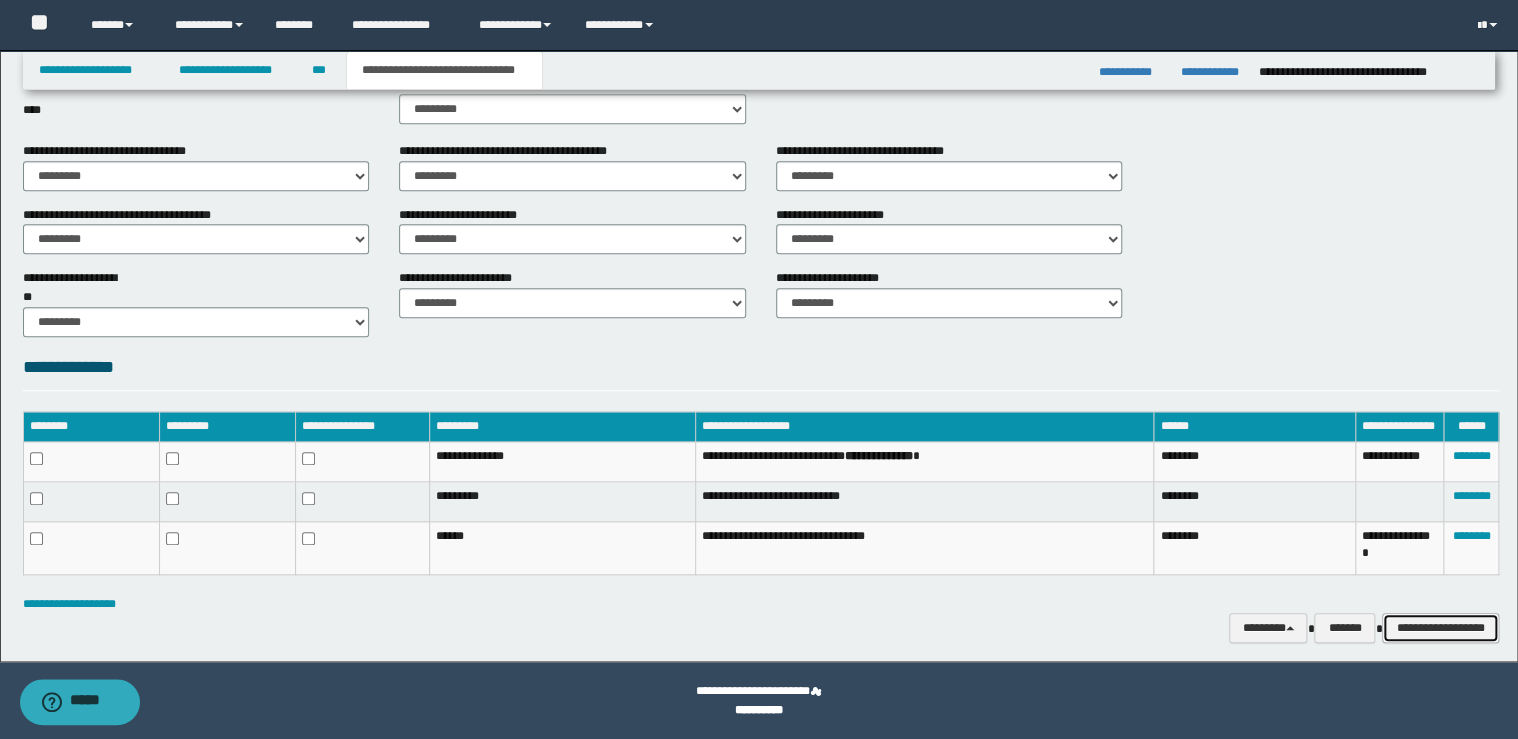click on "**********" at bounding box center (1440, 628) 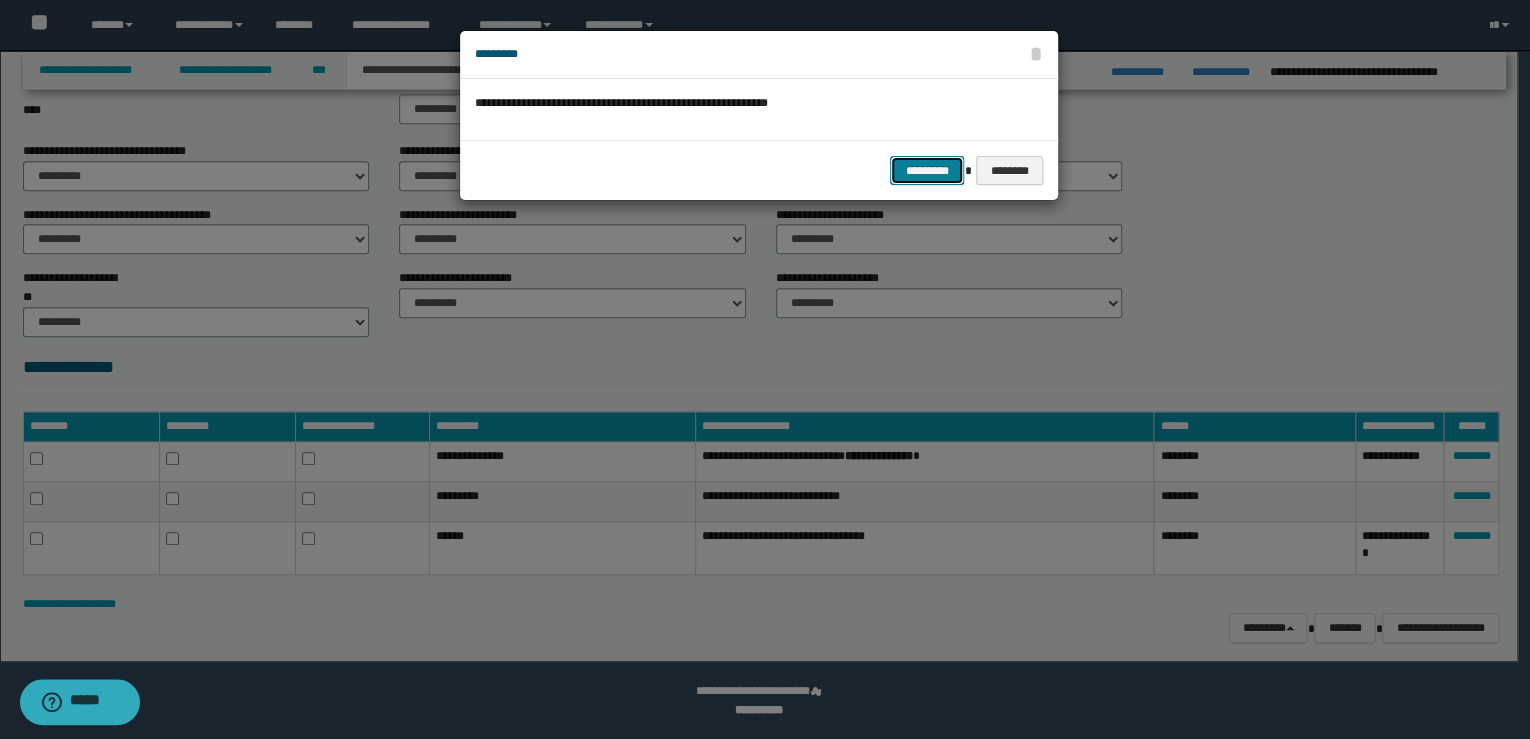 click on "*********" at bounding box center (927, 171) 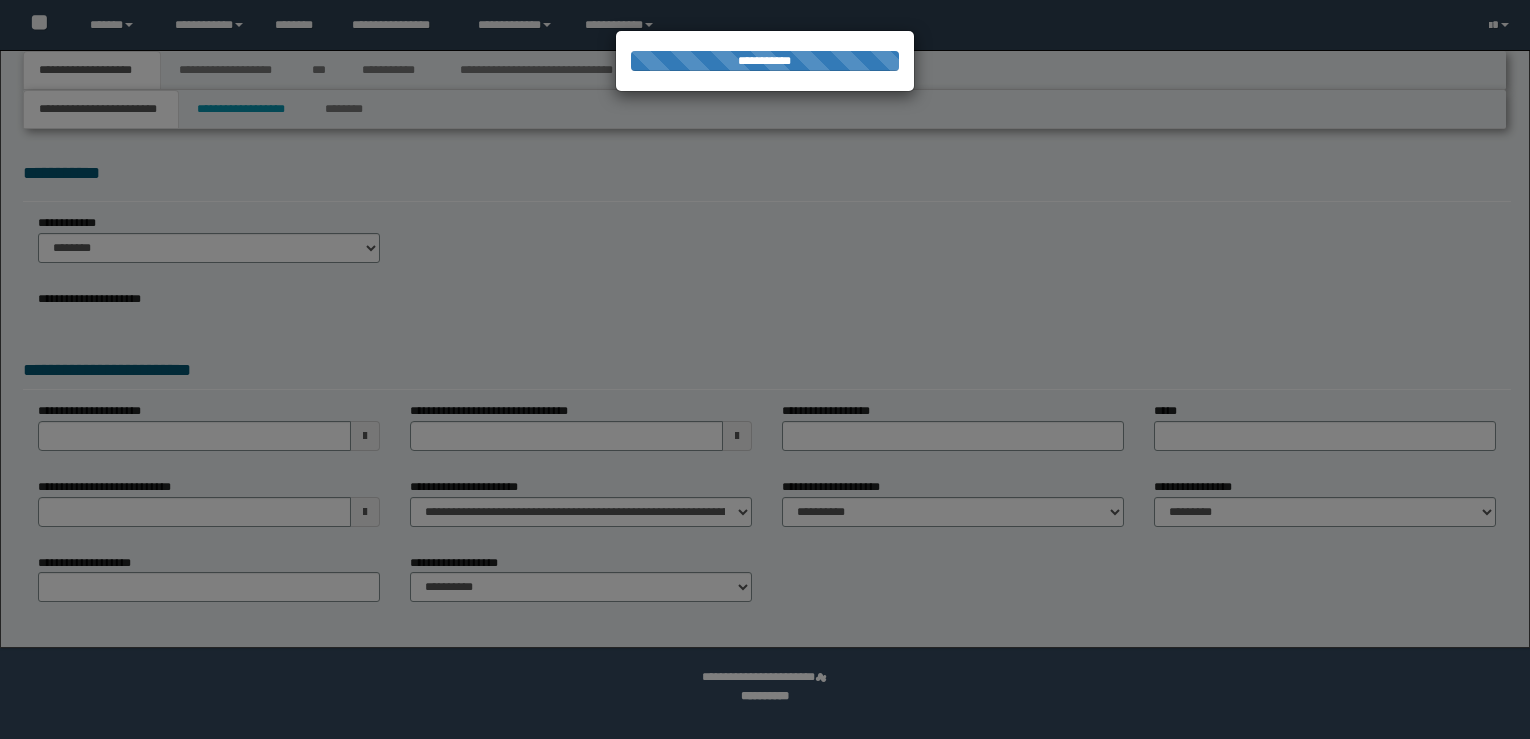 scroll, scrollTop: 0, scrollLeft: 0, axis: both 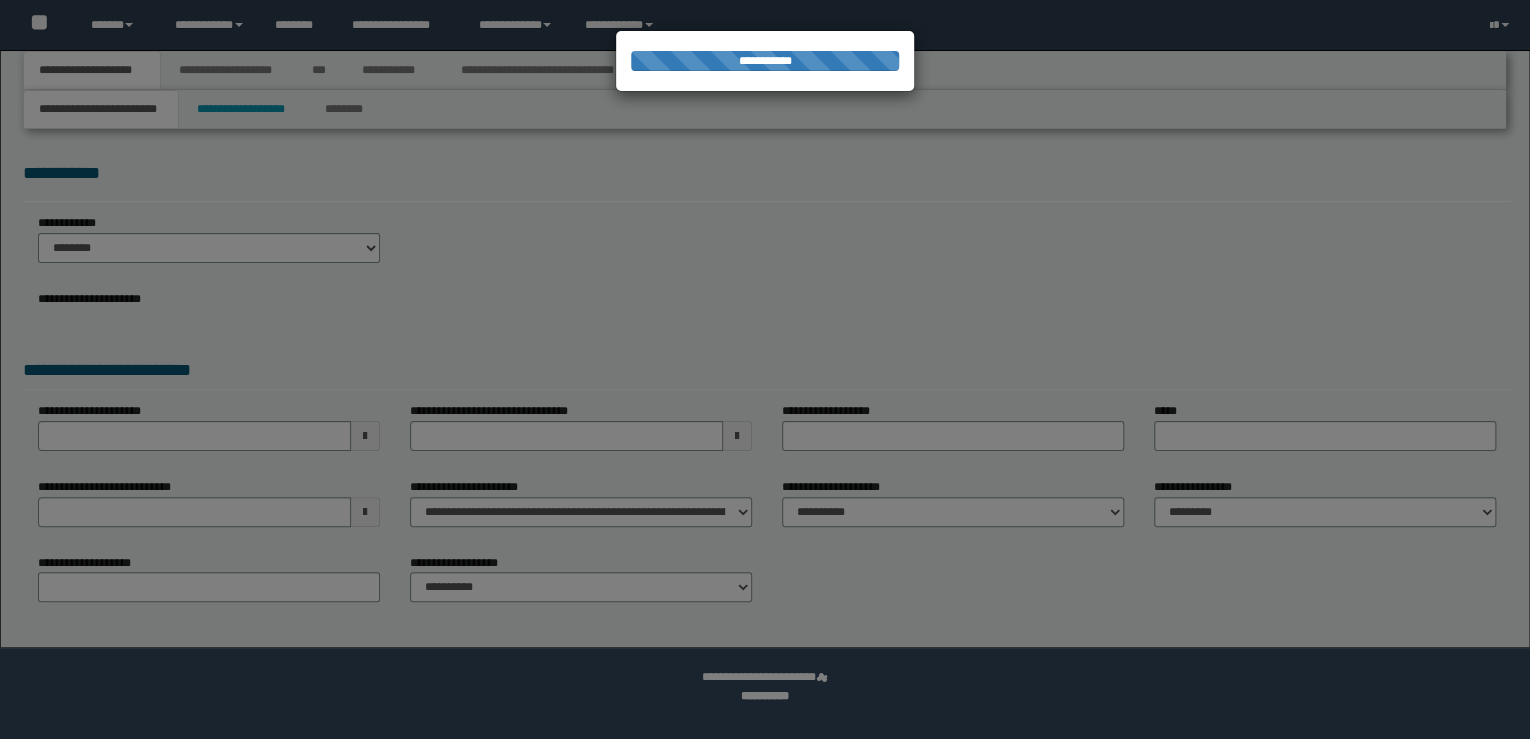 select on "**" 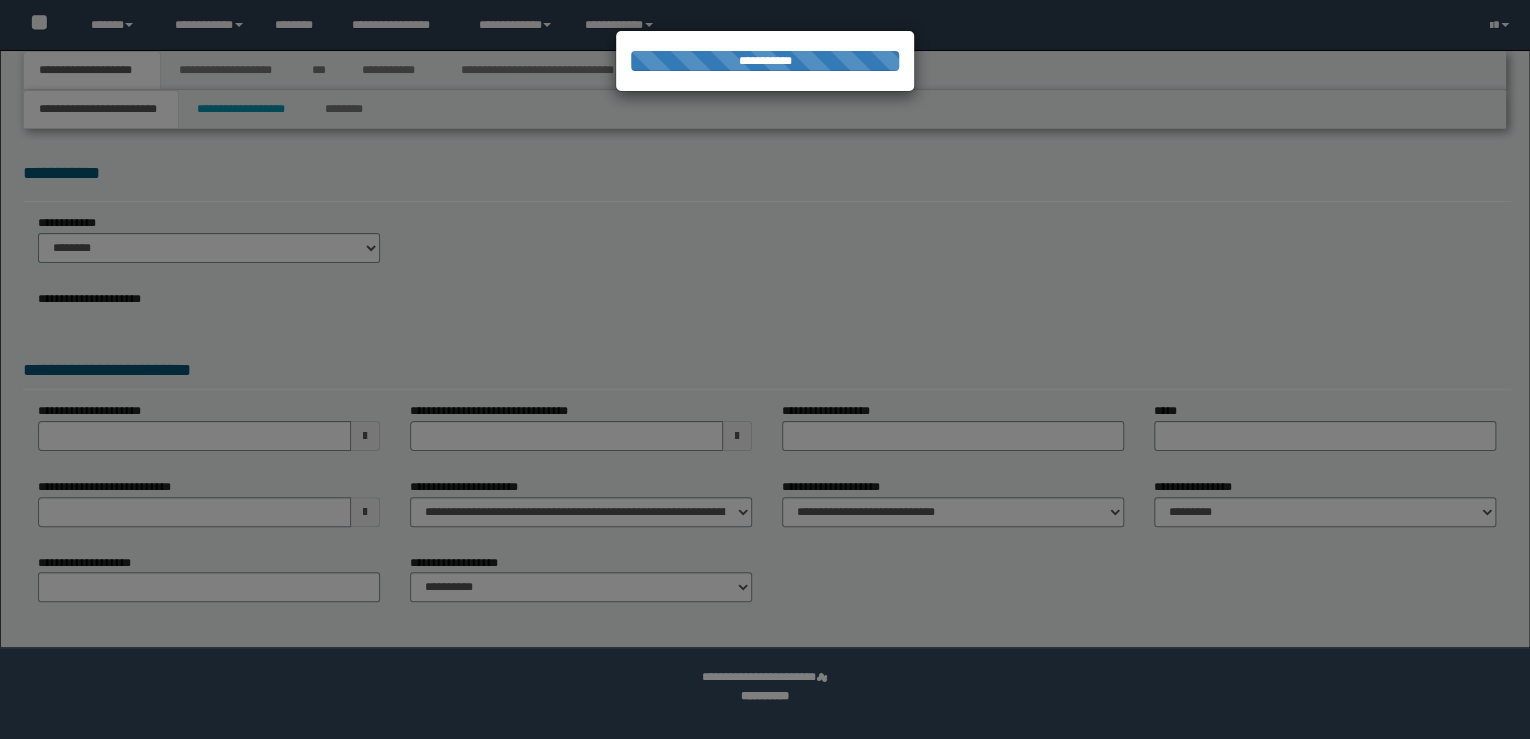 type on "********" 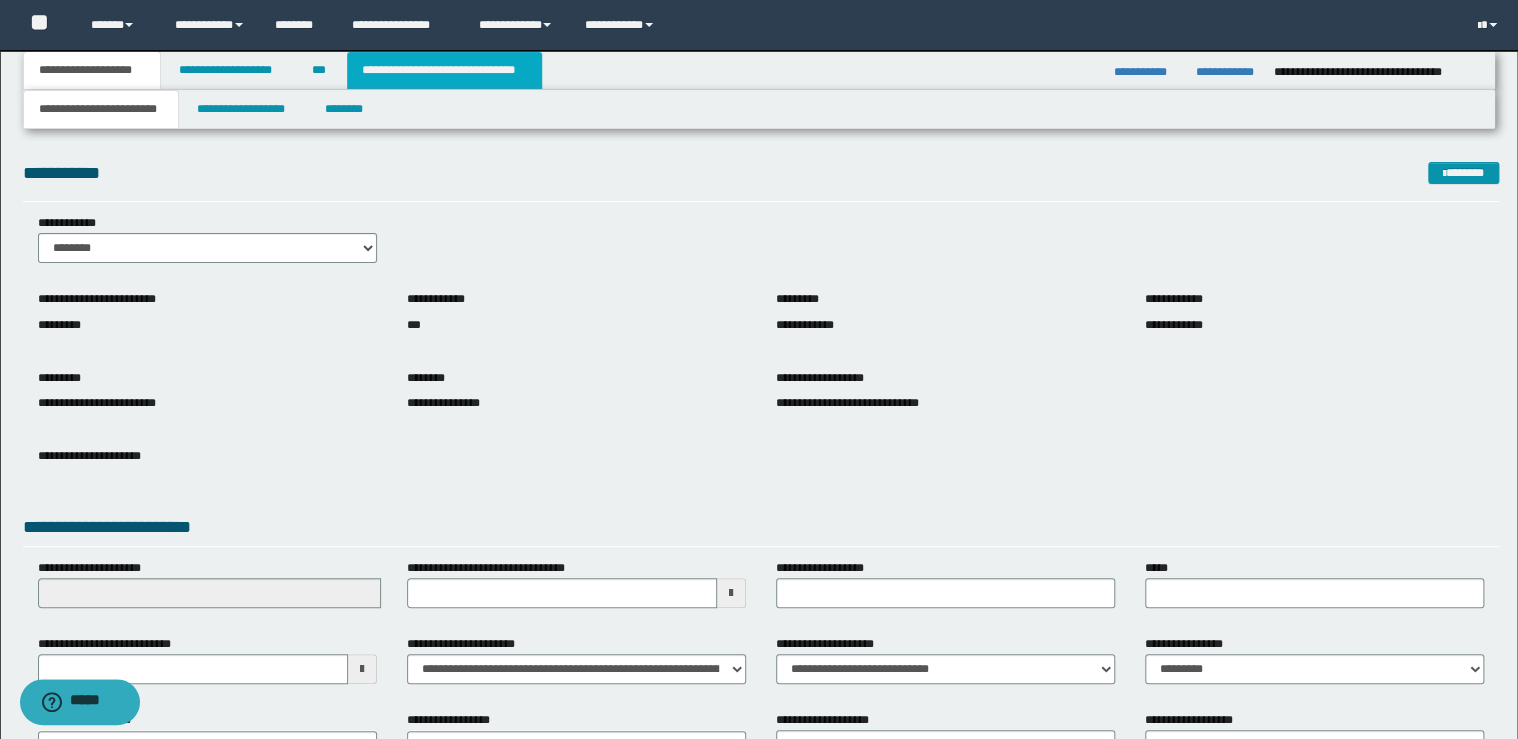drag, startPoint x: 488, startPoint y: 64, endPoint x: 500, endPoint y: 70, distance: 13.416408 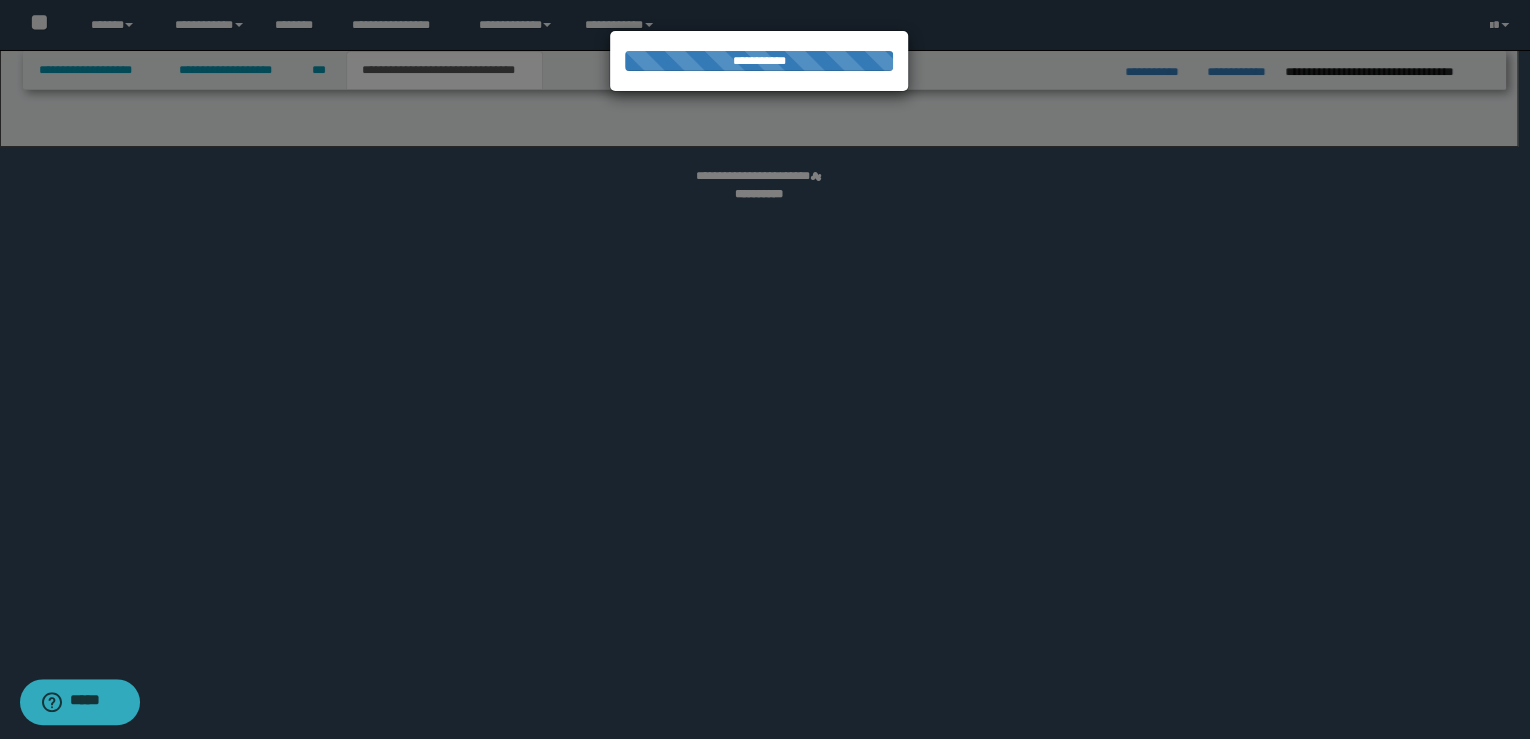 select on "*" 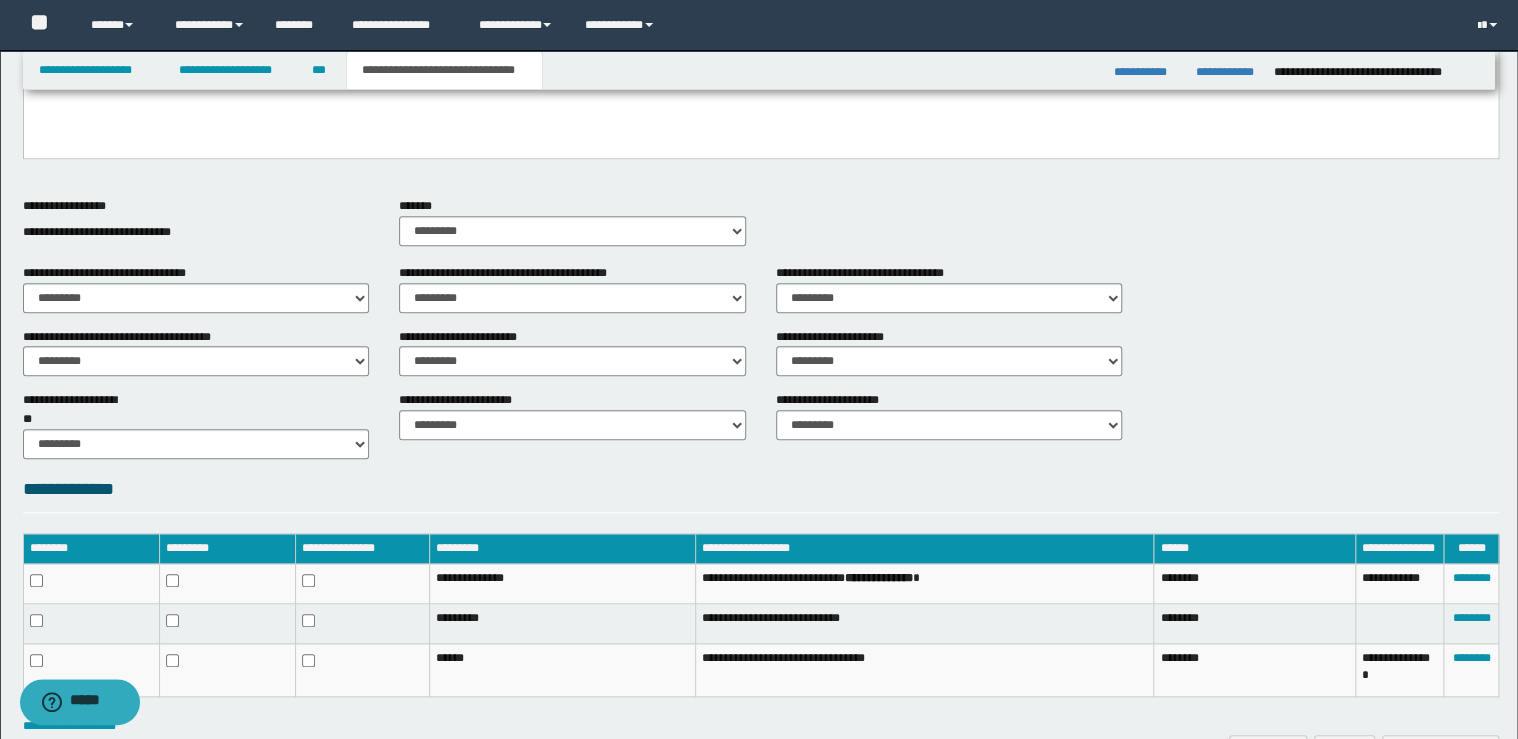 scroll, scrollTop: 702, scrollLeft: 0, axis: vertical 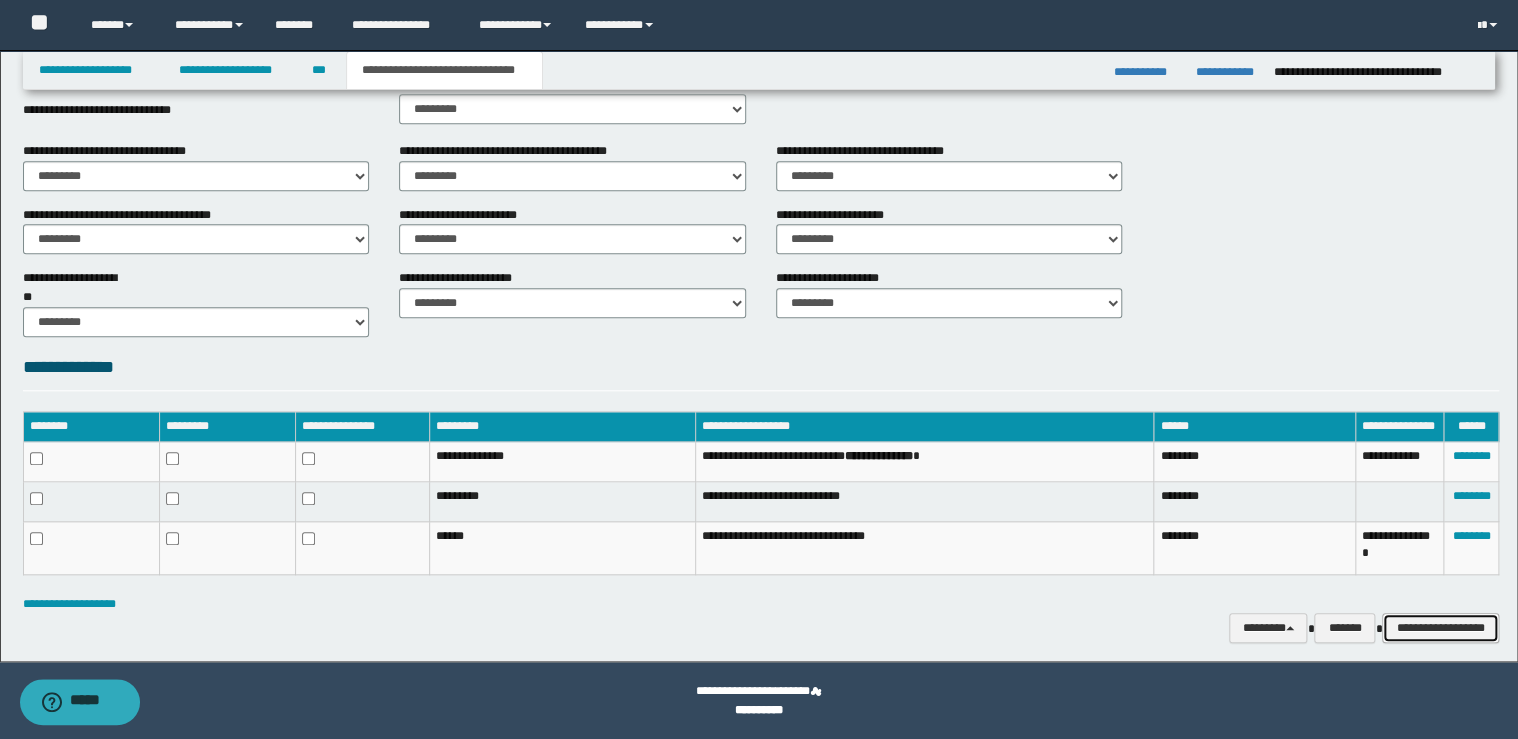 click on "**********" at bounding box center (1440, 628) 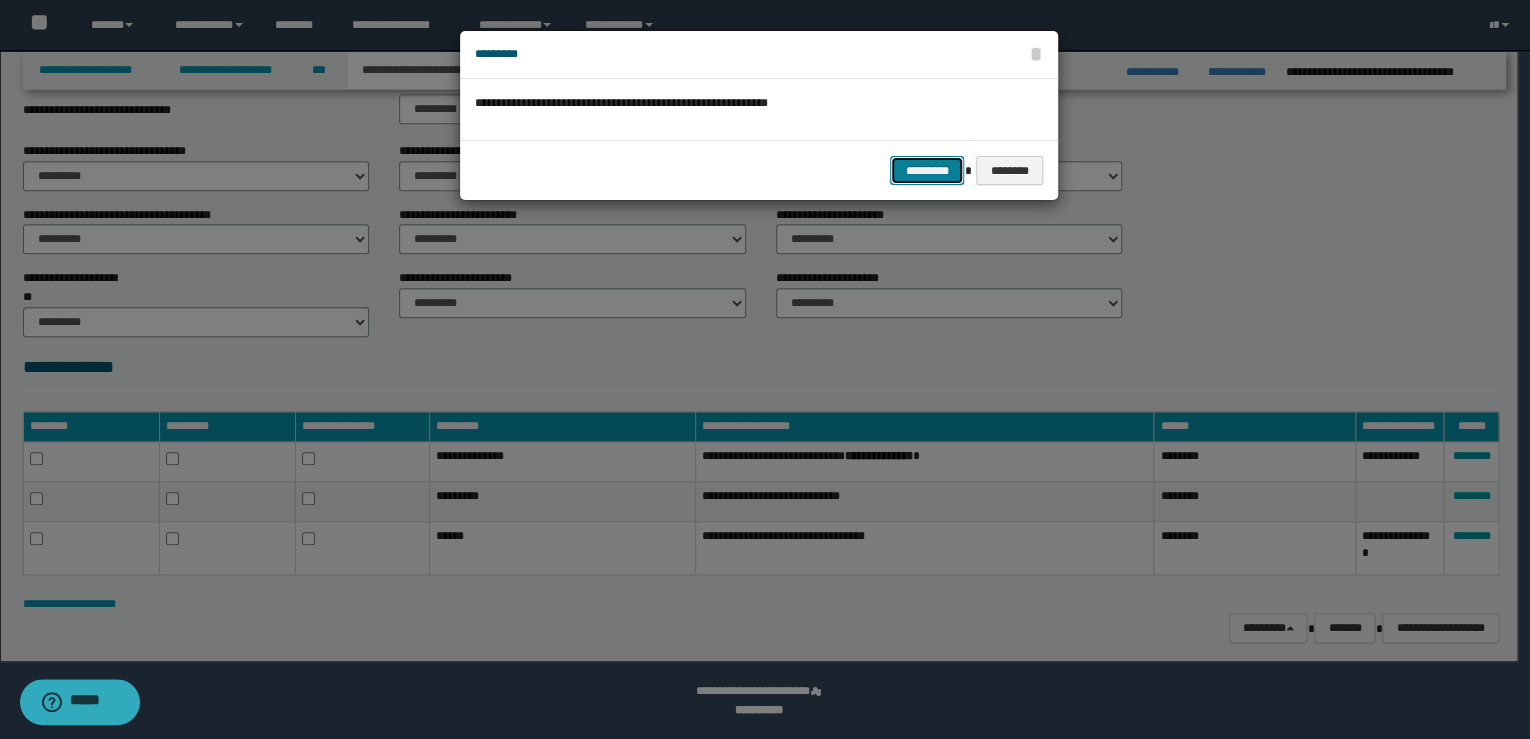 click on "*********" at bounding box center (927, 171) 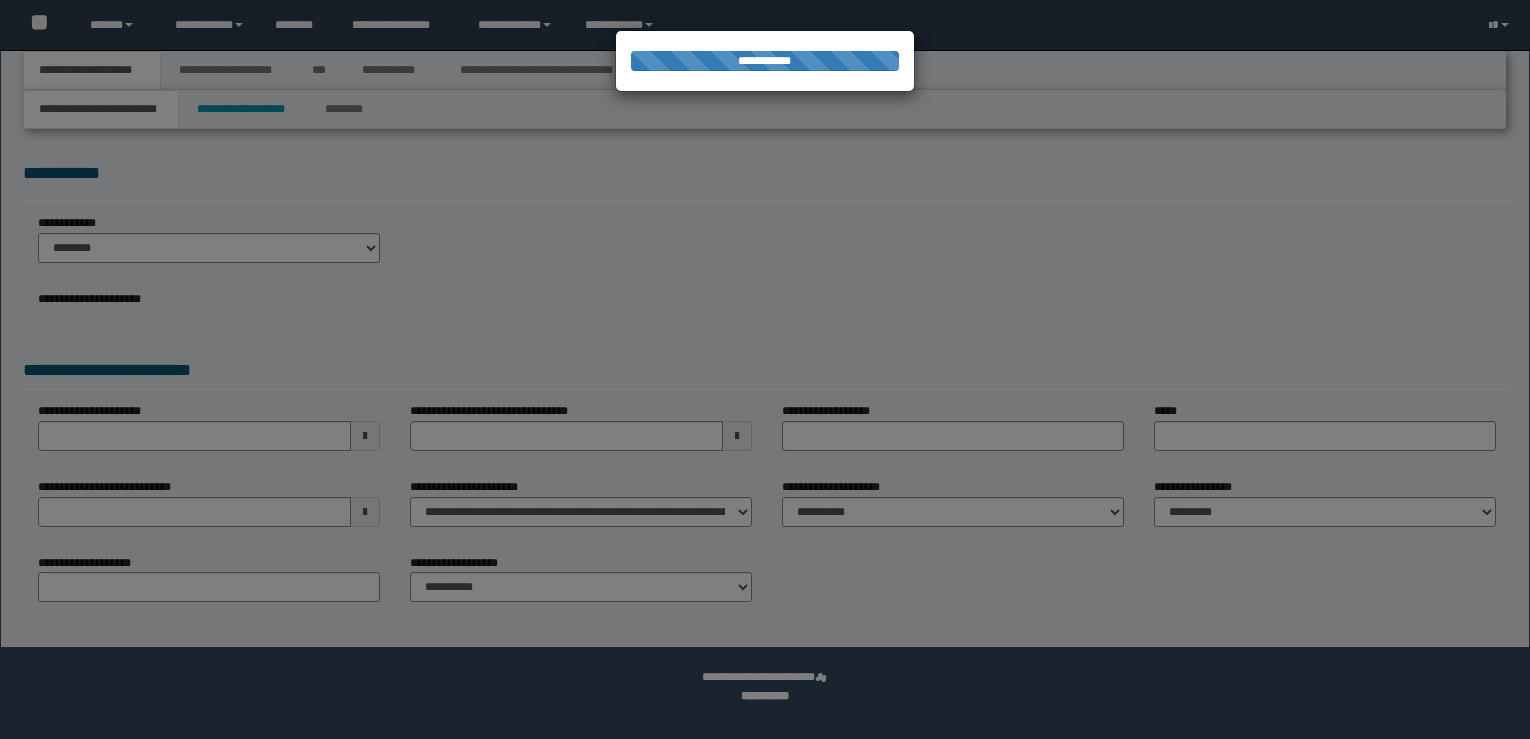 scroll, scrollTop: 0, scrollLeft: 0, axis: both 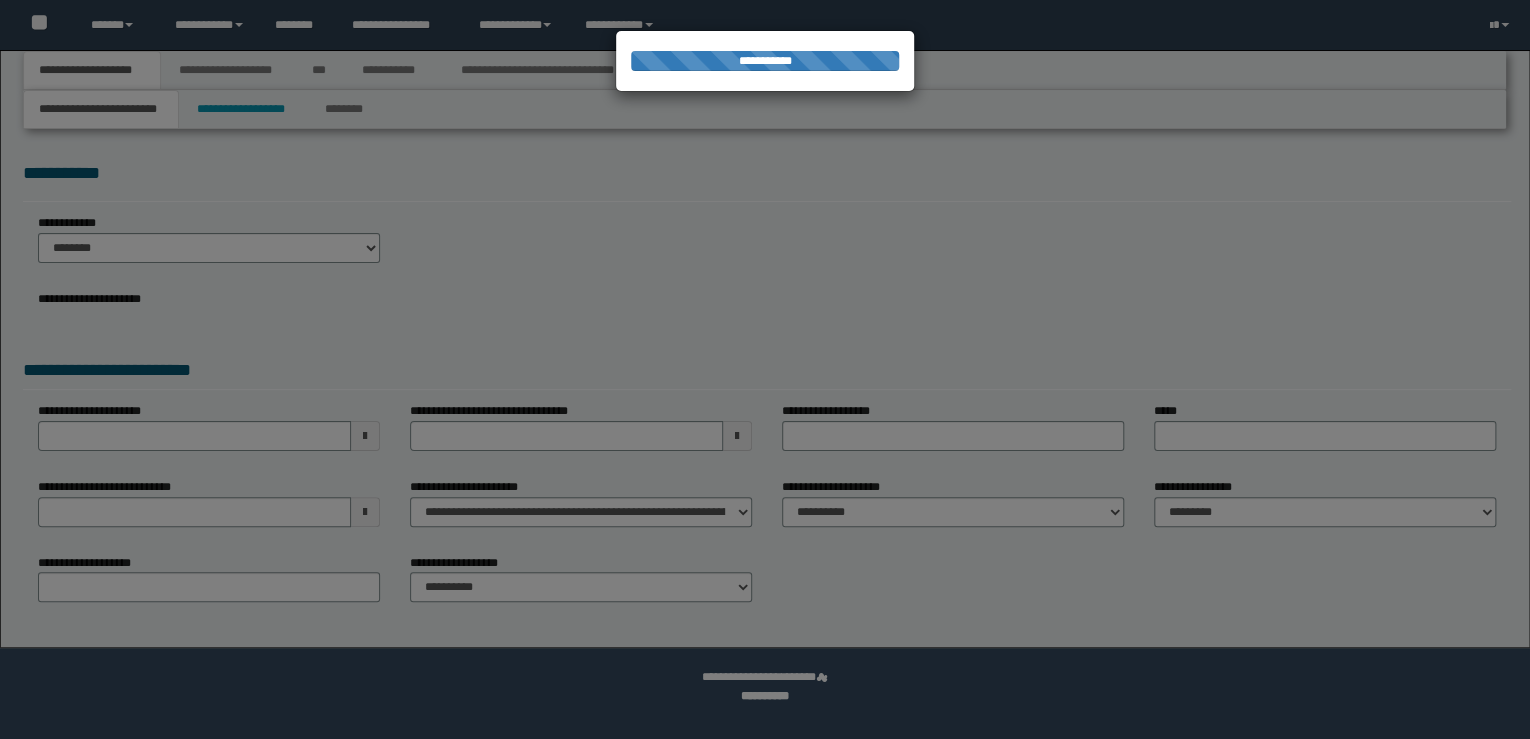 select on "**" 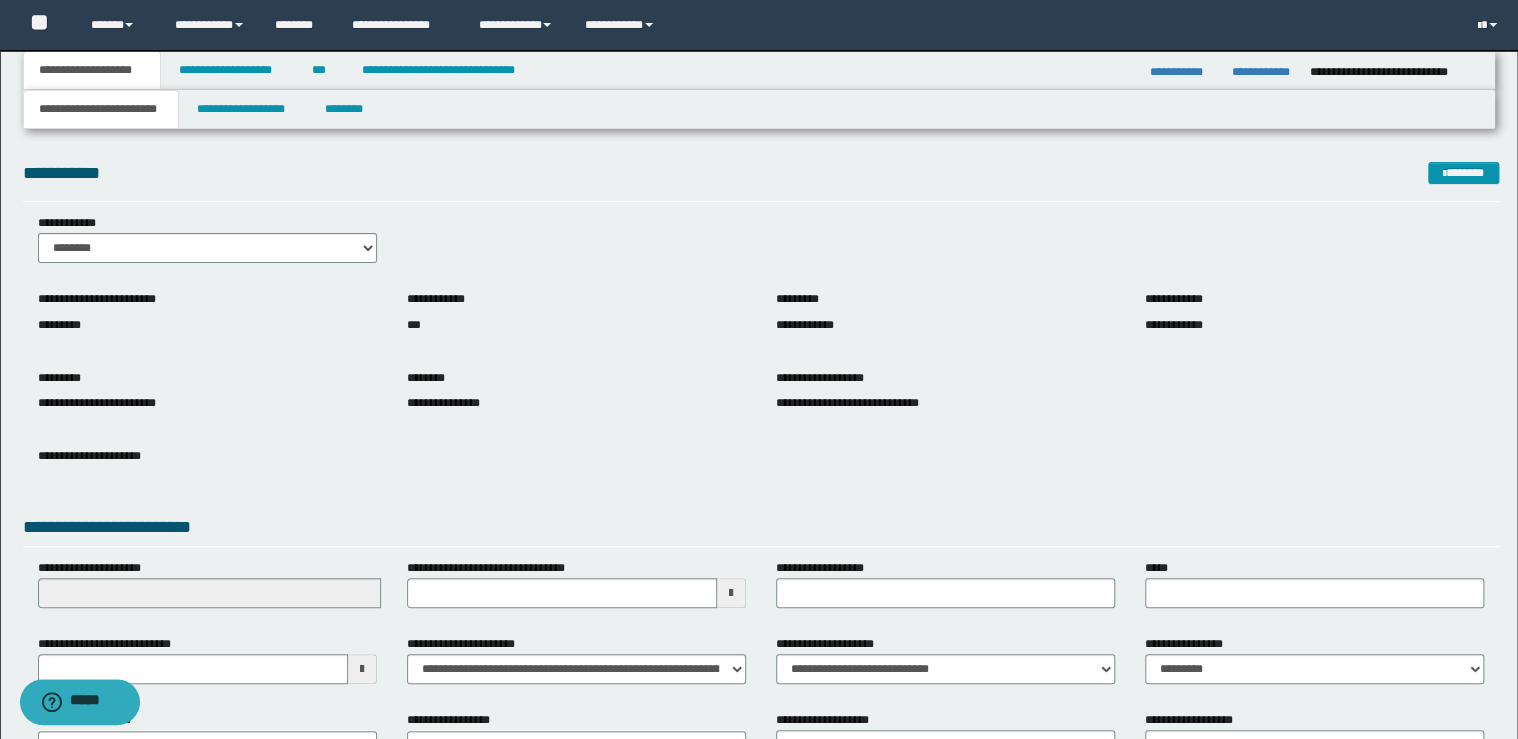 click on "**********" at bounding box center (759, 70) 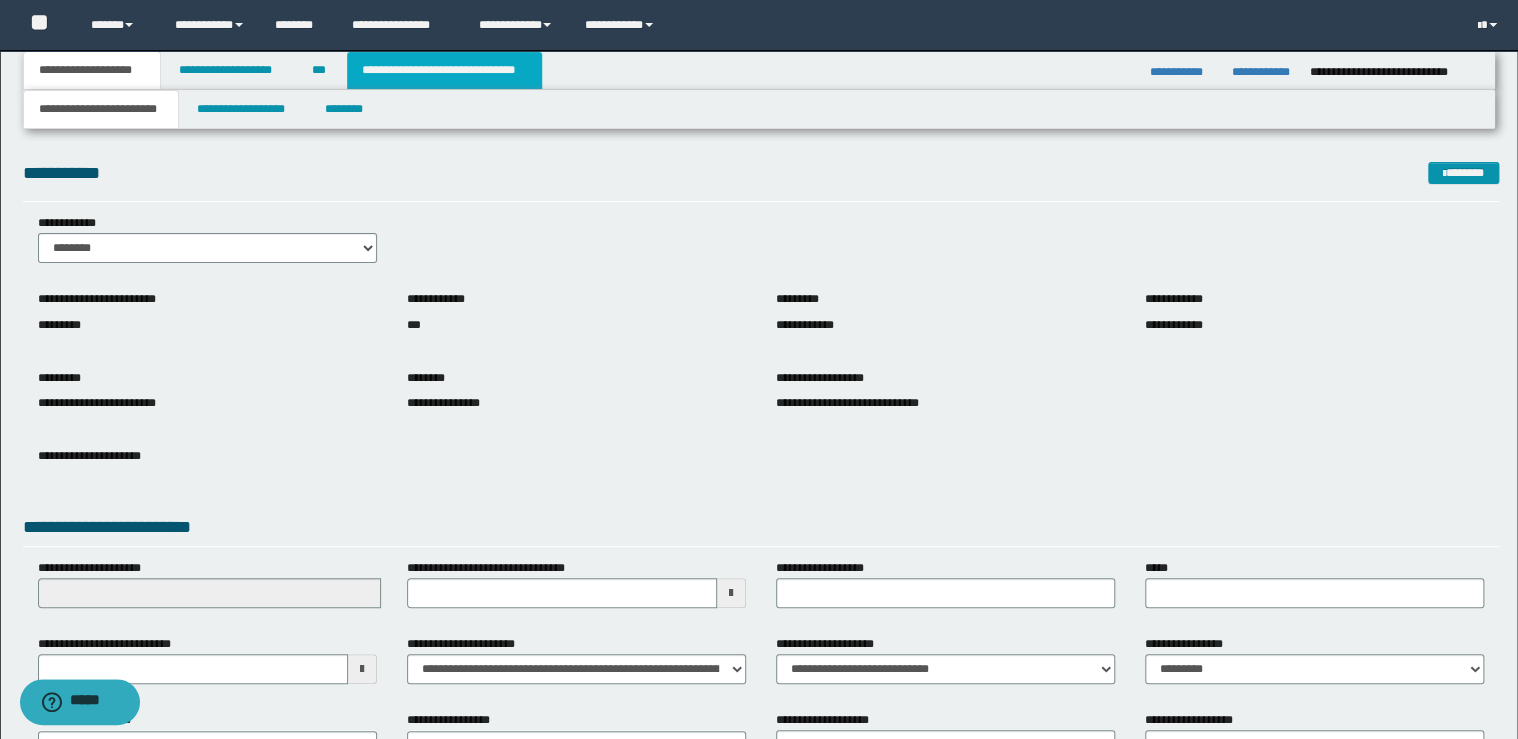 click on "**********" at bounding box center [444, 70] 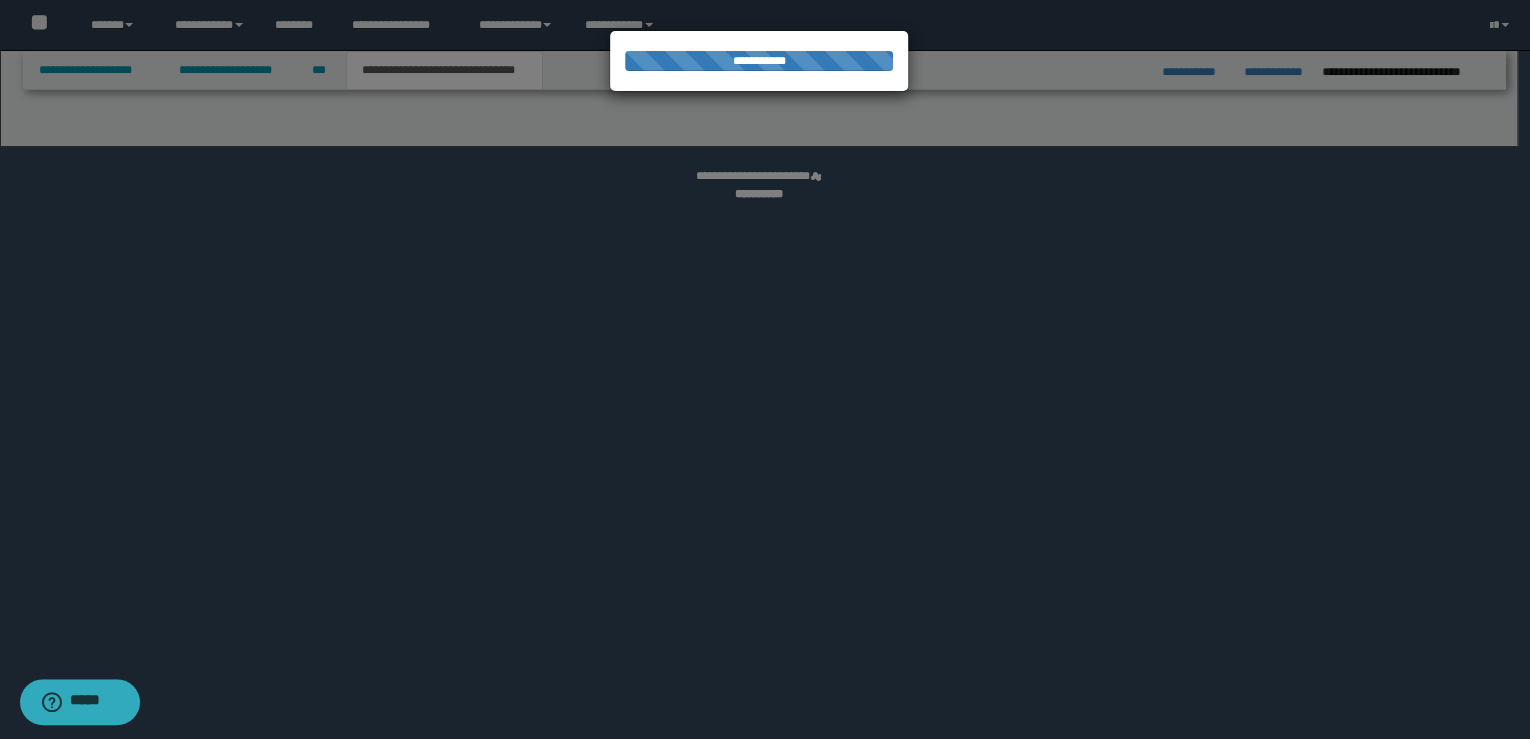 select on "*" 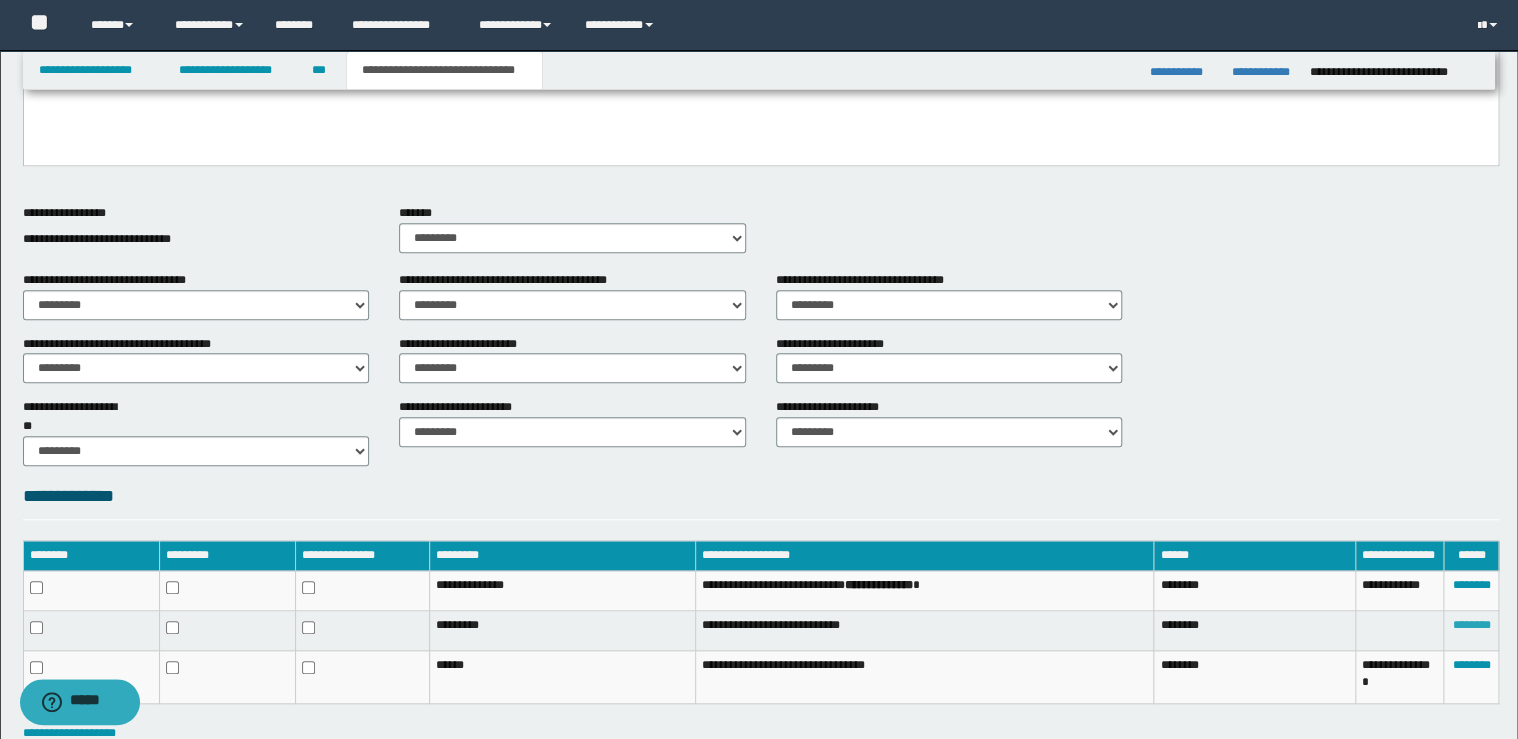 scroll, scrollTop: 732, scrollLeft: 0, axis: vertical 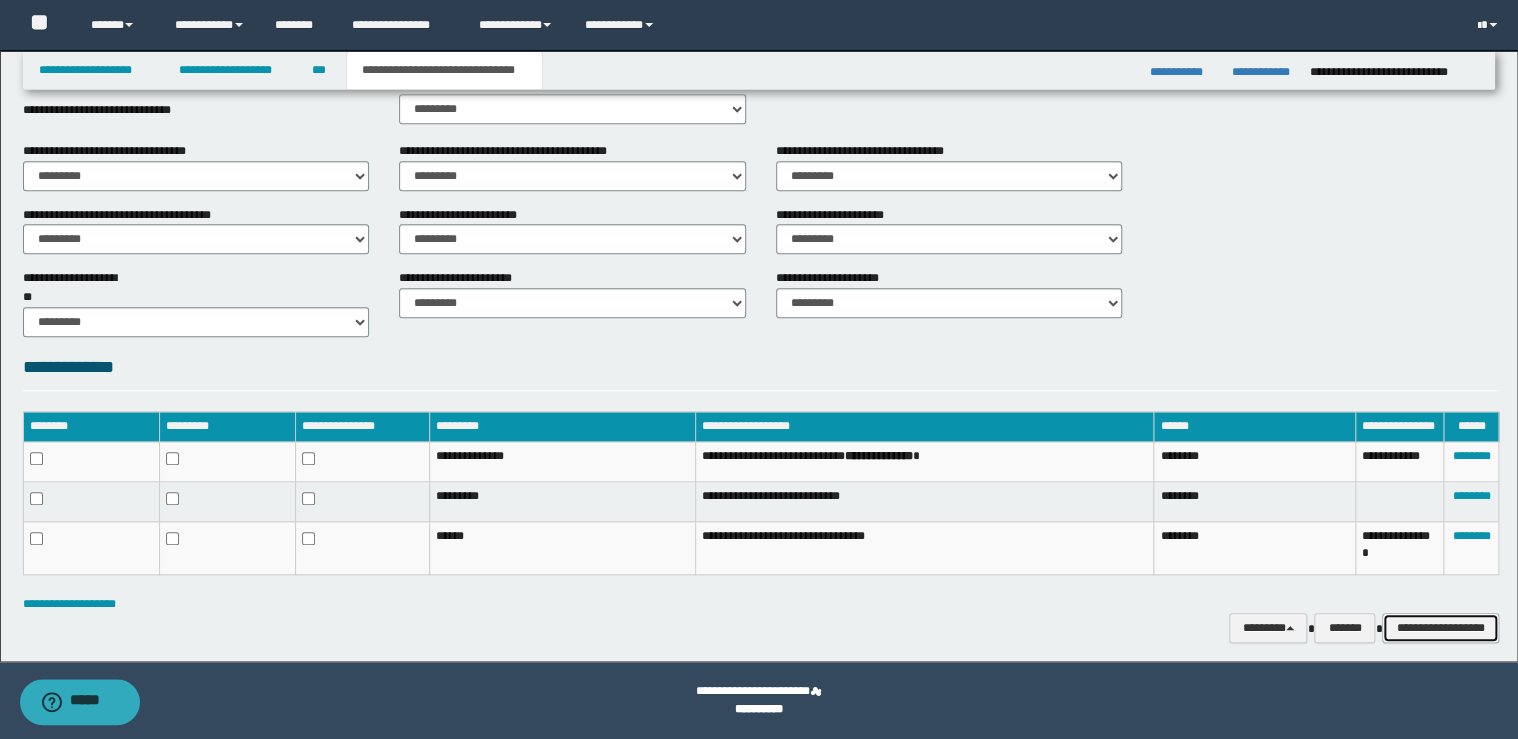 click on "**********" at bounding box center [1440, 628] 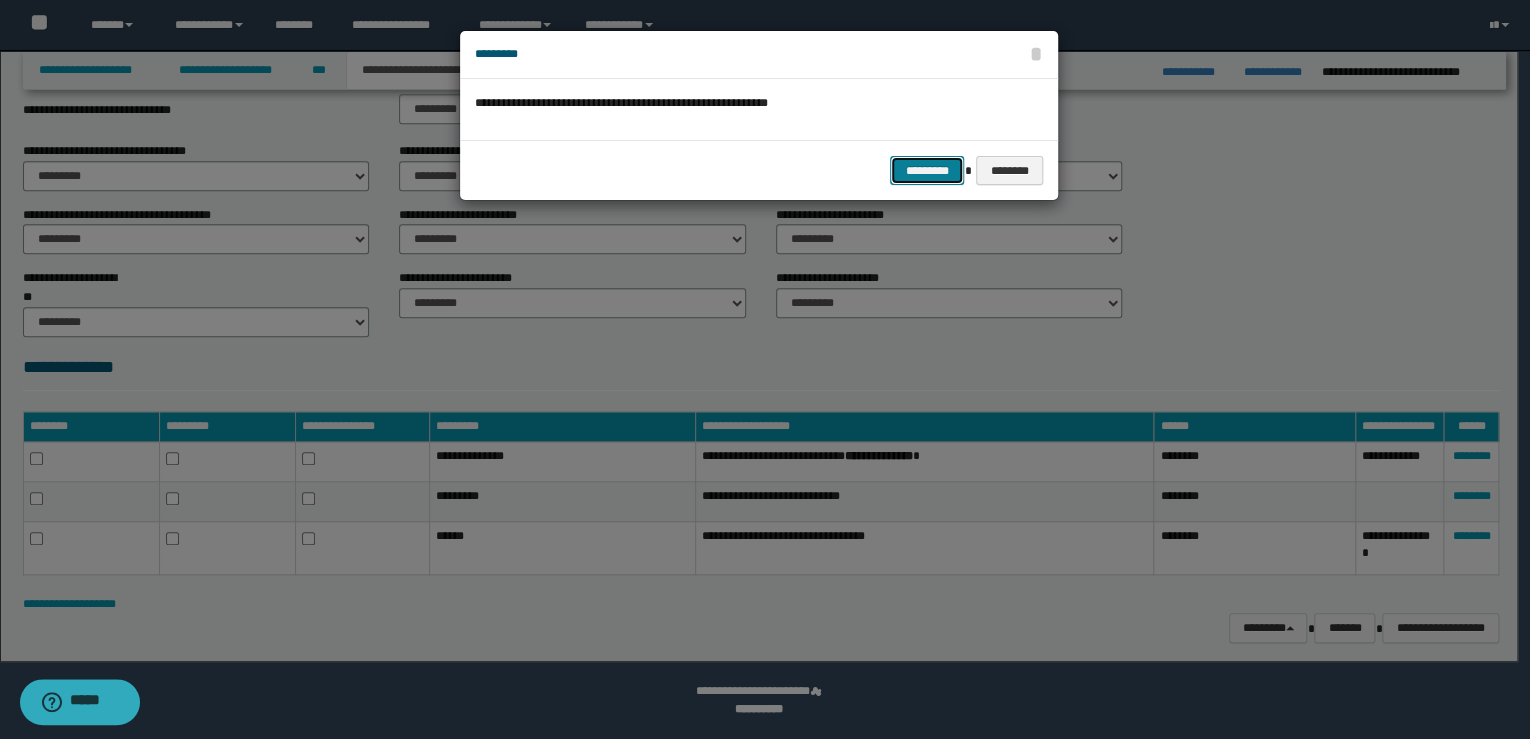 click on "*********" at bounding box center (927, 171) 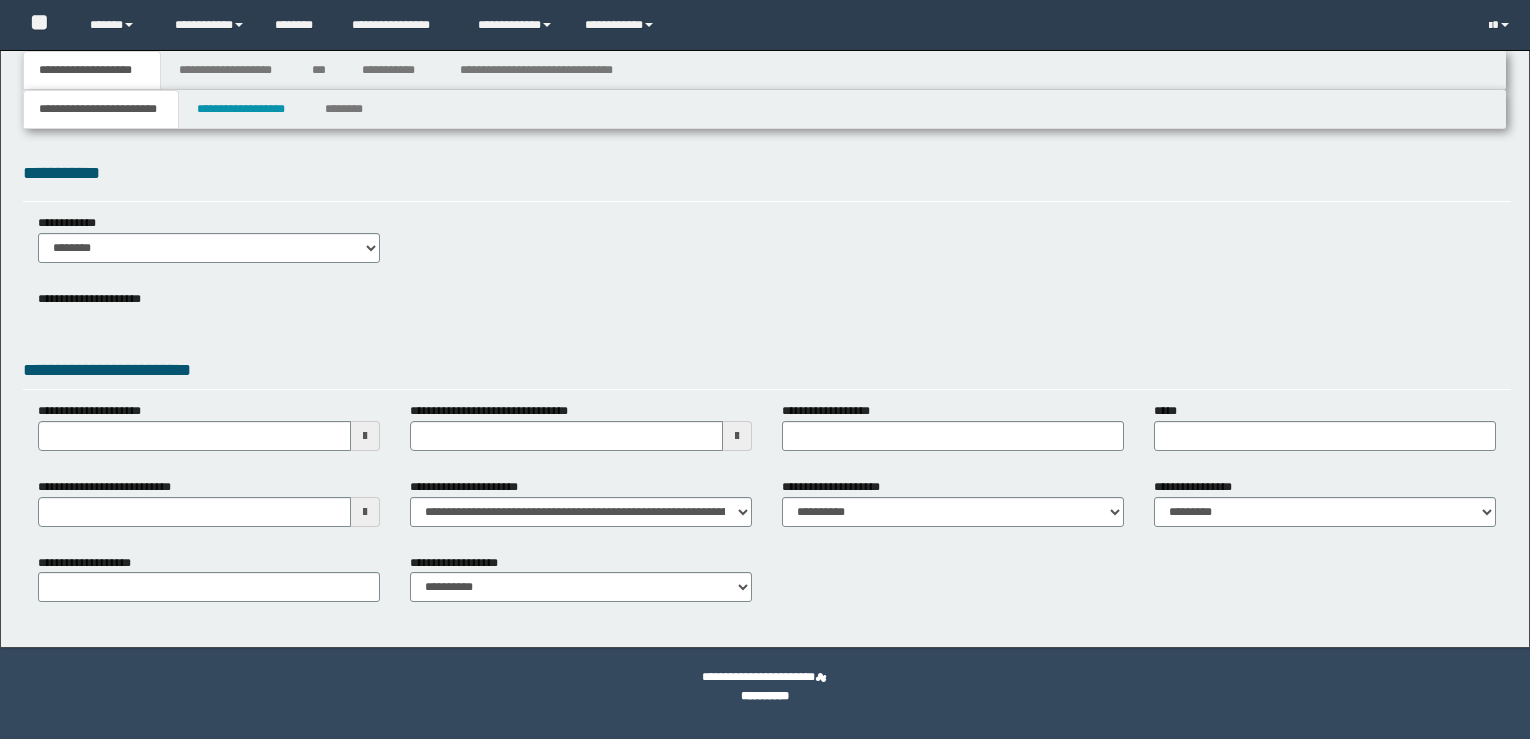 scroll, scrollTop: 0, scrollLeft: 0, axis: both 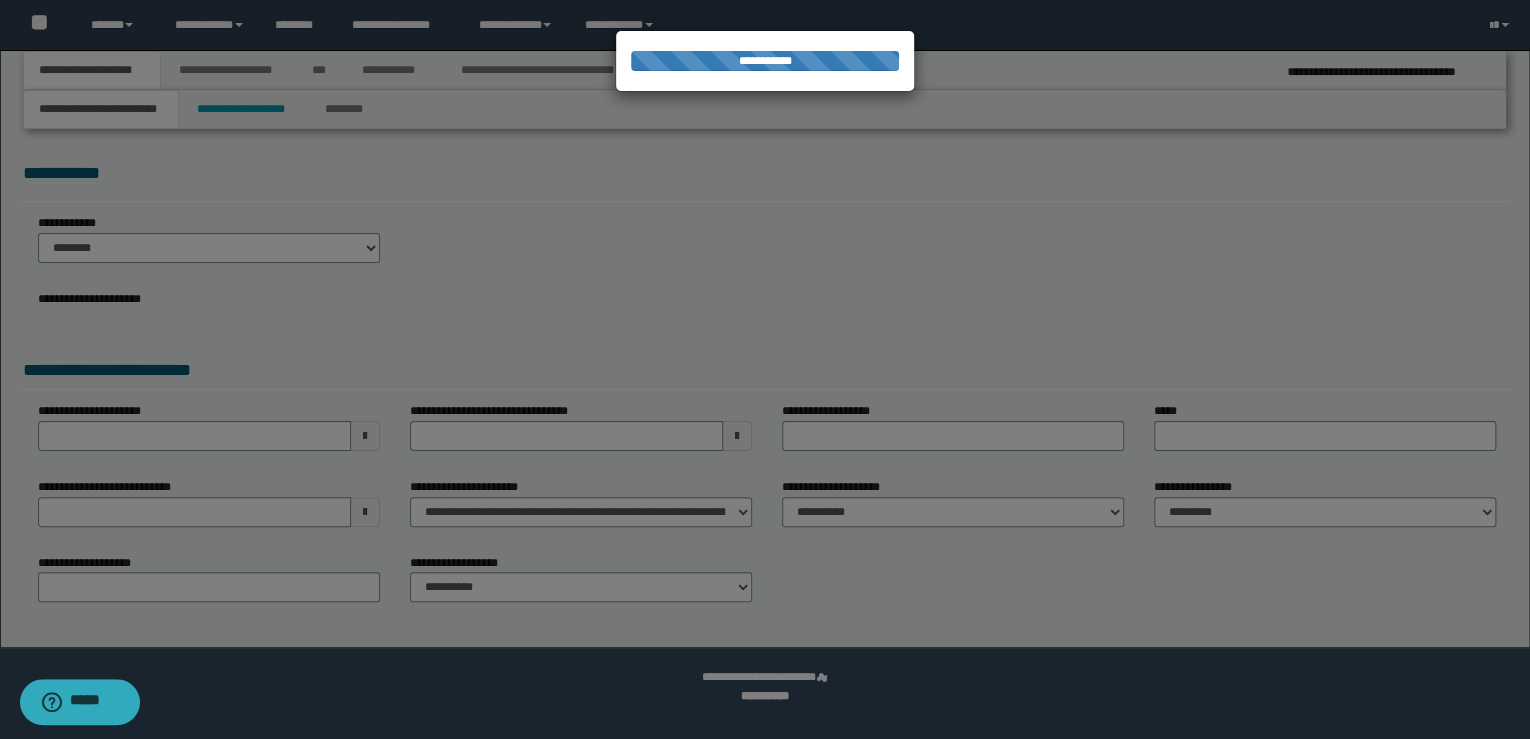 select on "*" 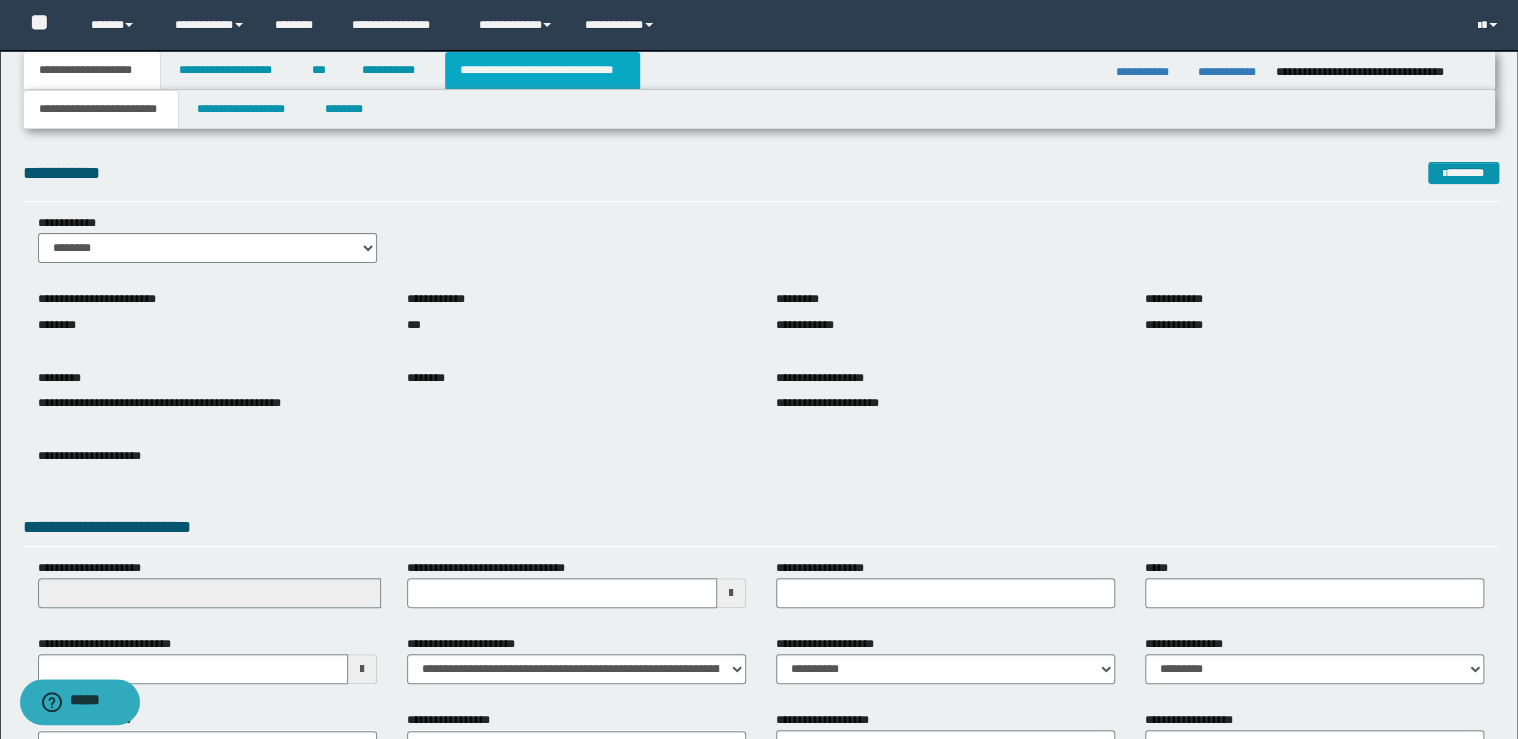 click on "**********" at bounding box center [542, 70] 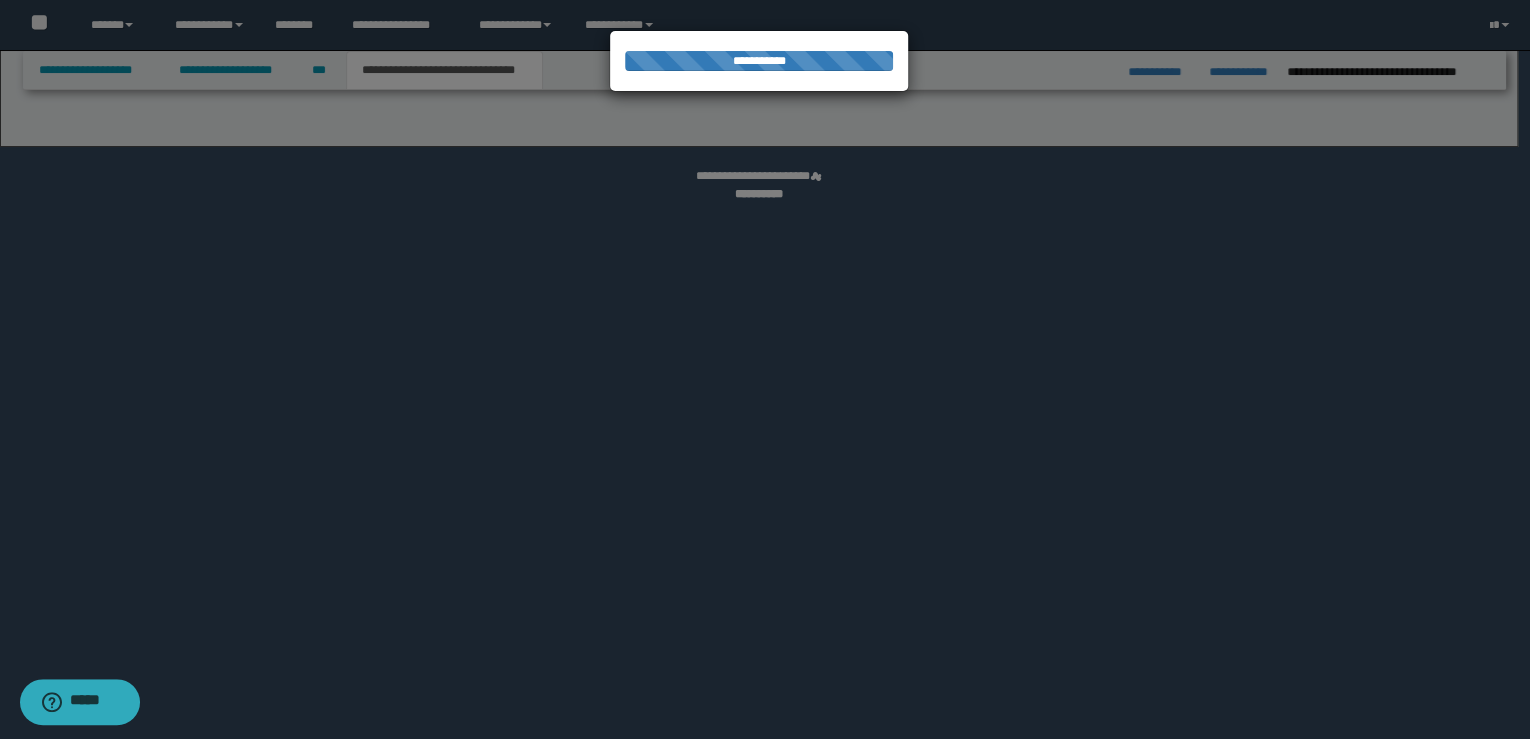 select on "*" 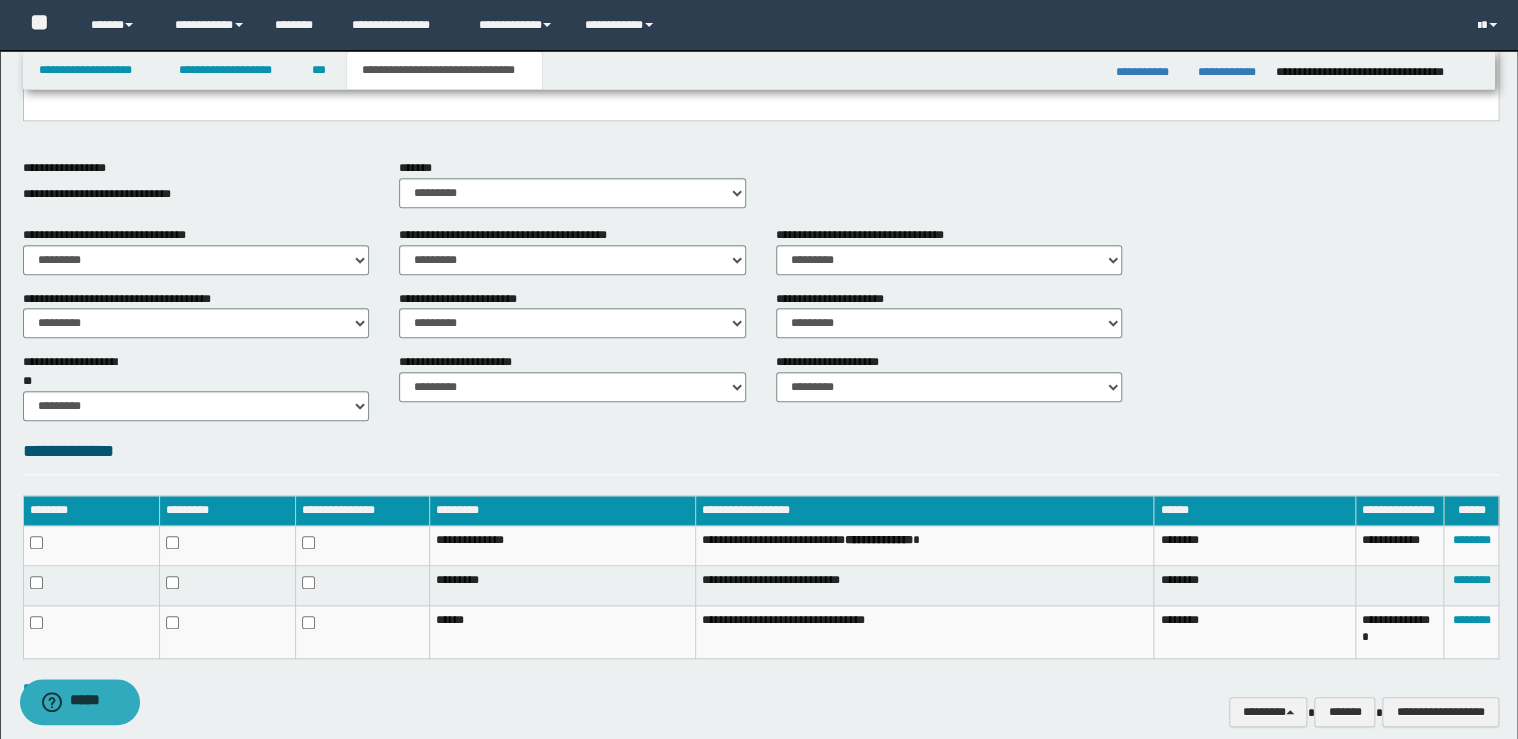 scroll, scrollTop: 732, scrollLeft: 0, axis: vertical 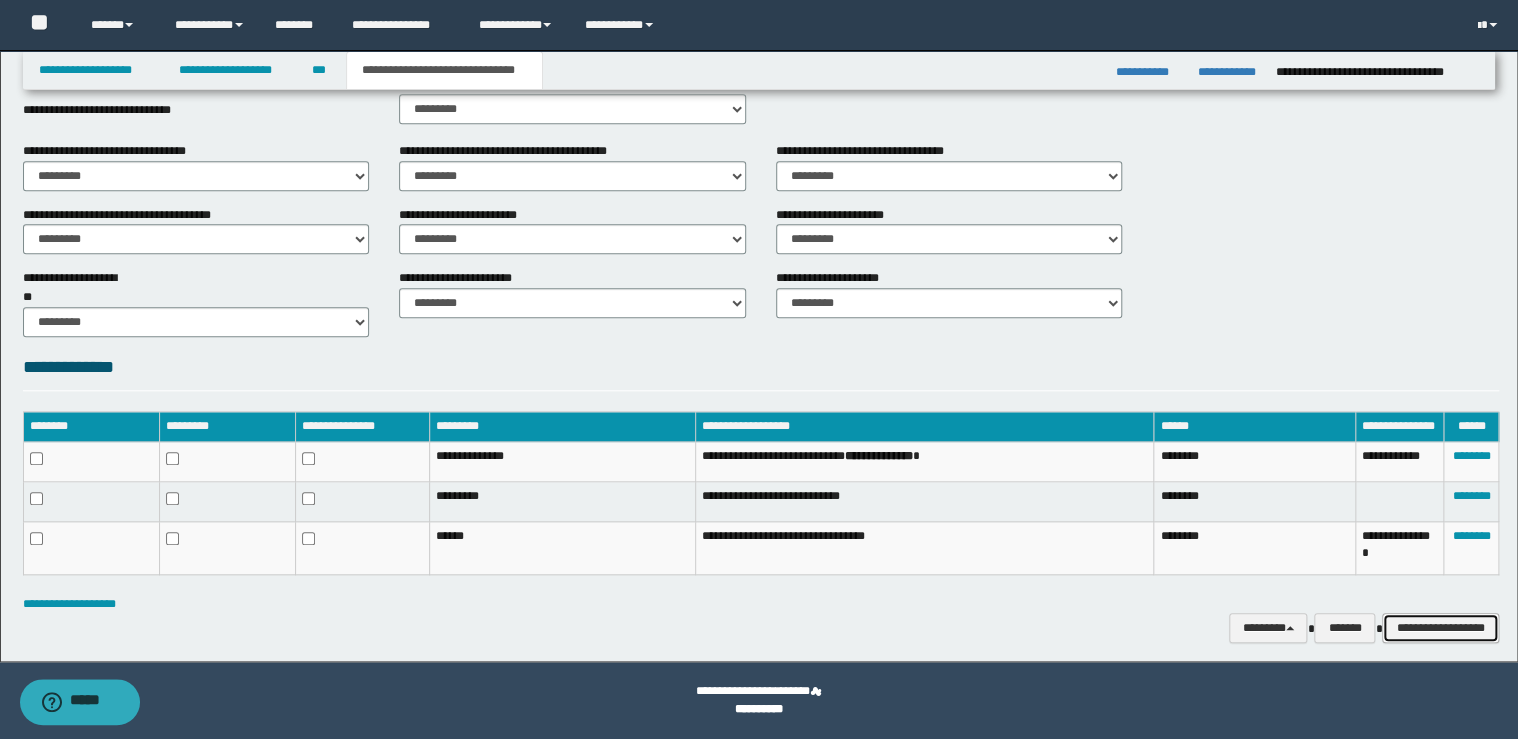 click on "**********" at bounding box center (1440, 628) 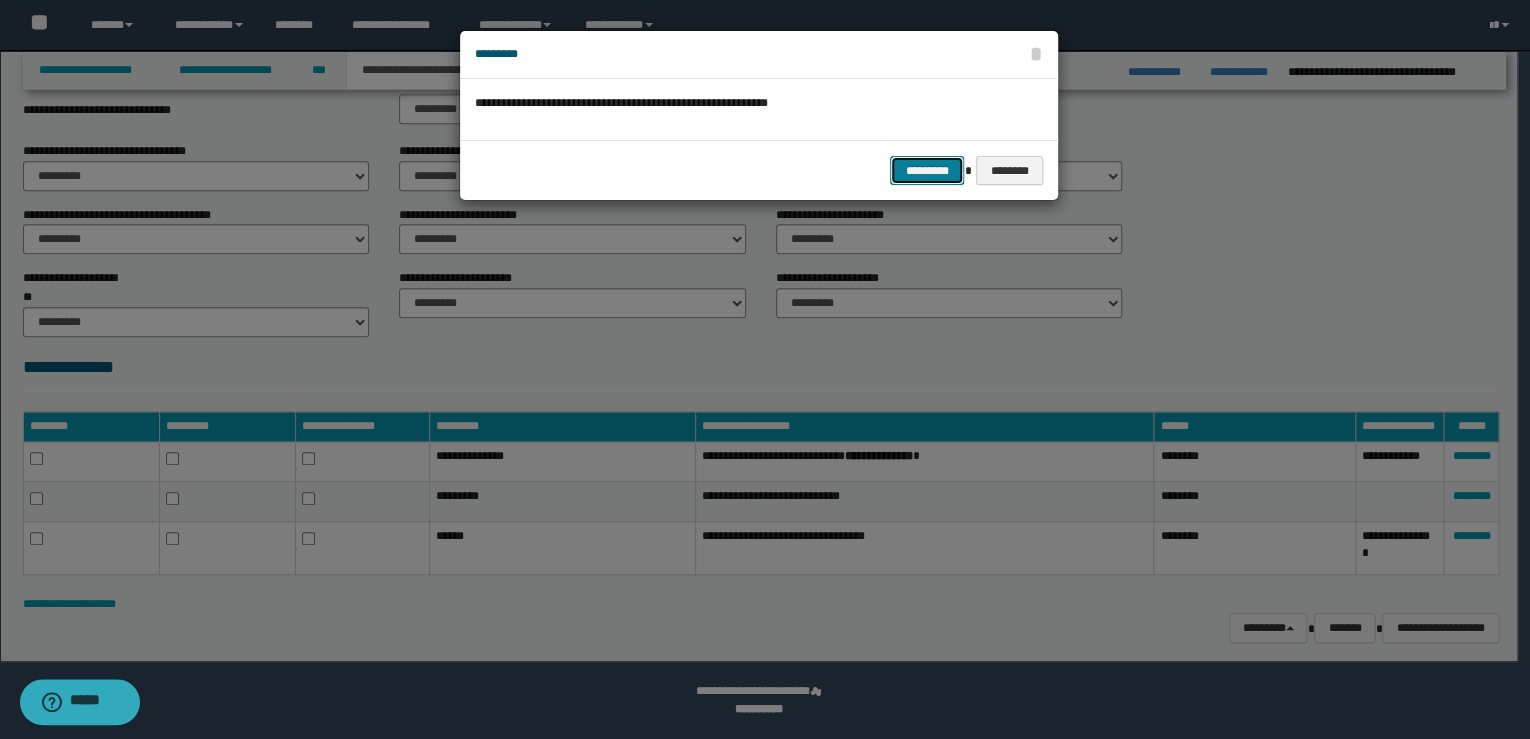 click on "*********" at bounding box center [927, 171] 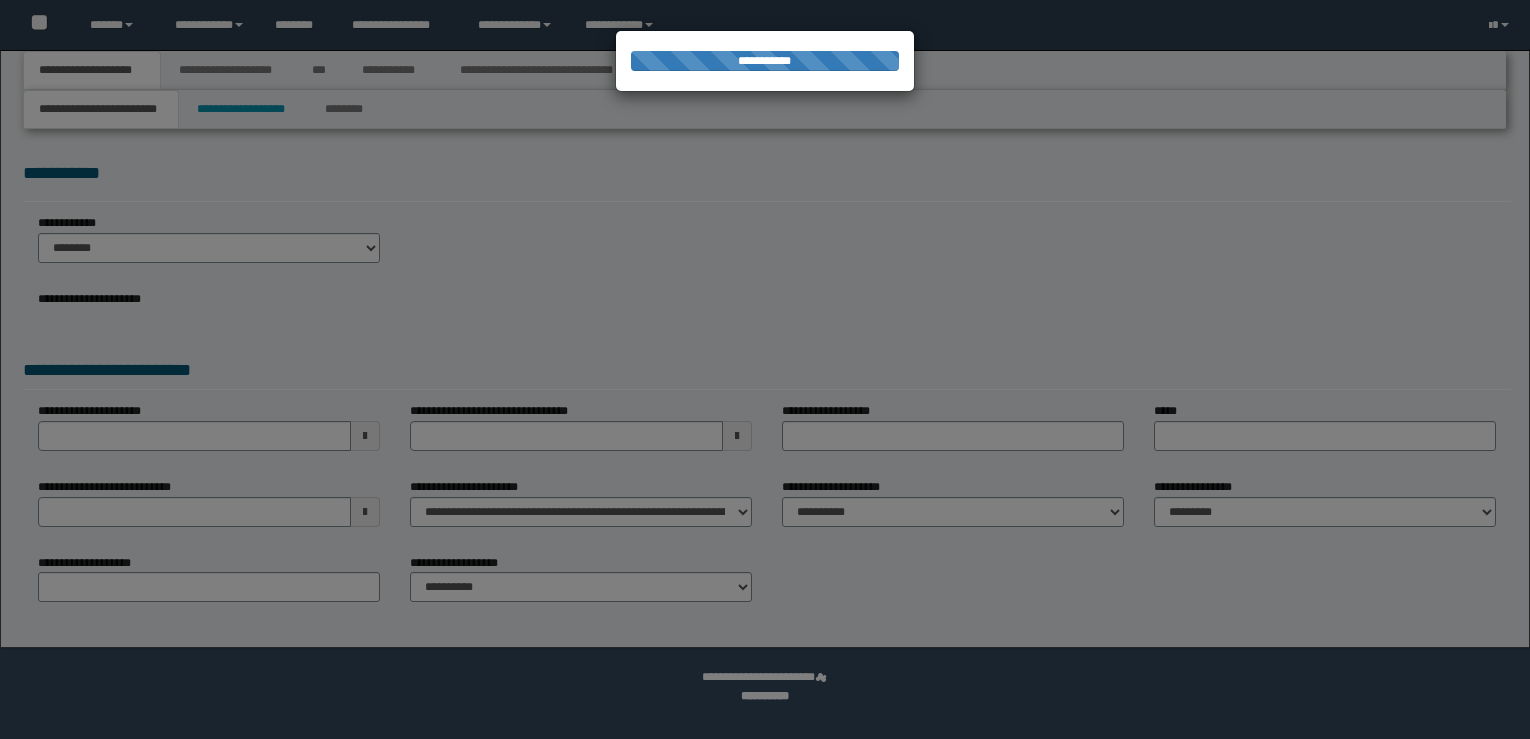 scroll, scrollTop: 0, scrollLeft: 0, axis: both 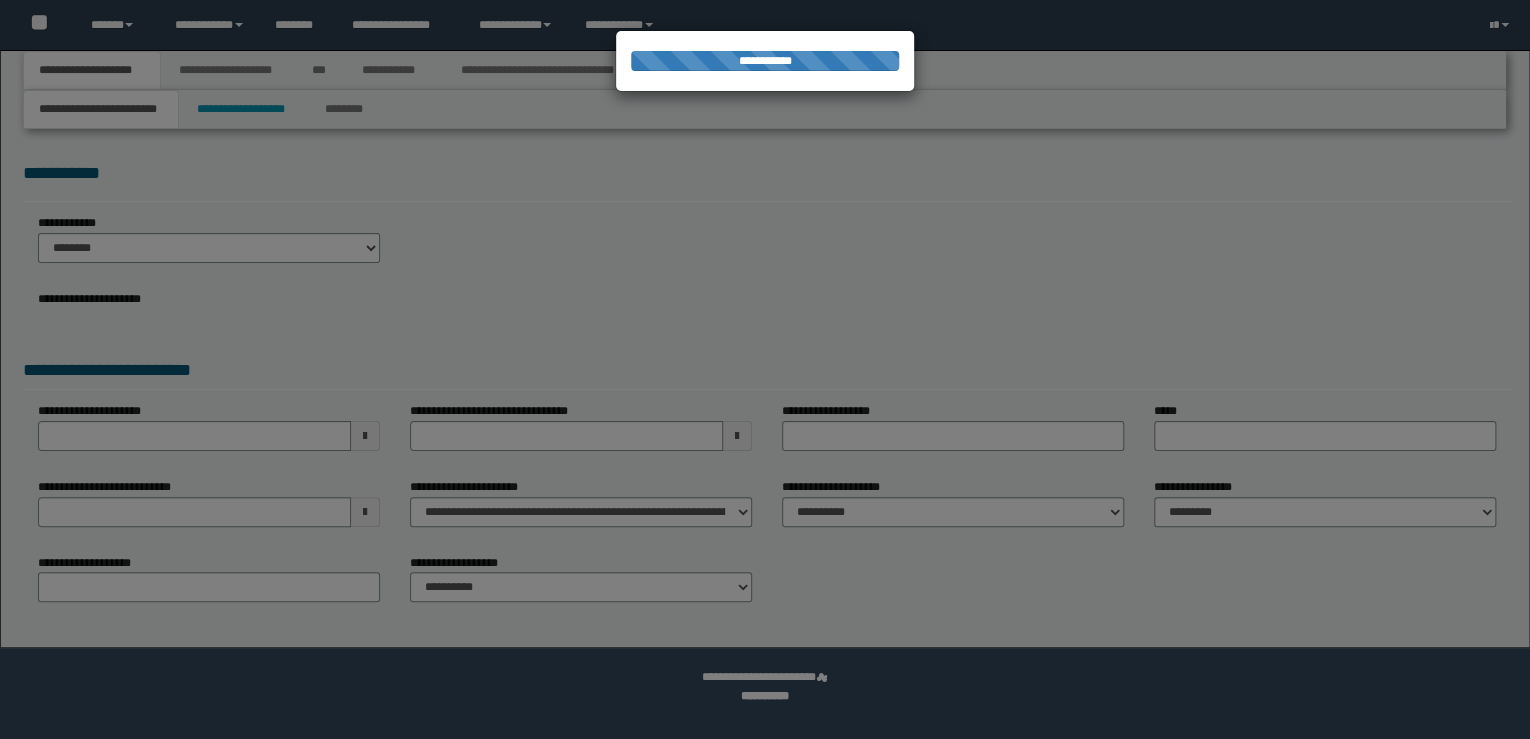 select on "**" 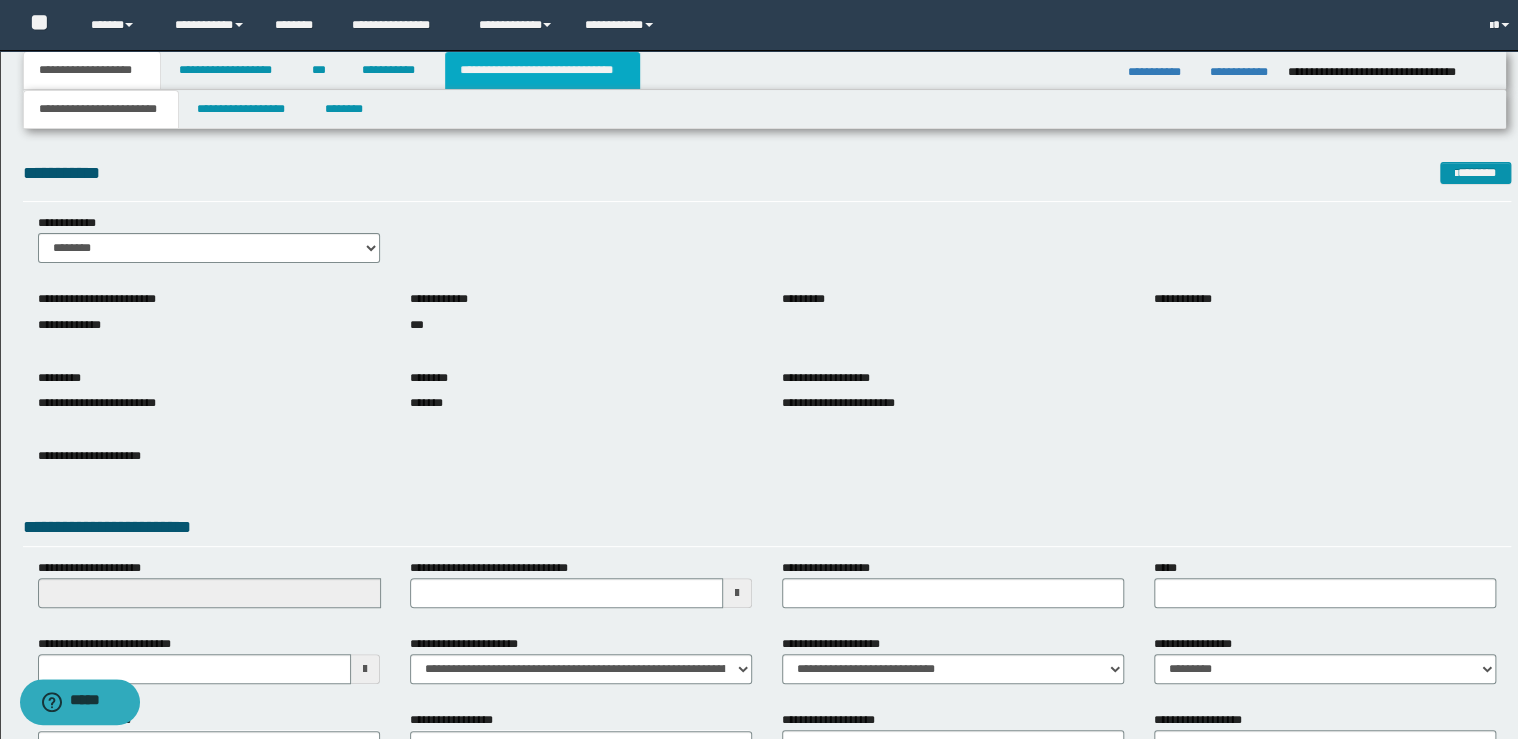 click on "**********" at bounding box center (542, 70) 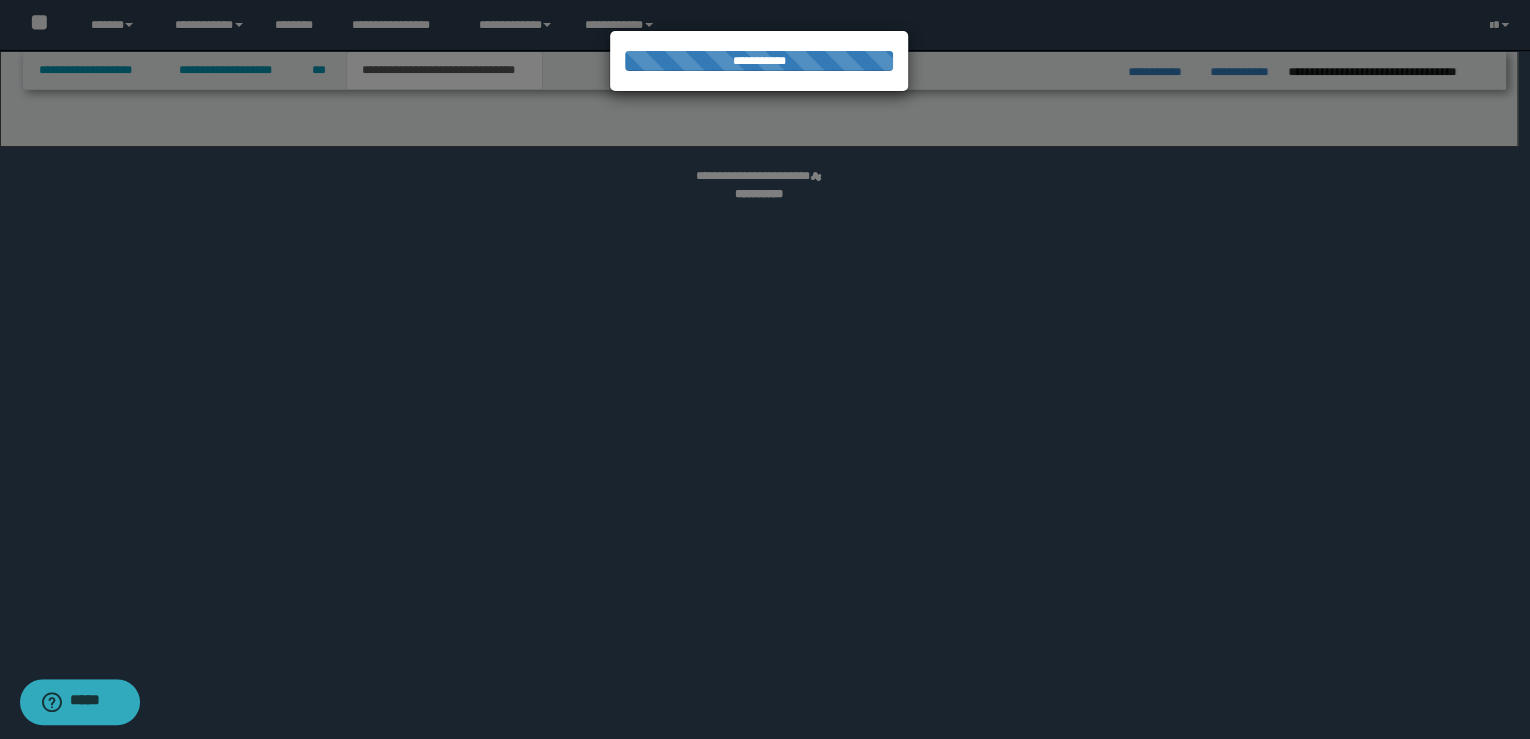 select on "*" 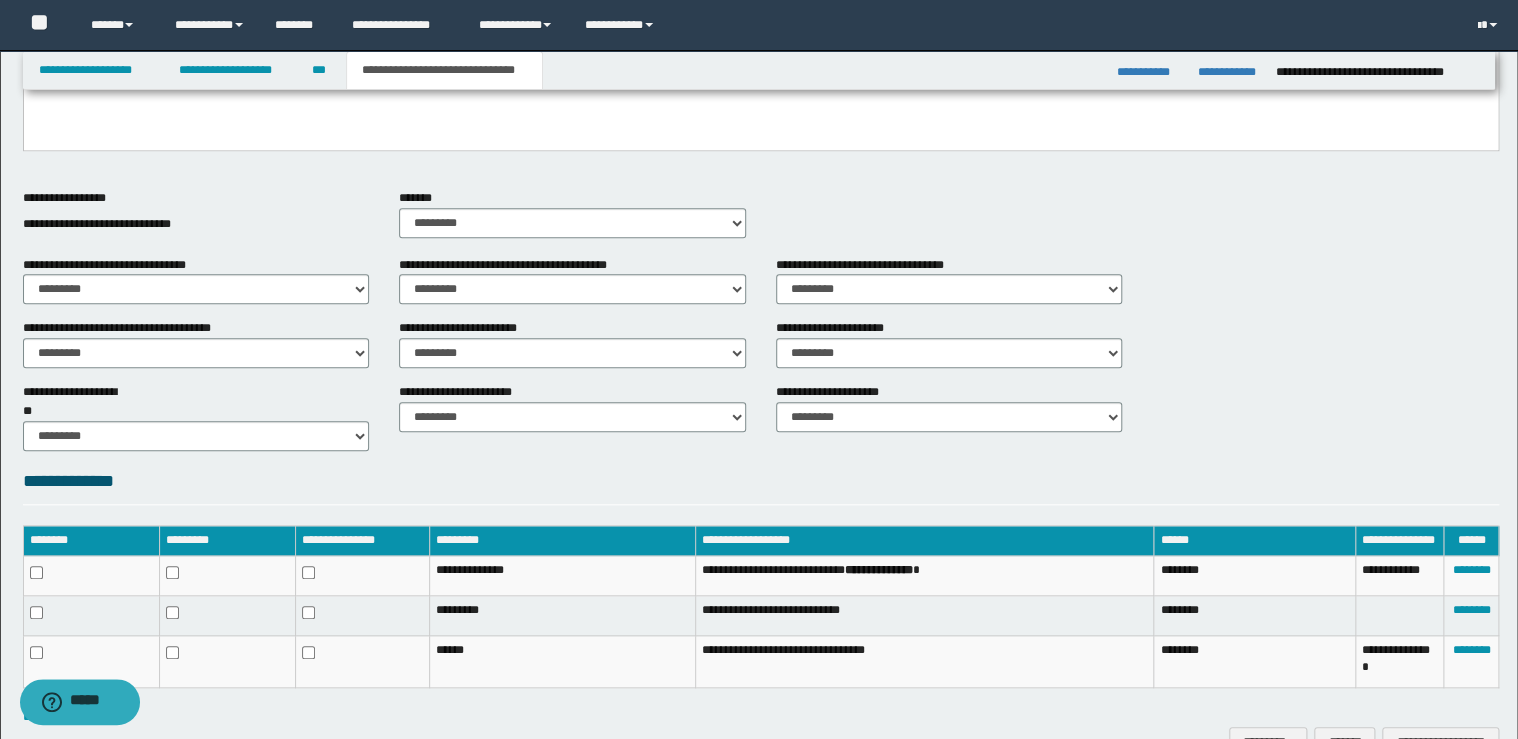 scroll, scrollTop: 762, scrollLeft: 0, axis: vertical 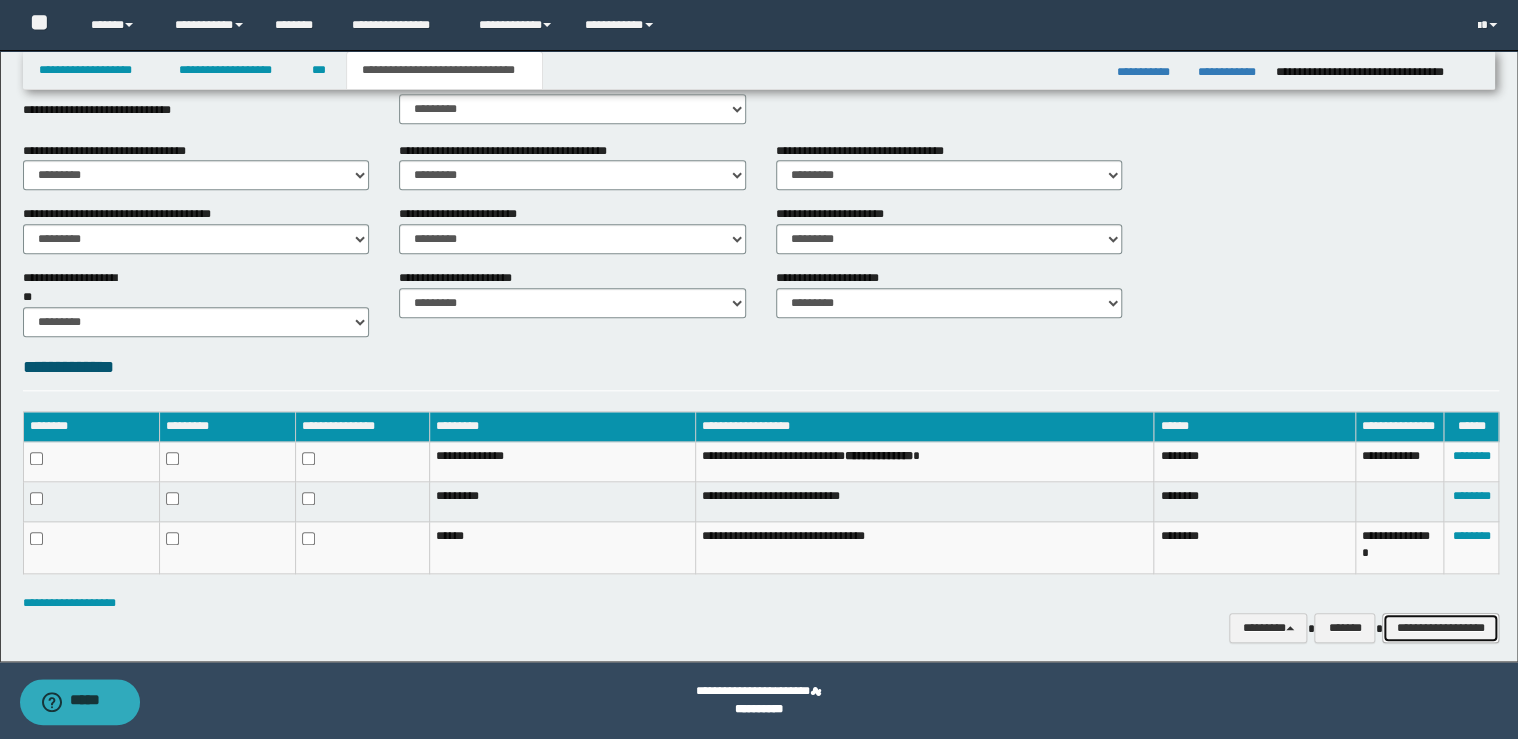 click on "**********" at bounding box center [1440, 628] 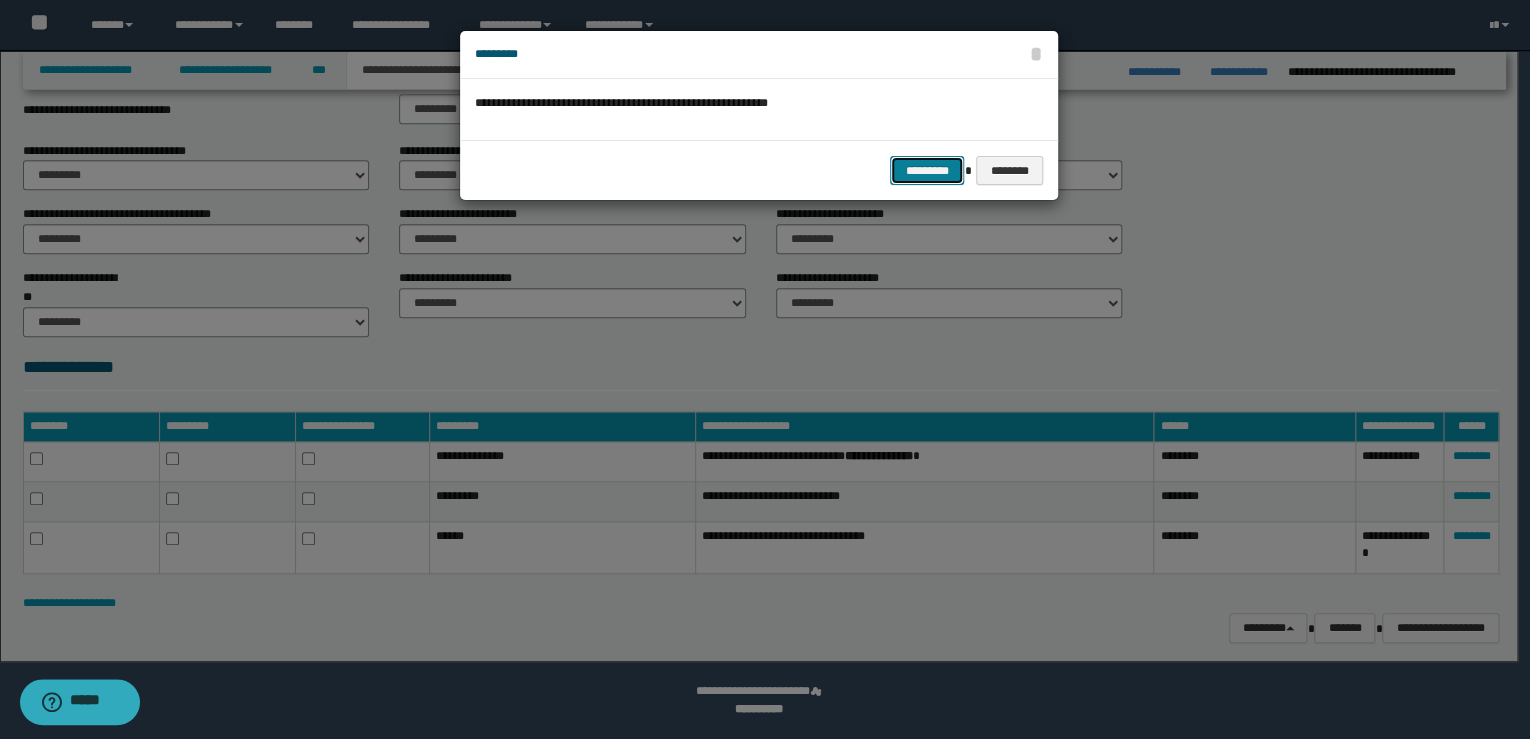 click on "*********" at bounding box center [927, 171] 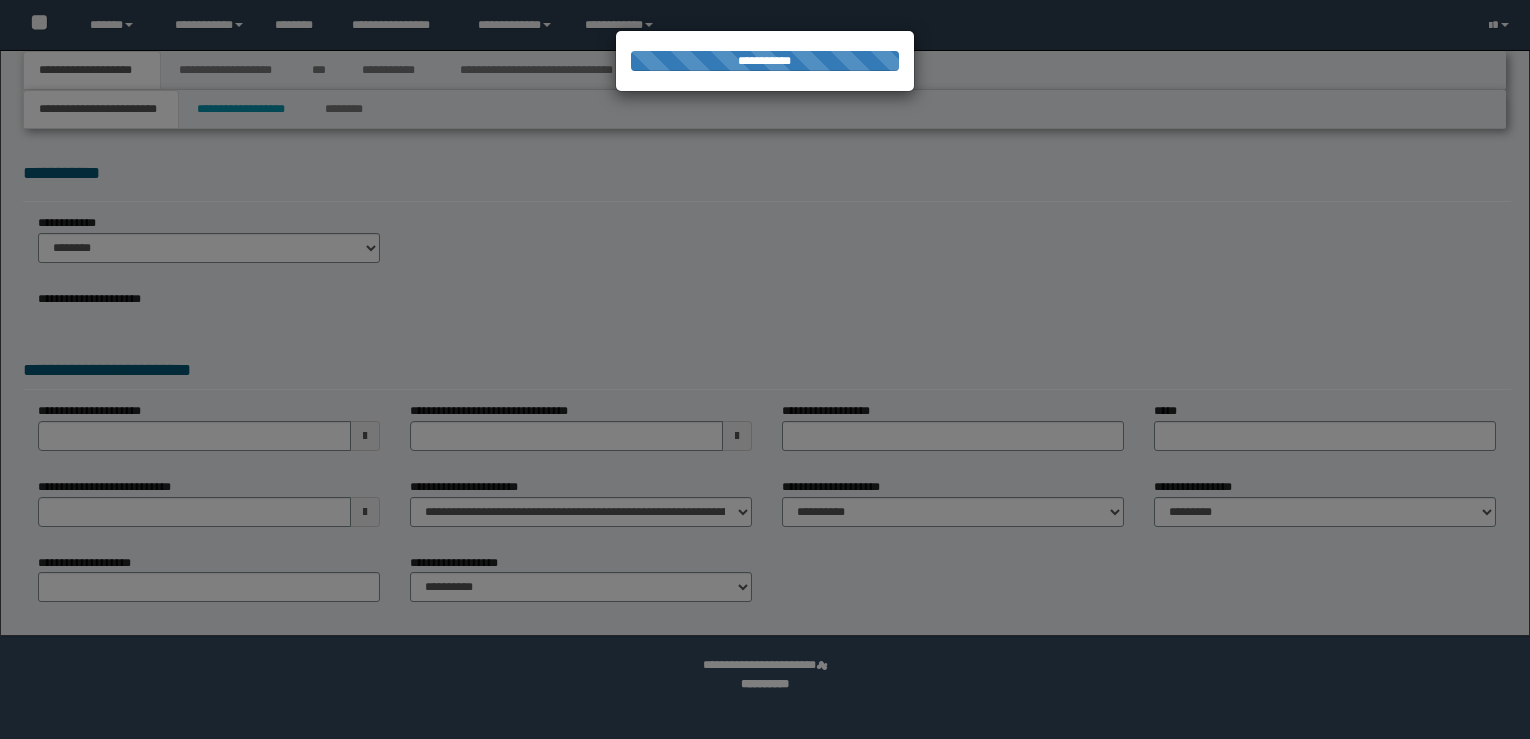scroll, scrollTop: 0, scrollLeft: 0, axis: both 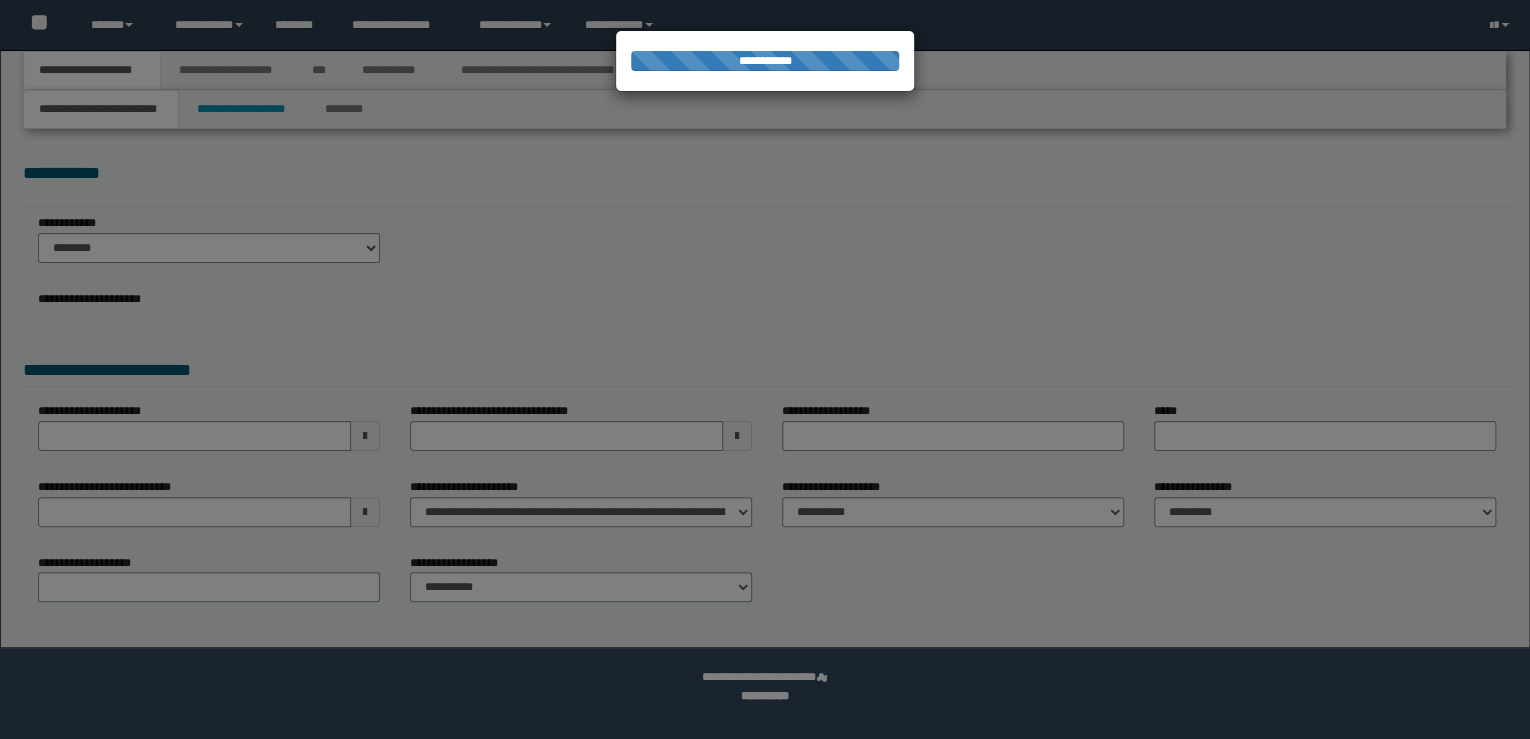 select on "**" 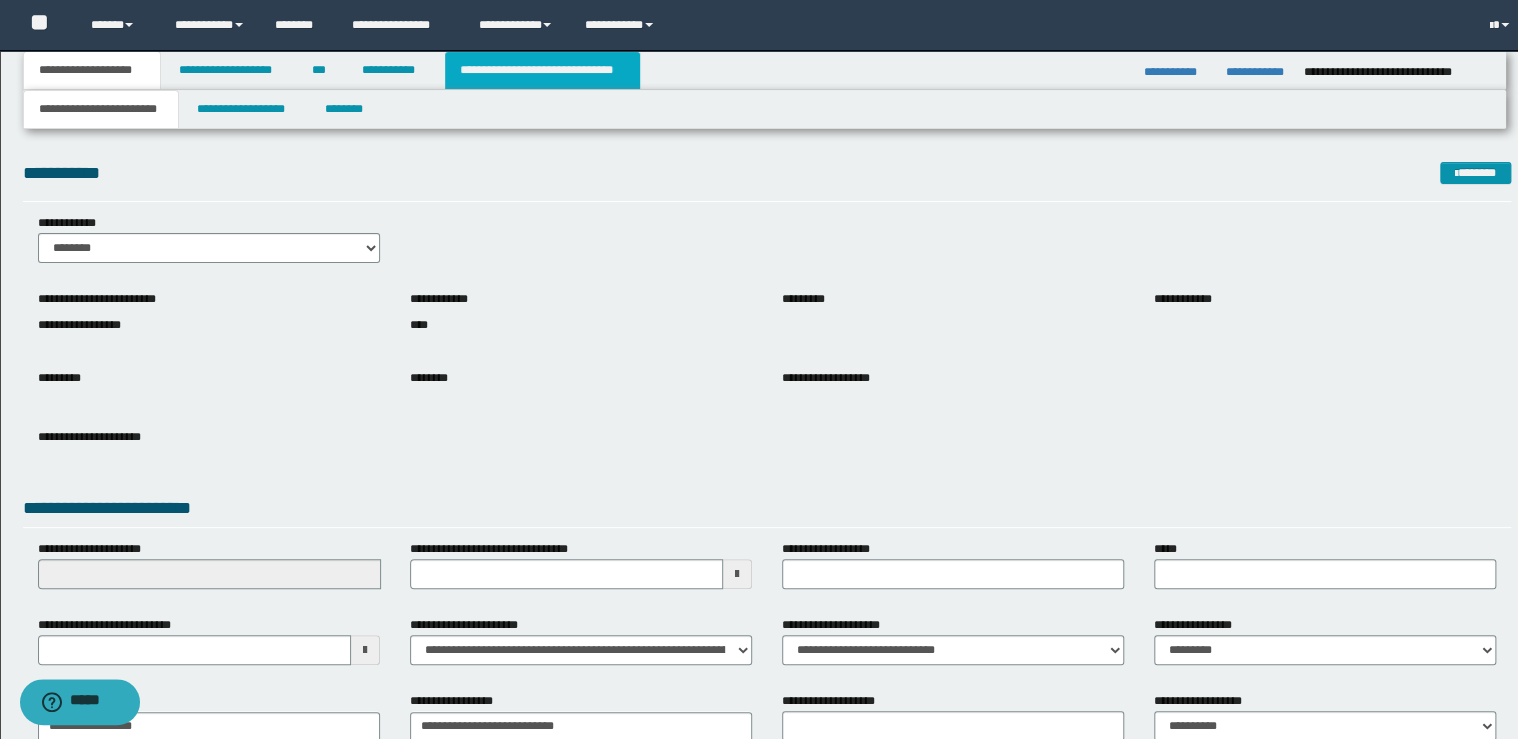 click on "**********" at bounding box center (542, 70) 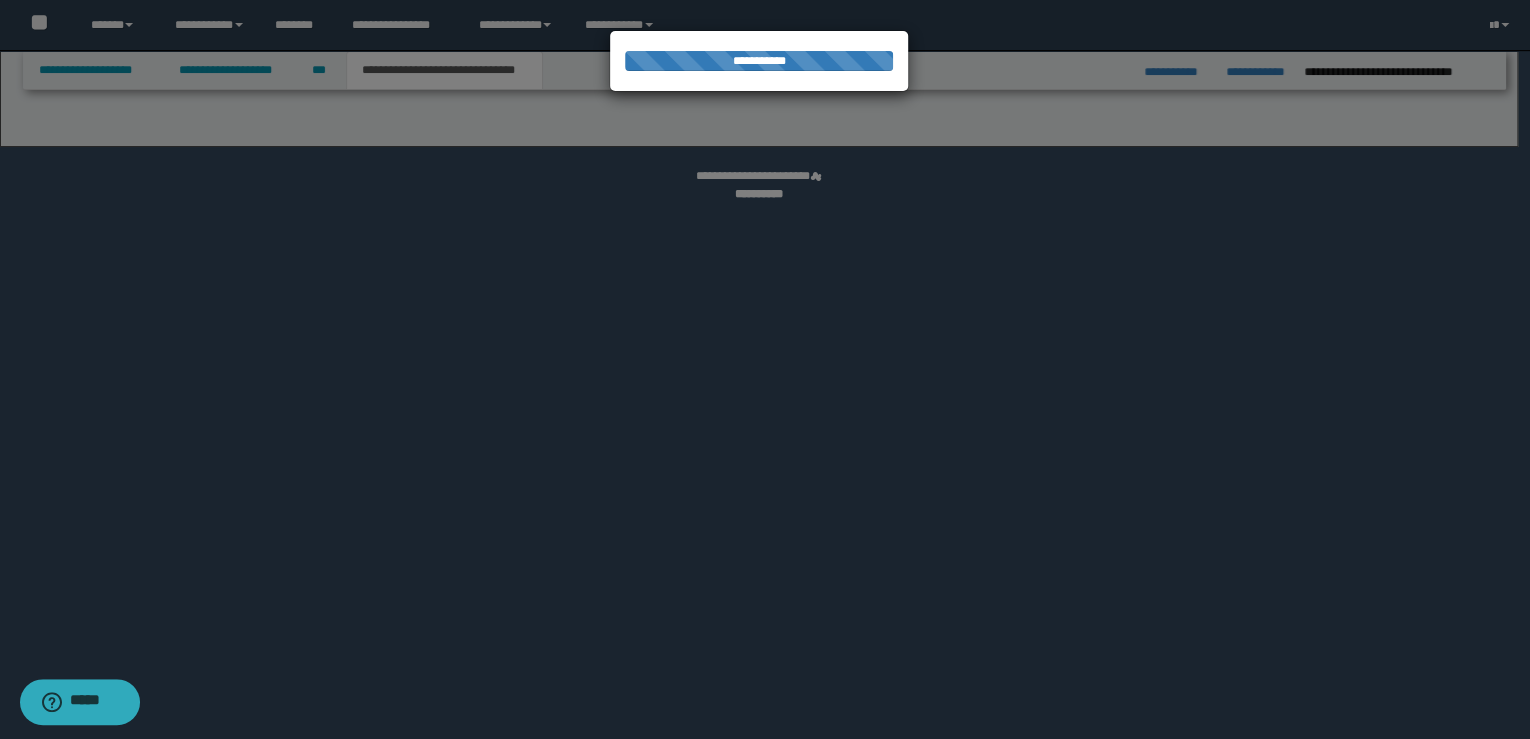 select on "*" 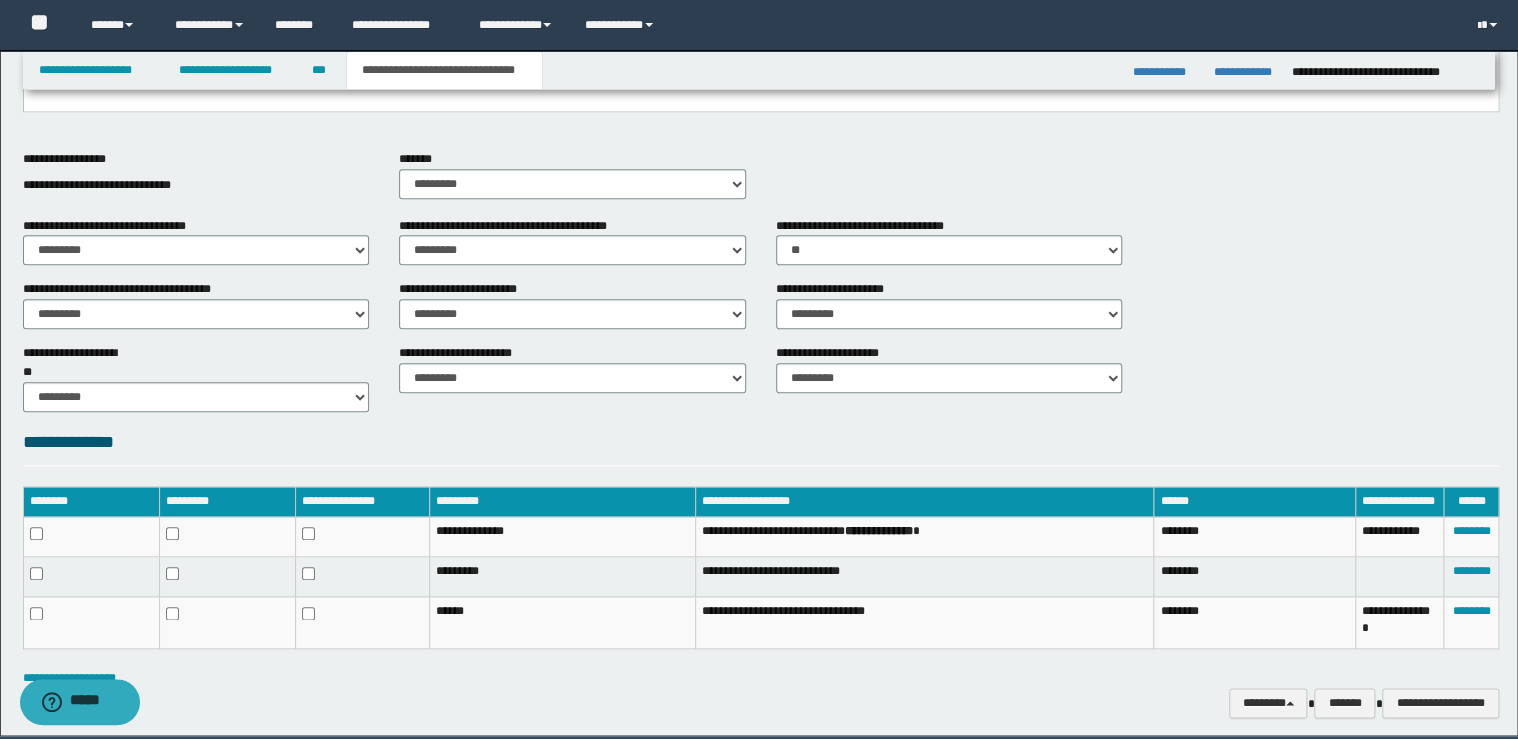 scroll, scrollTop: 885, scrollLeft: 0, axis: vertical 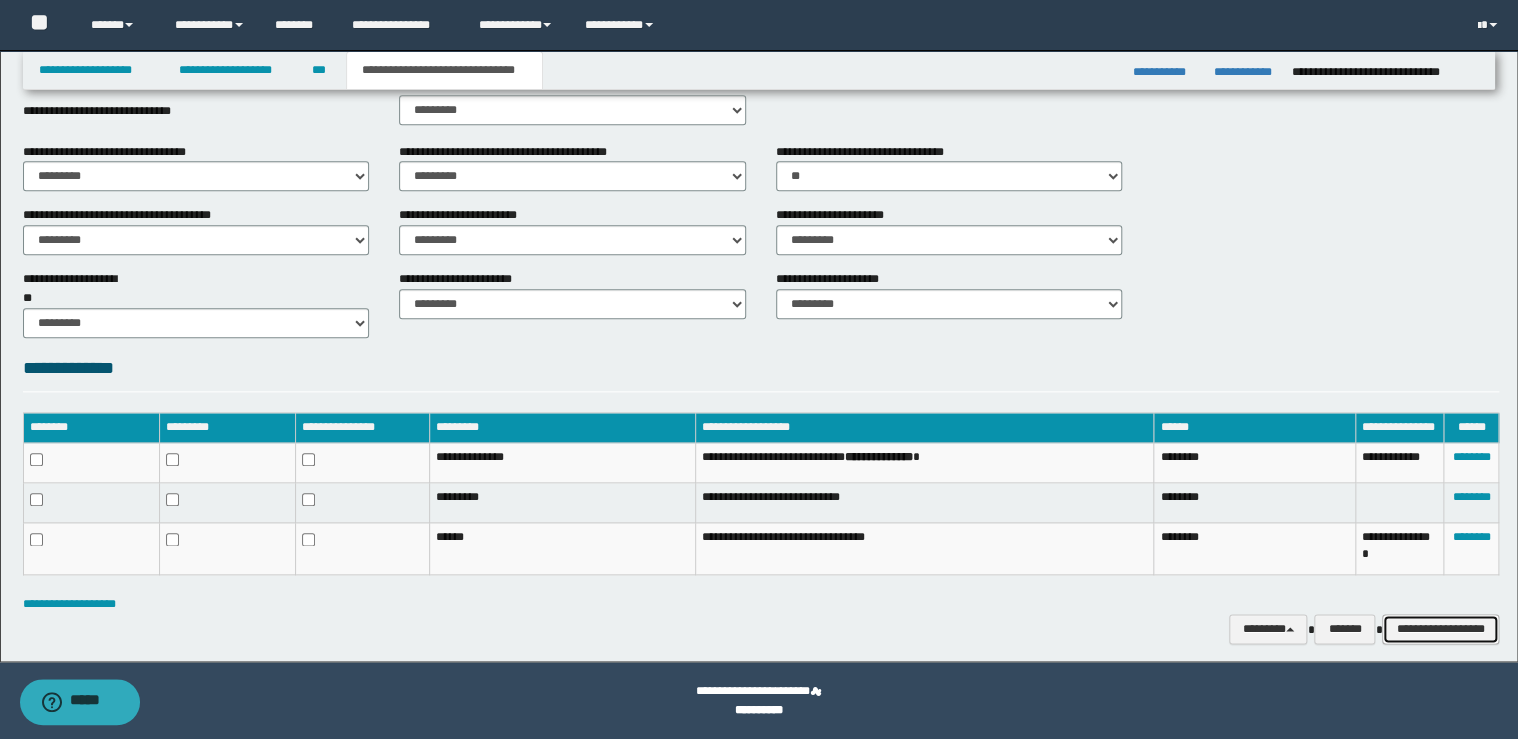 click on "**********" at bounding box center [1440, 629] 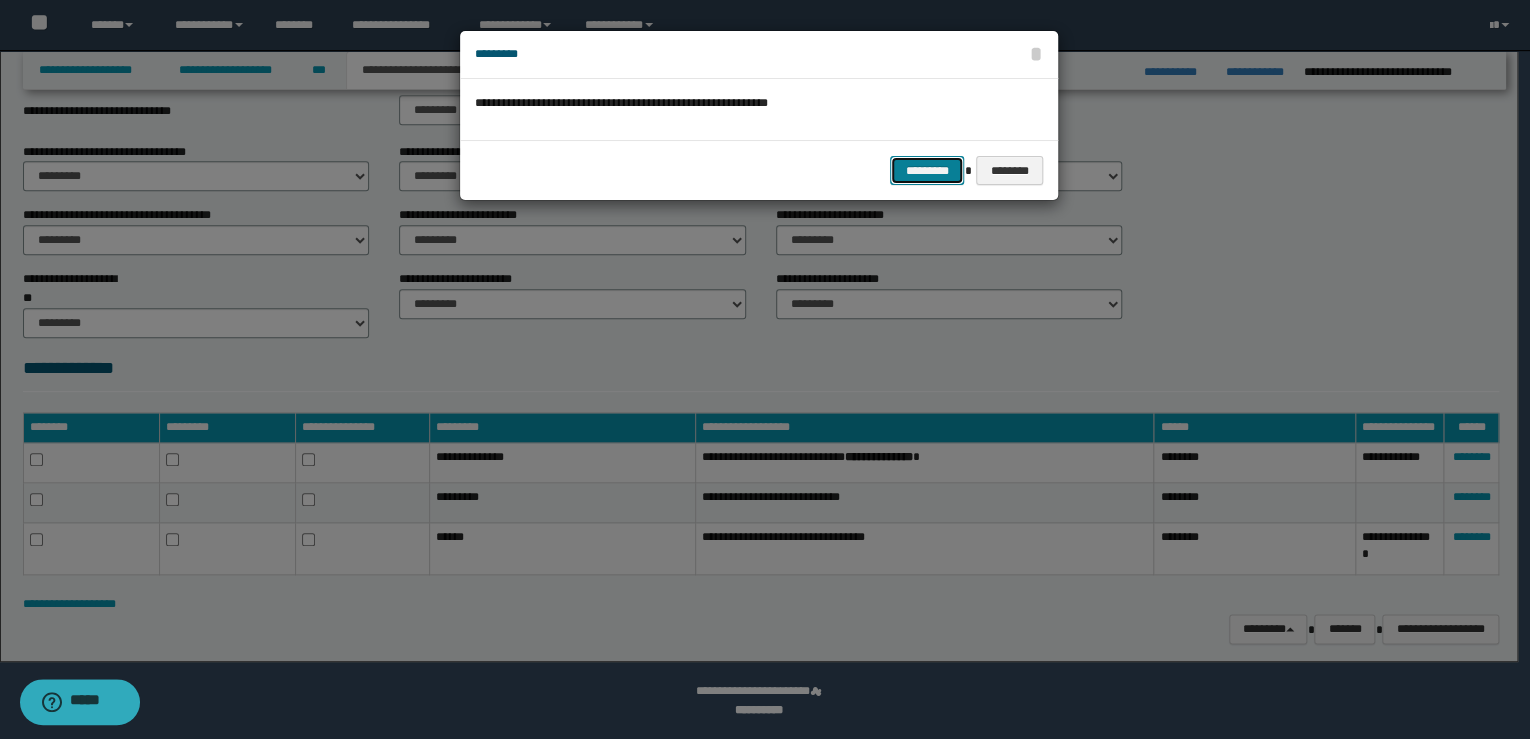 click on "*********" at bounding box center [927, 171] 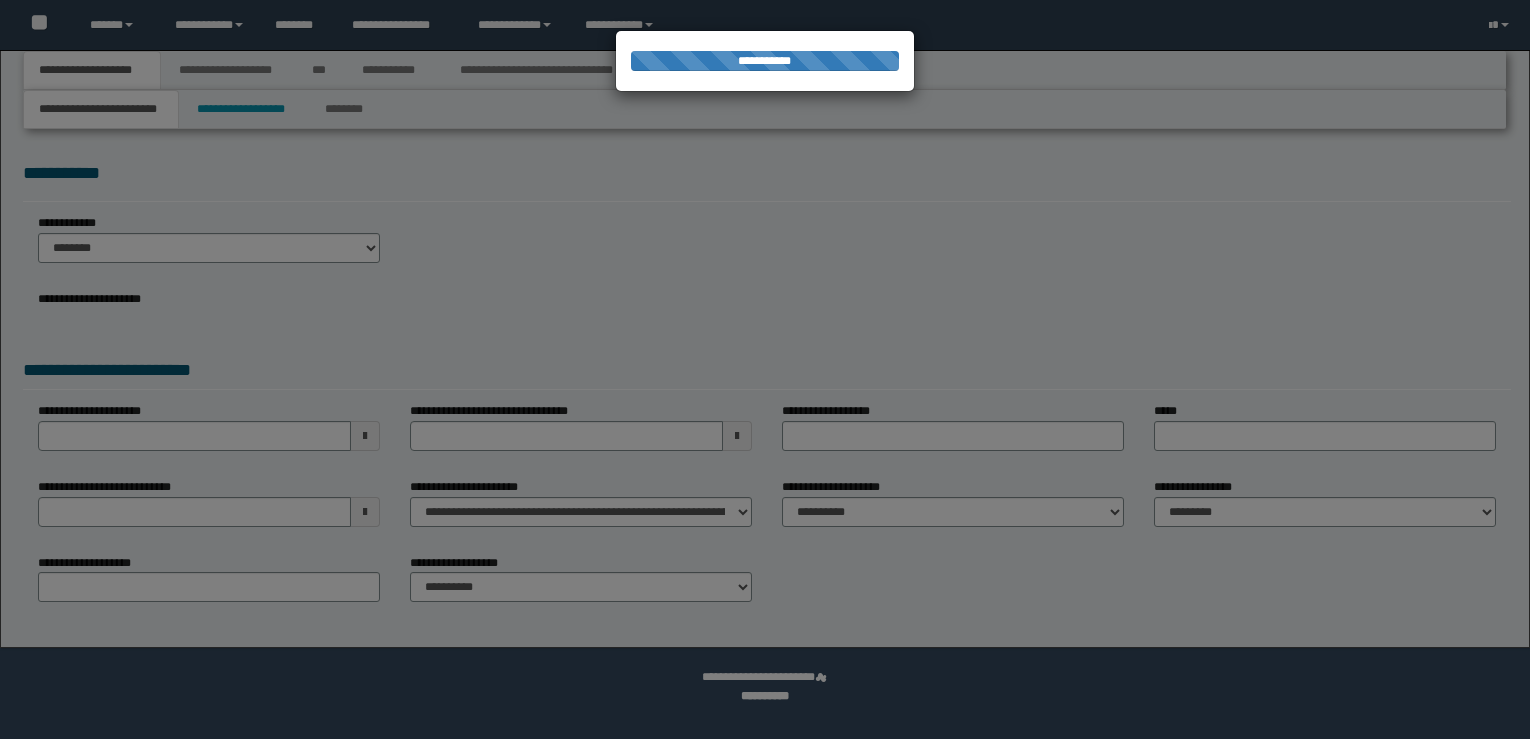 scroll, scrollTop: 0, scrollLeft: 0, axis: both 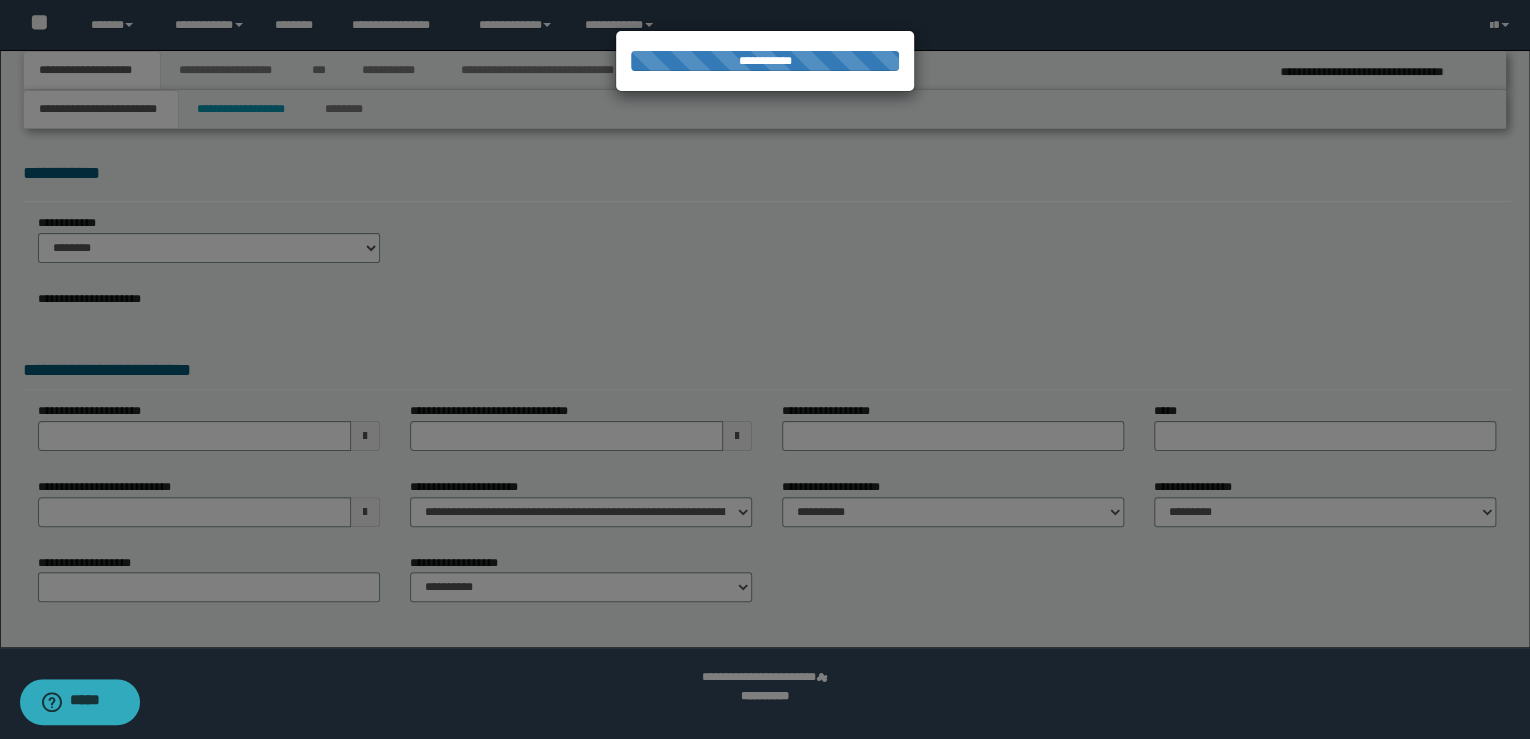 select on "**" 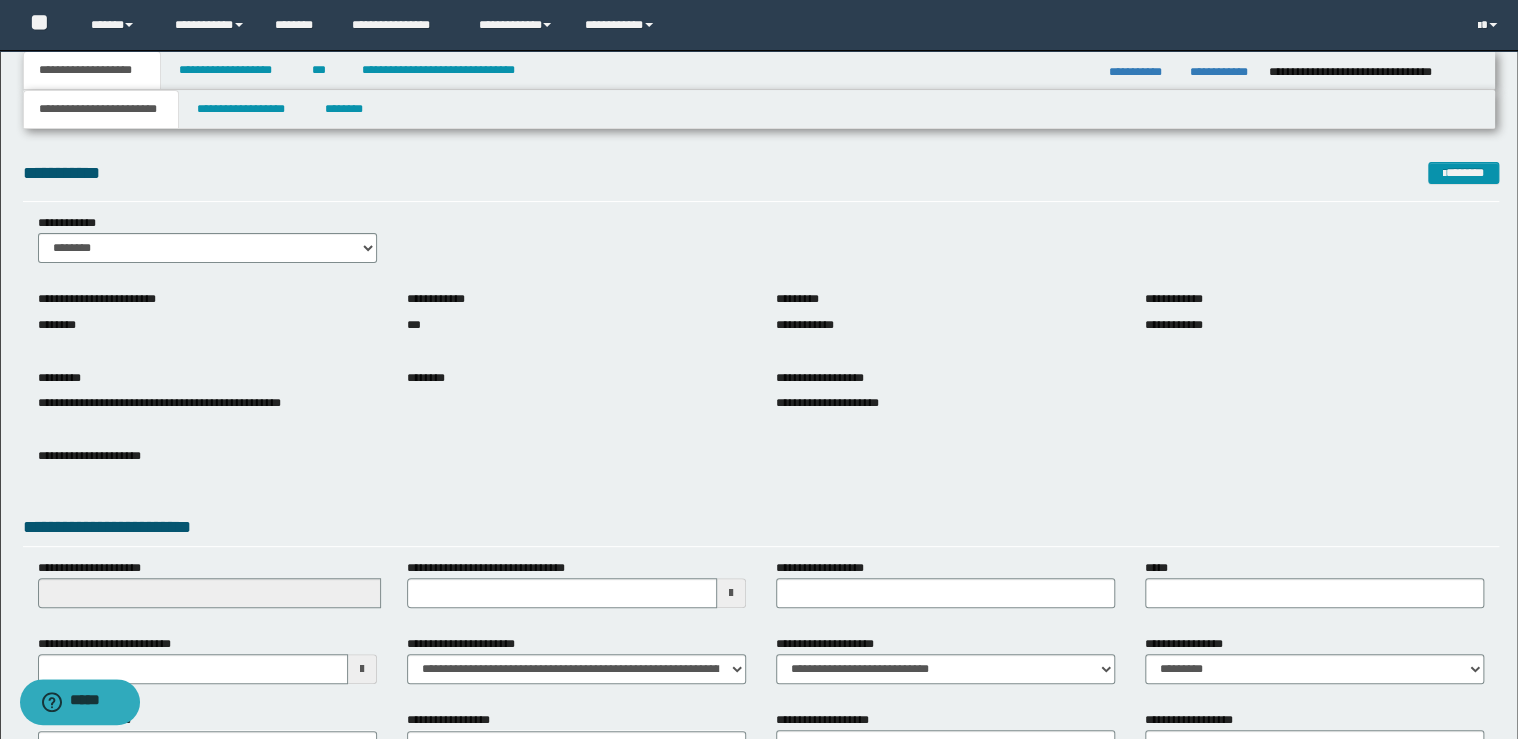 click on "**********" at bounding box center (759, 70) 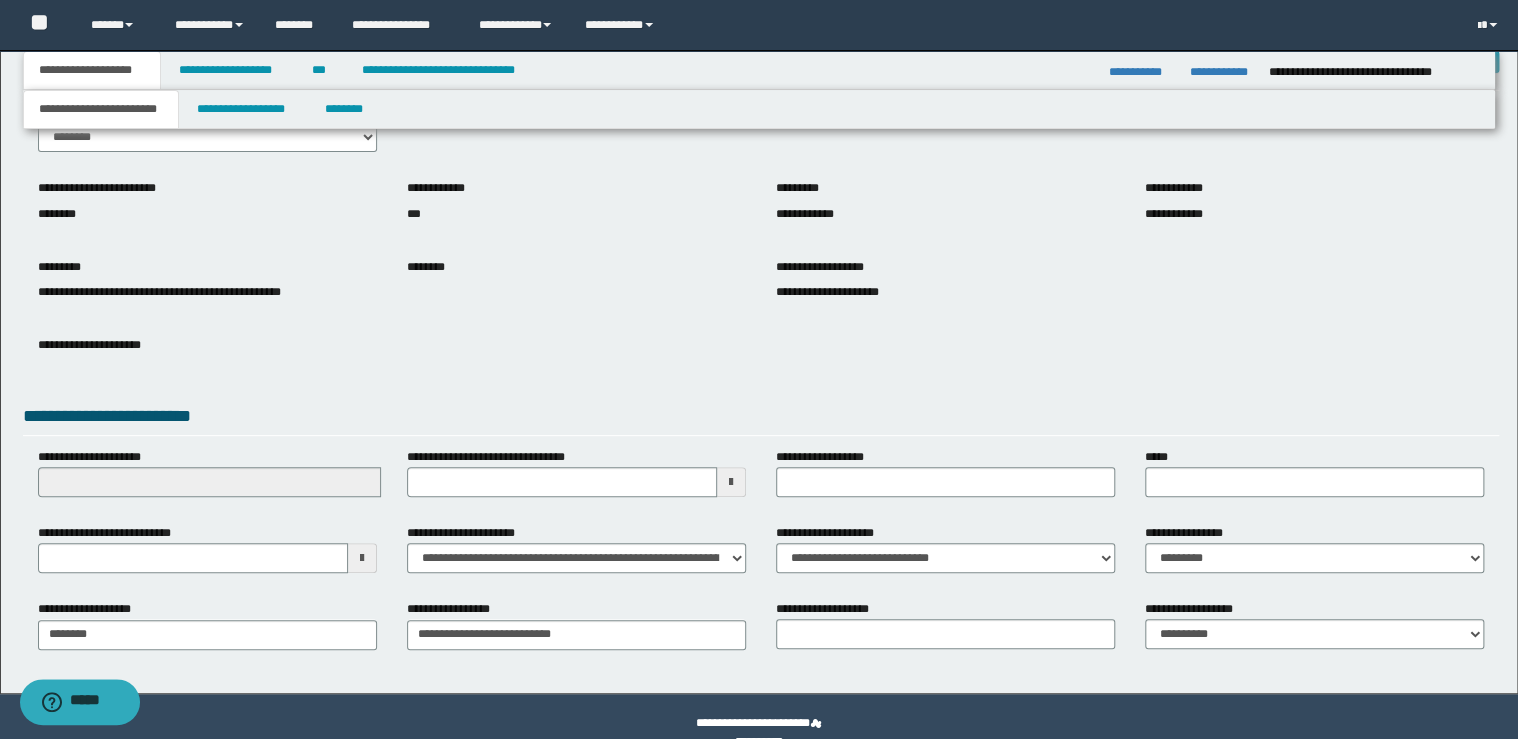 scroll, scrollTop: 144, scrollLeft: 0, axis: vertical 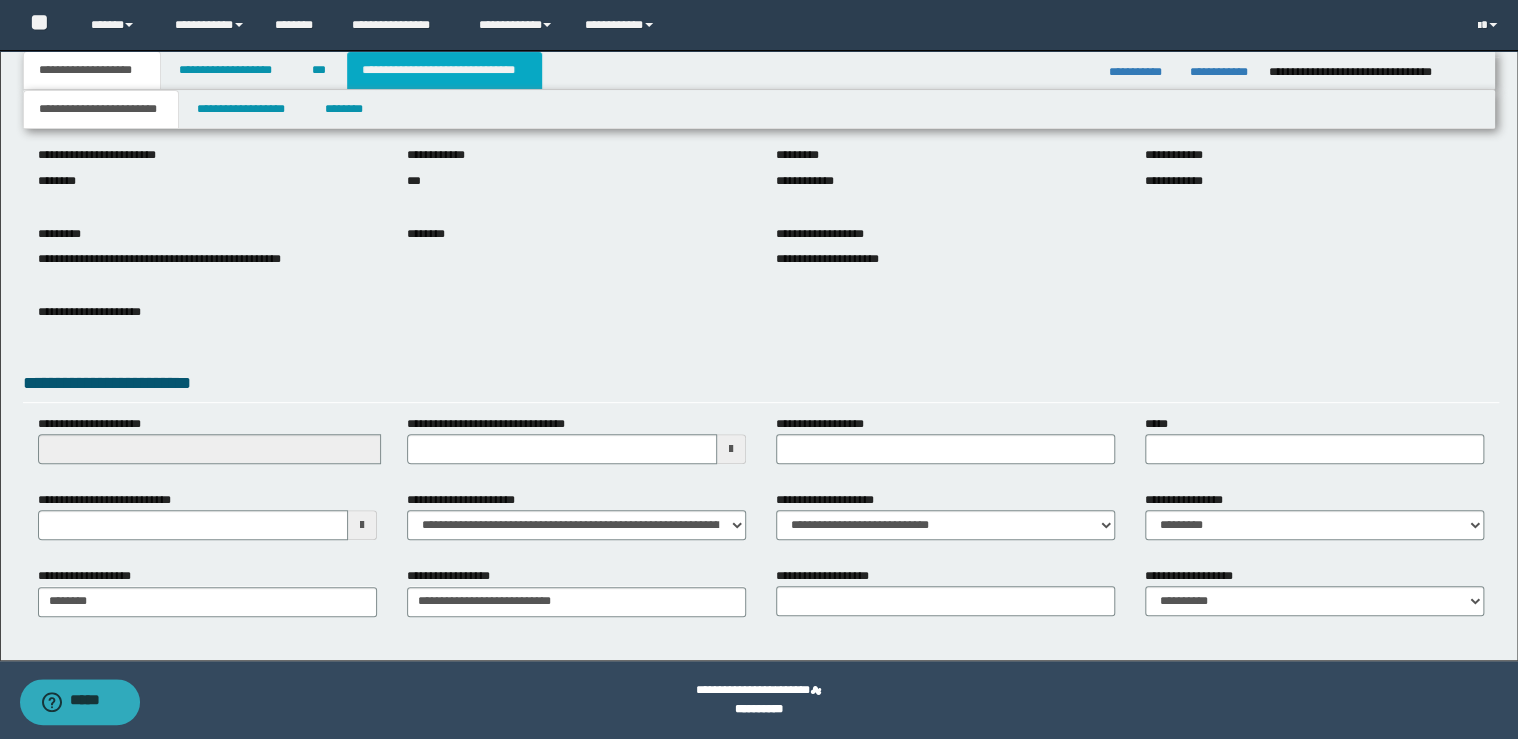 click on "**********" at bounding box center (444, 70) 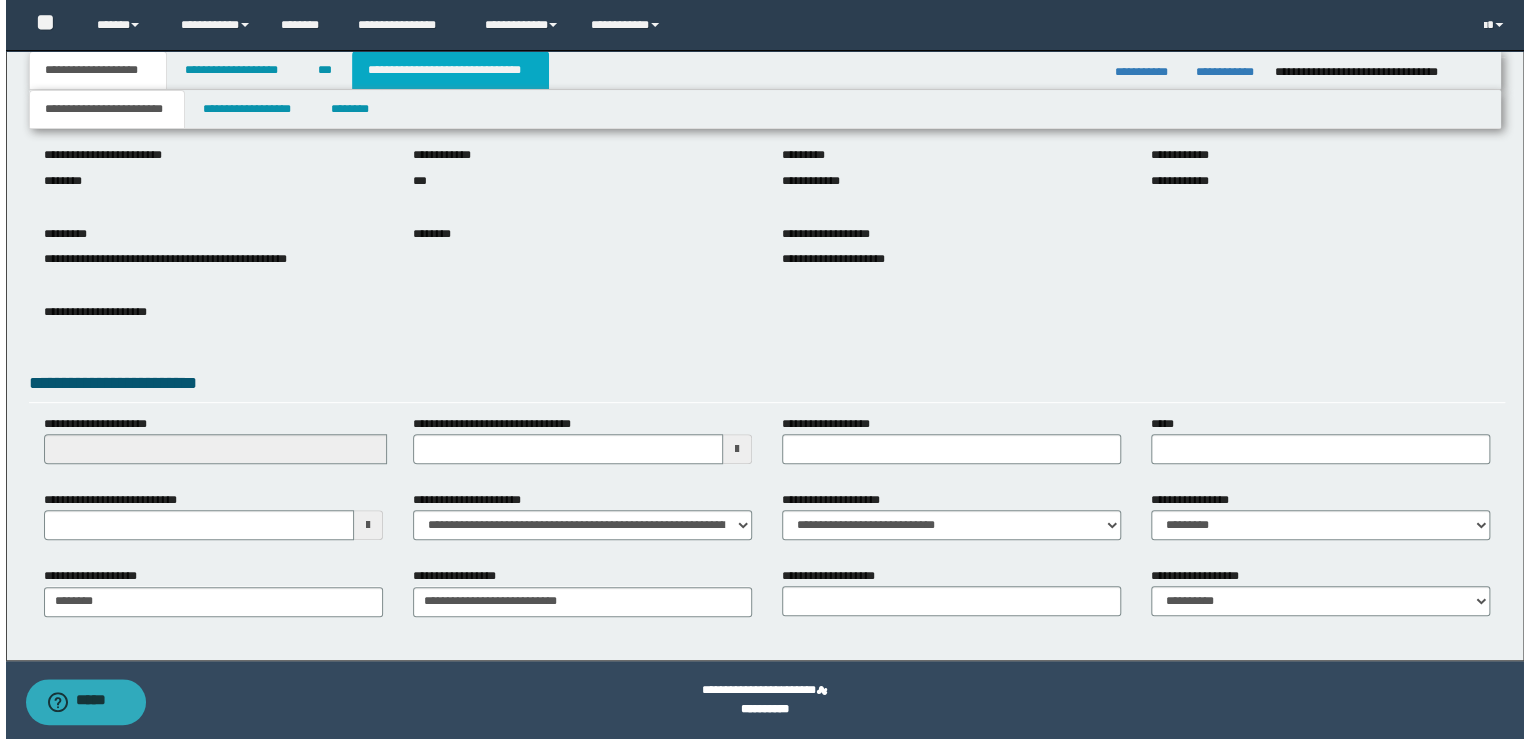 scroll, scrollTop: 0, scrollLeft: 0, axis: both 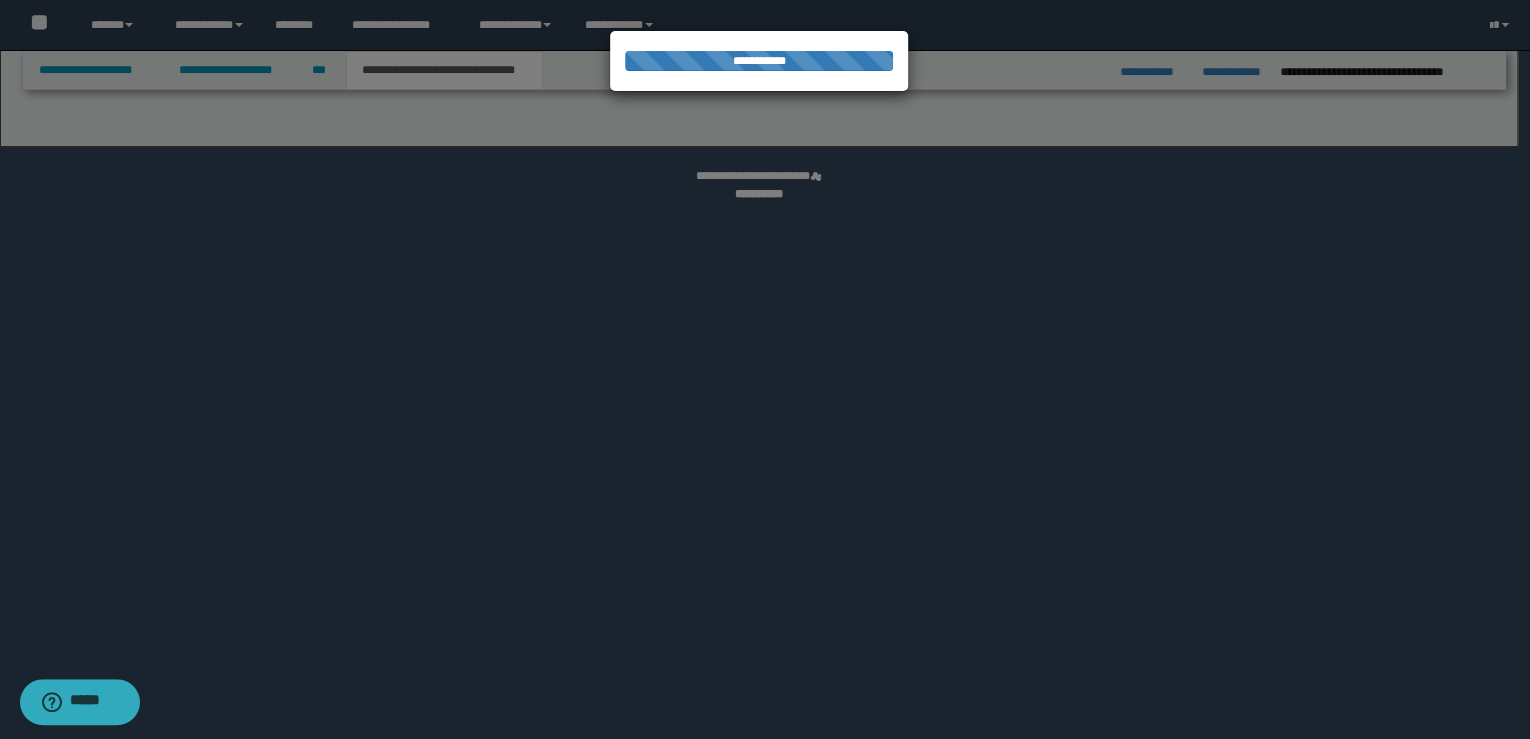 select on "*" 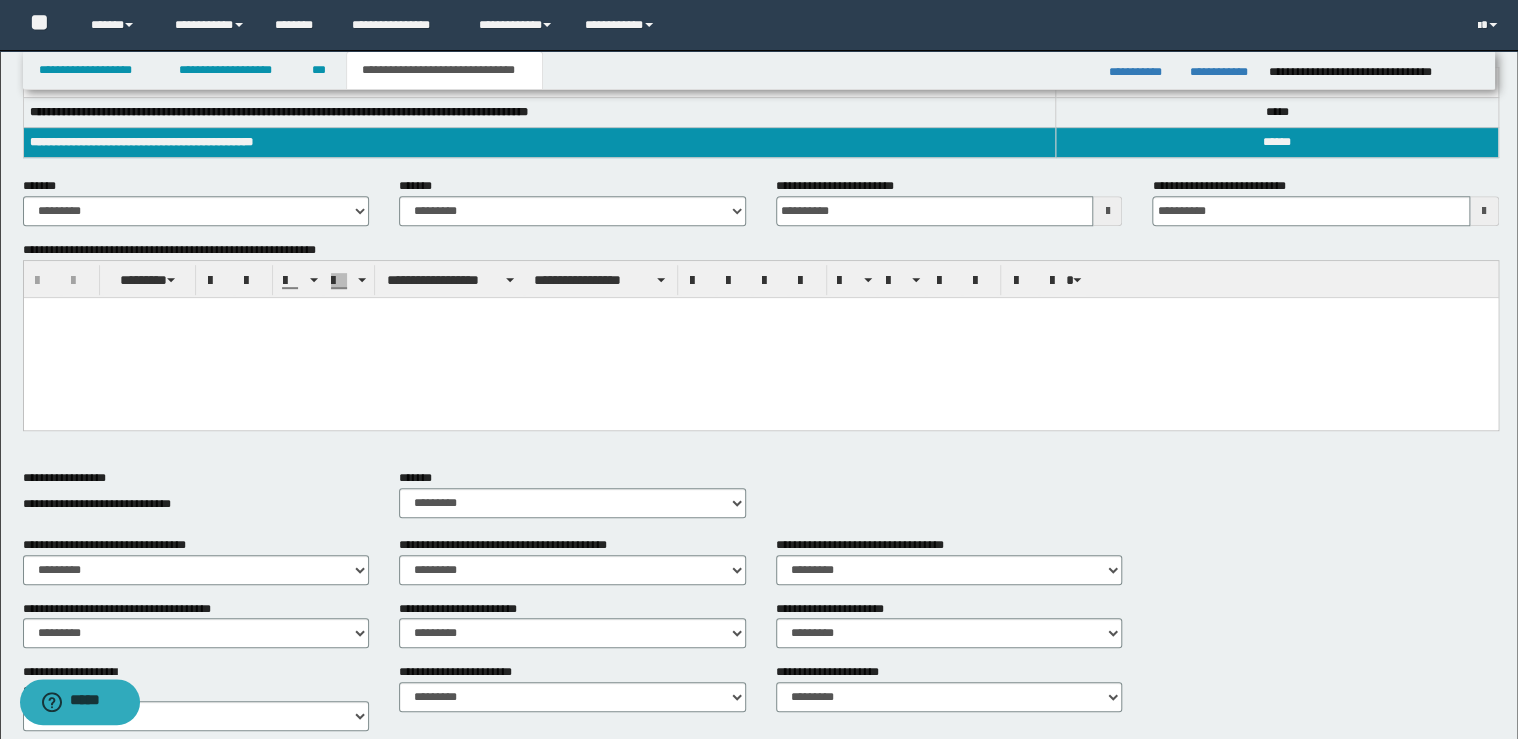 scroll, scrollTop: 732, scrollLeft: 0, axis: vertical 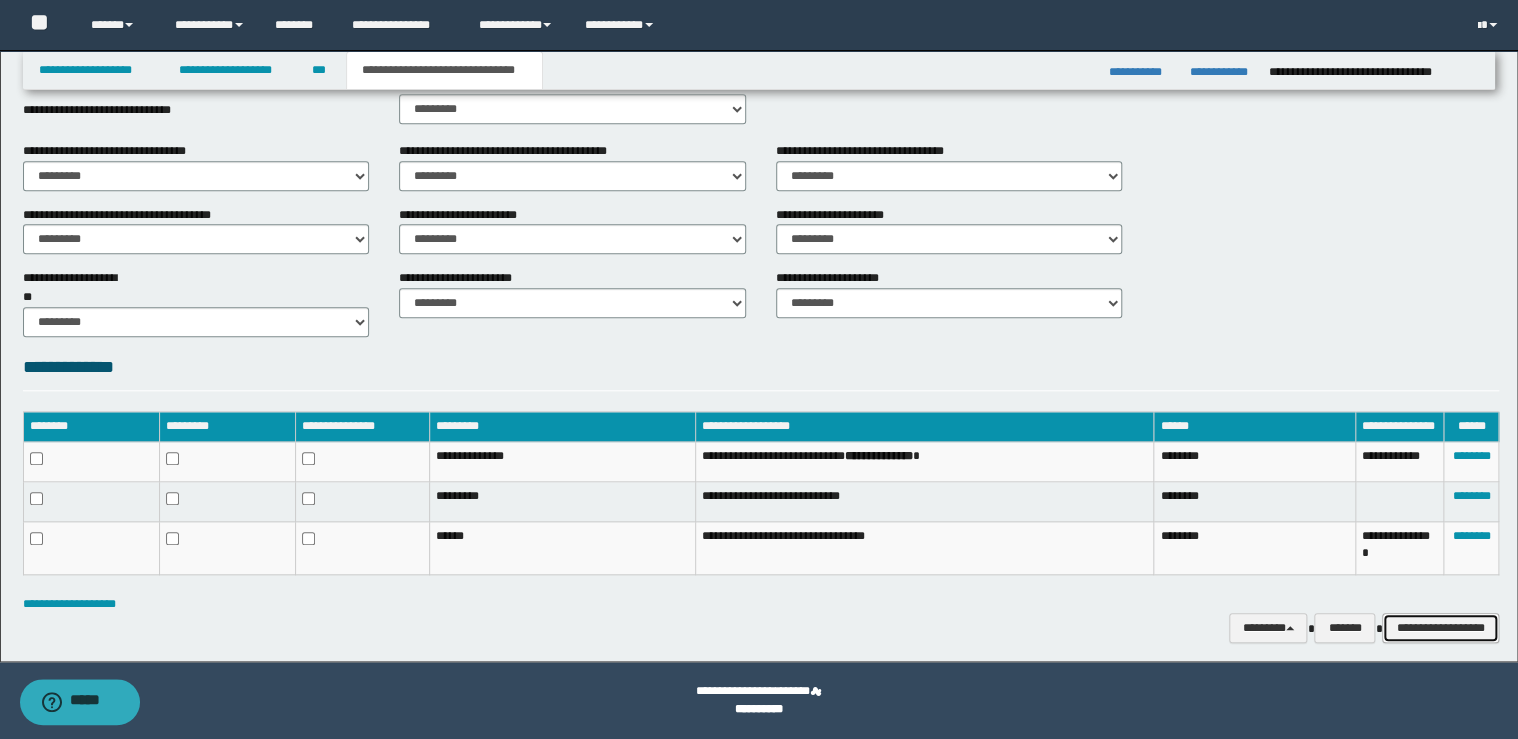 click on "**********" at bounding box center [1440, 628] 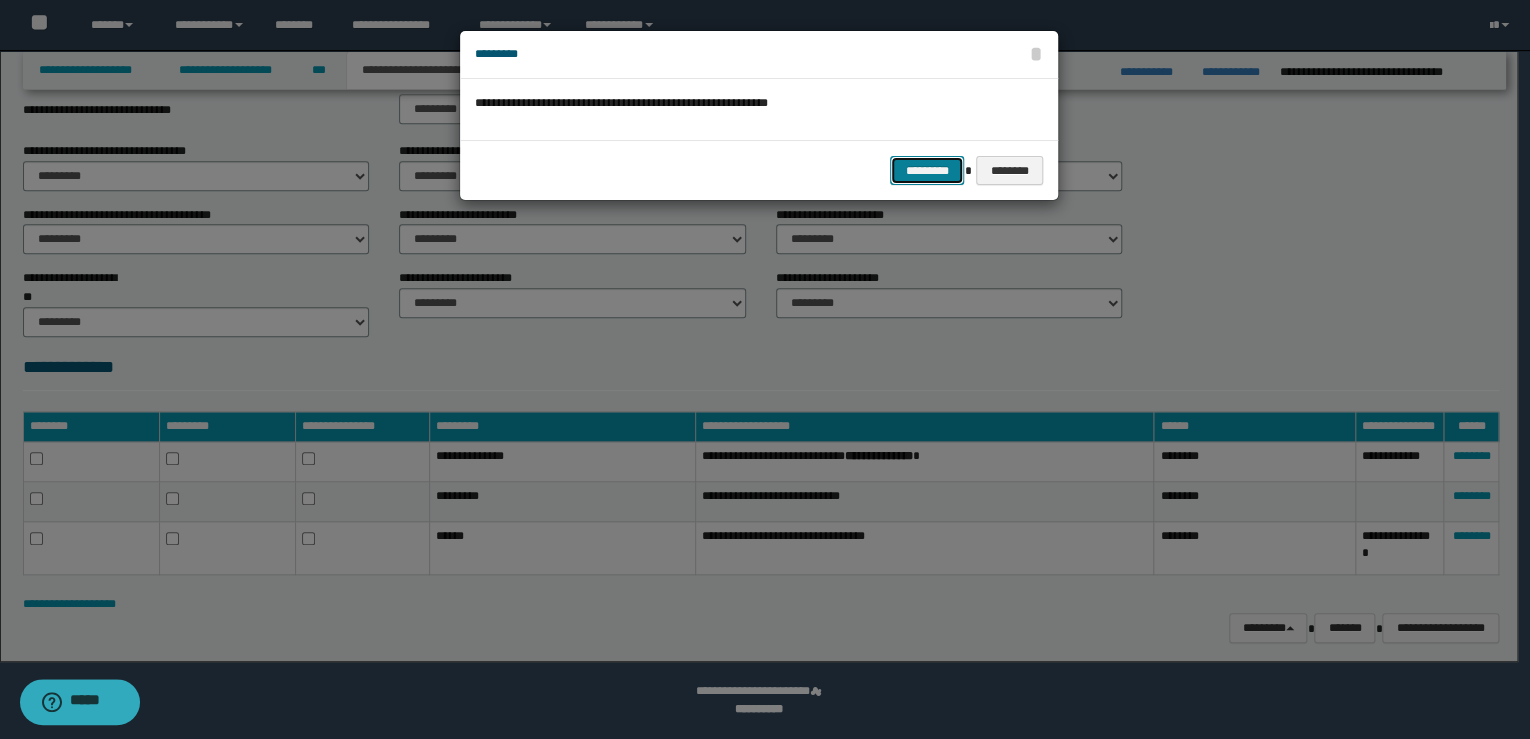 click on "*********" at bounding box center [927, 171] 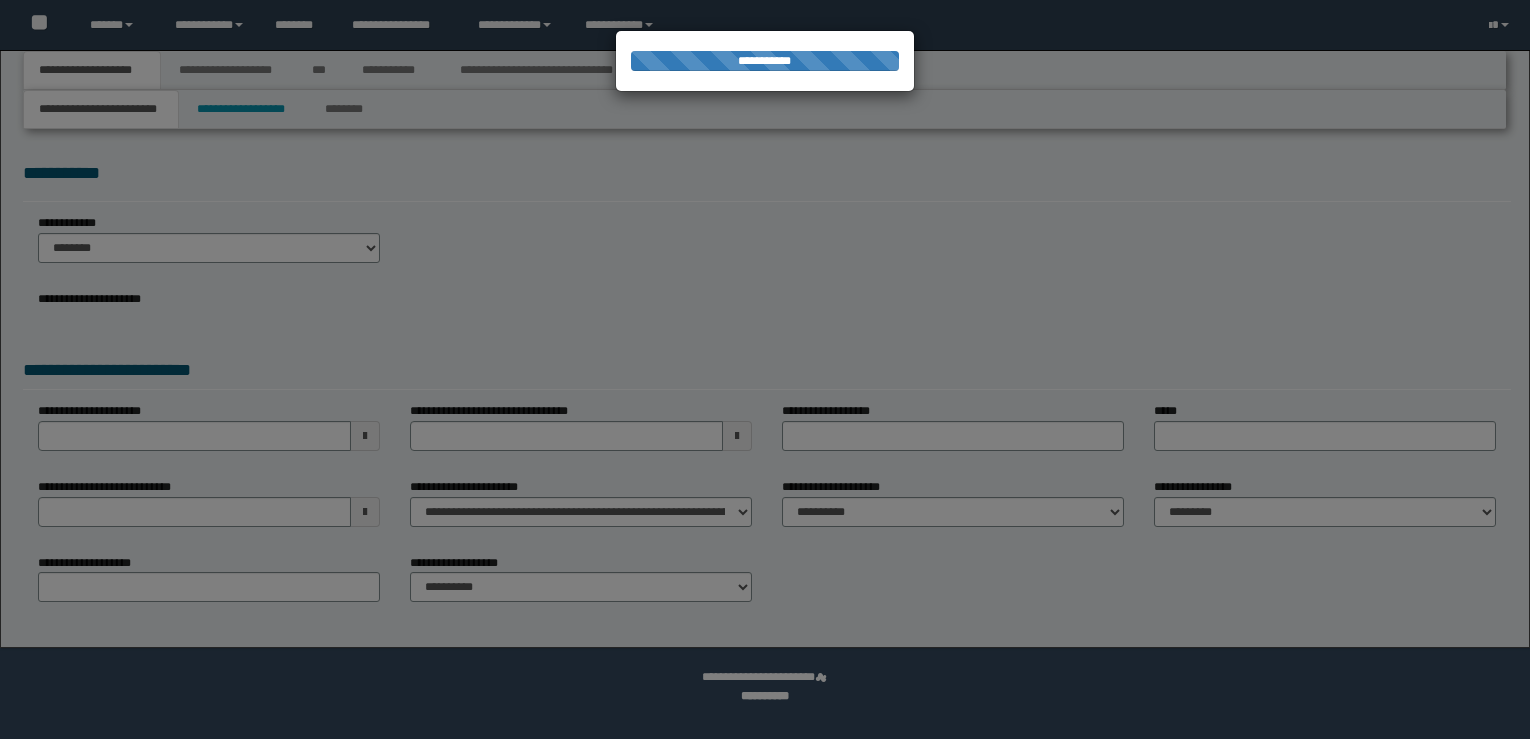 scroll, scrollTop: 0, scrollLeft: 0, axis: both 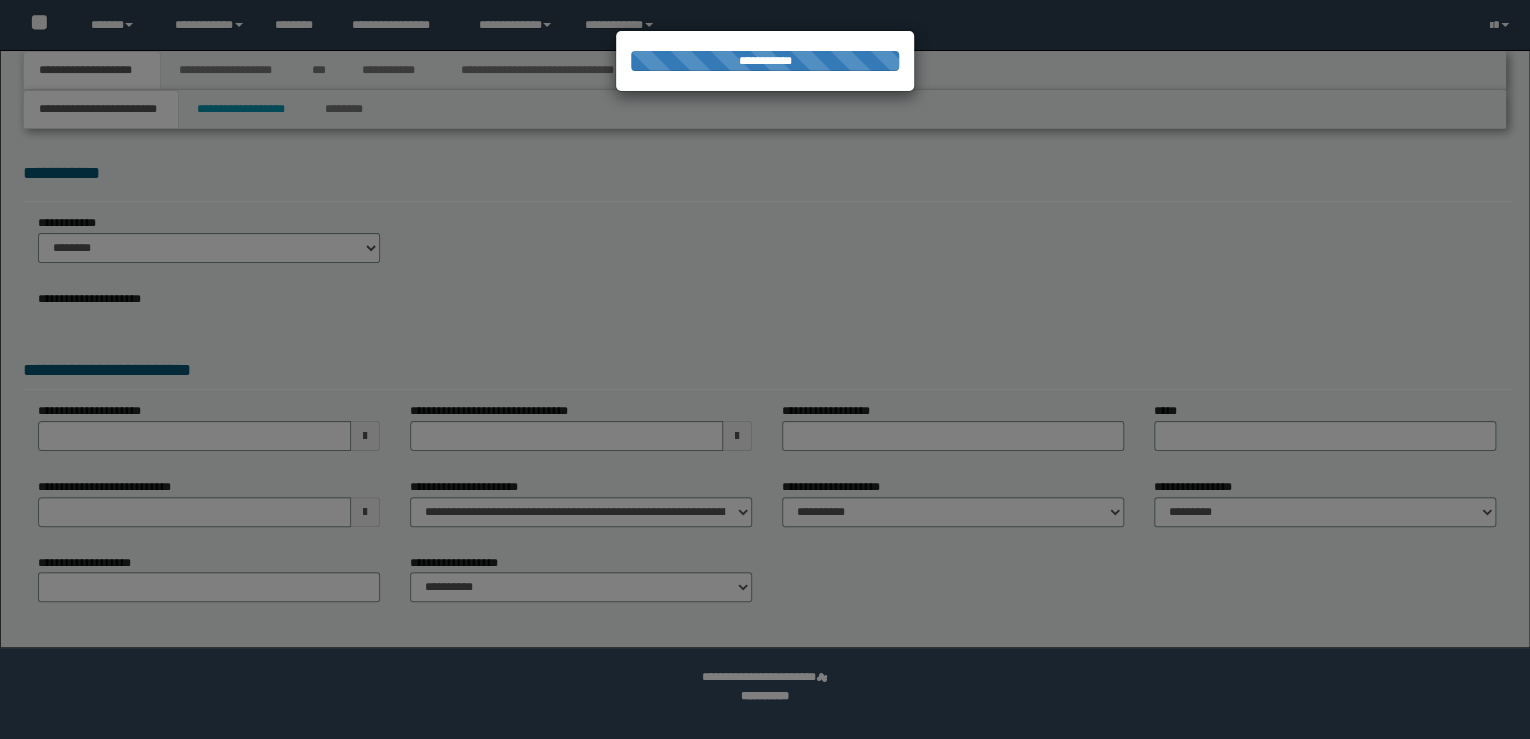select on "**" 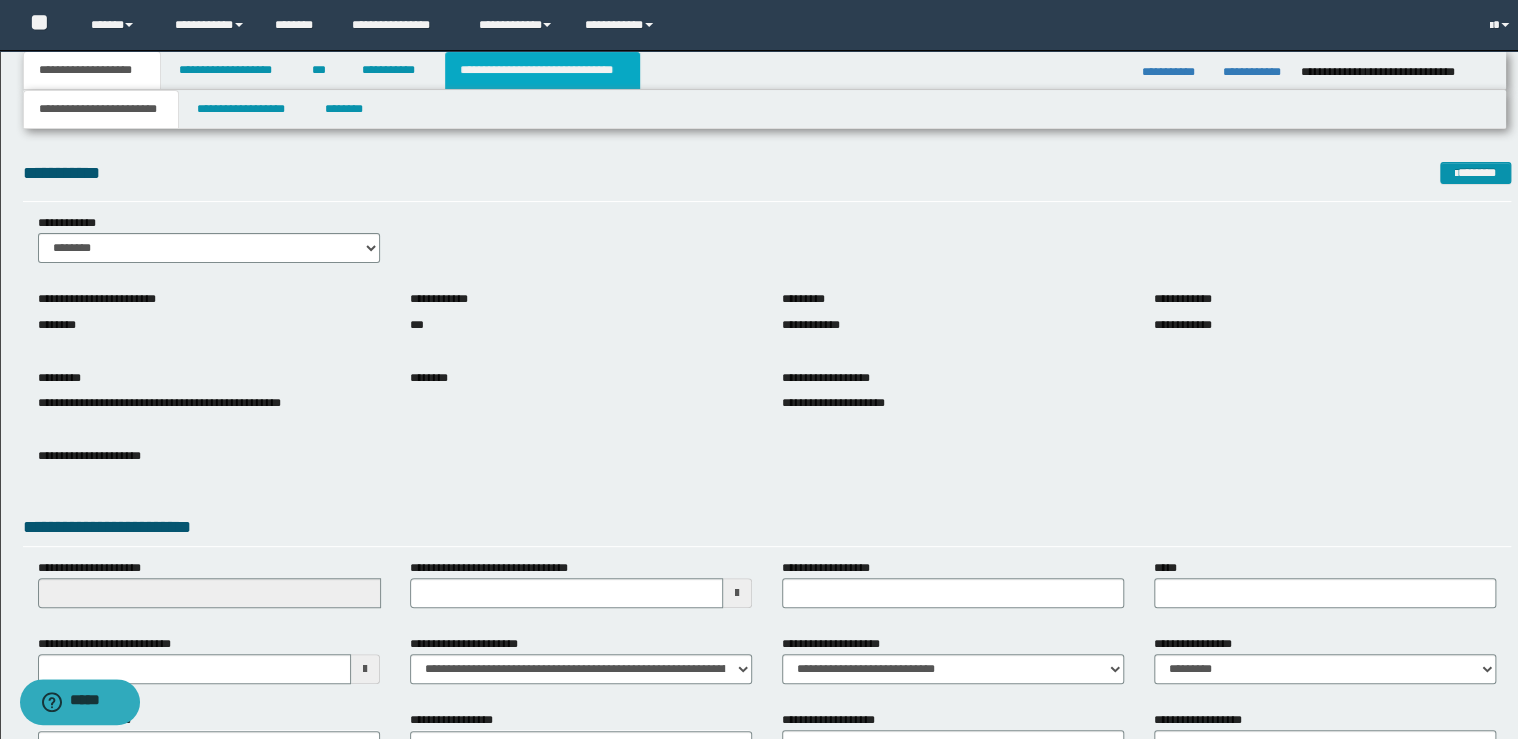 click on "**********" at bounding box center [542, 70] 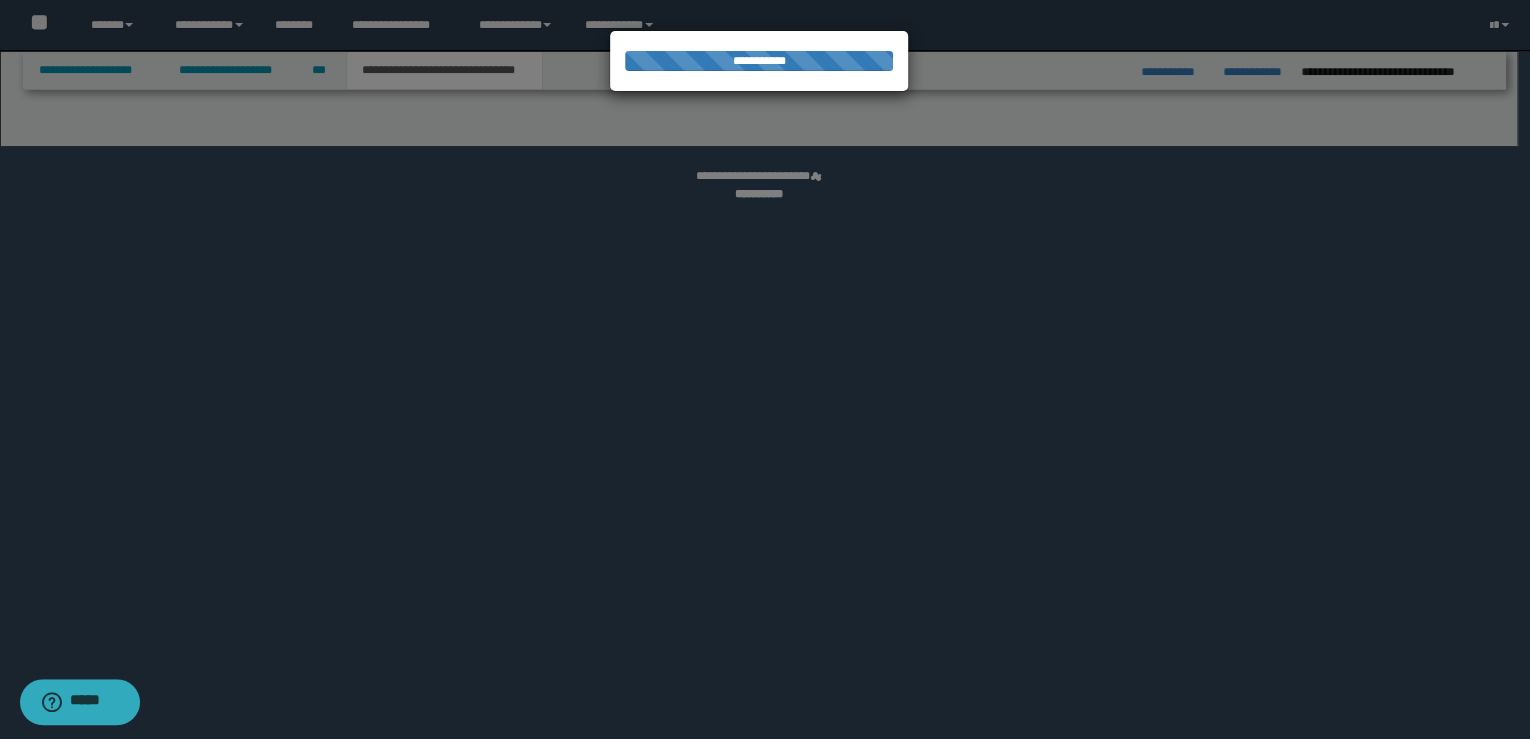 select on "*" 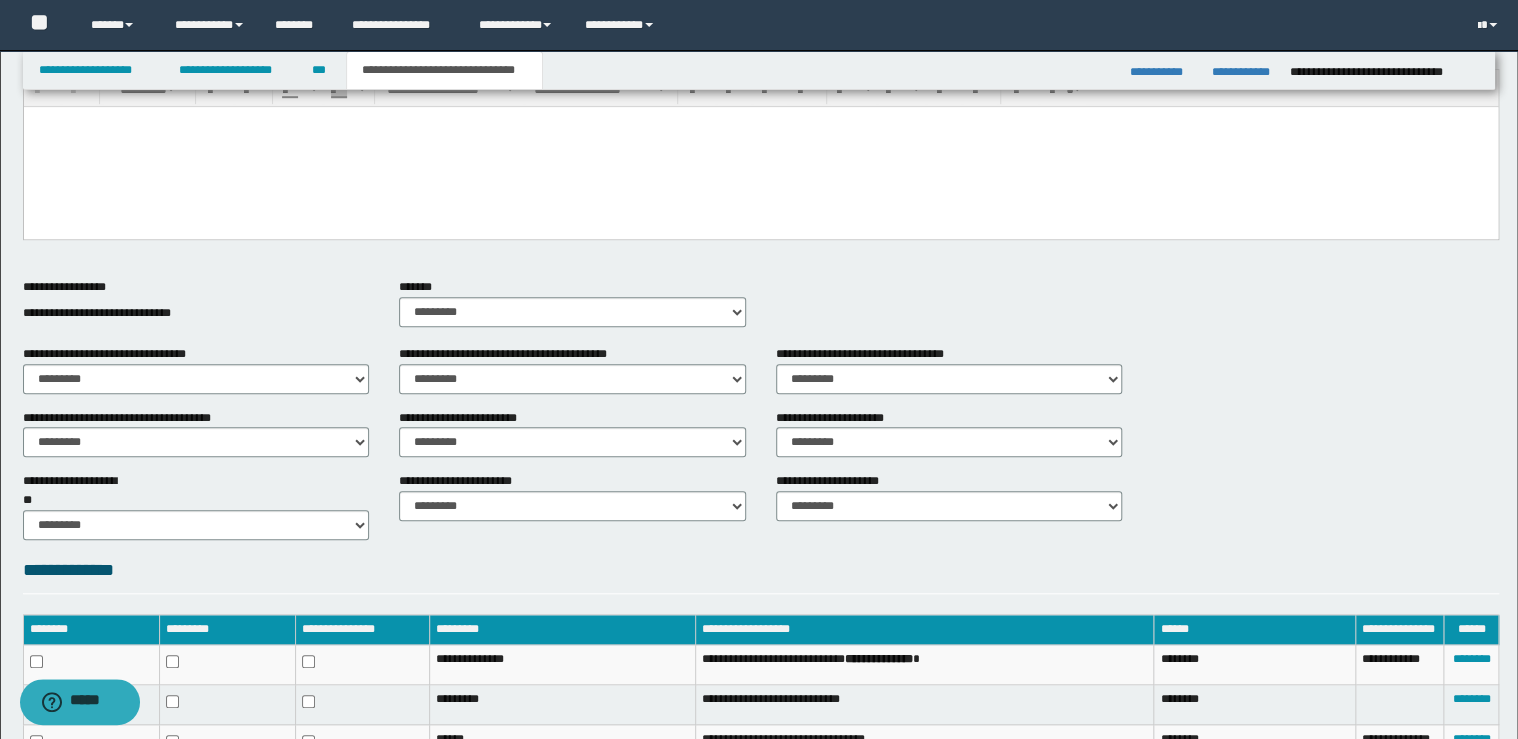 scroll, scrollTop: 702, scrollLeft: 0, axis: vertical 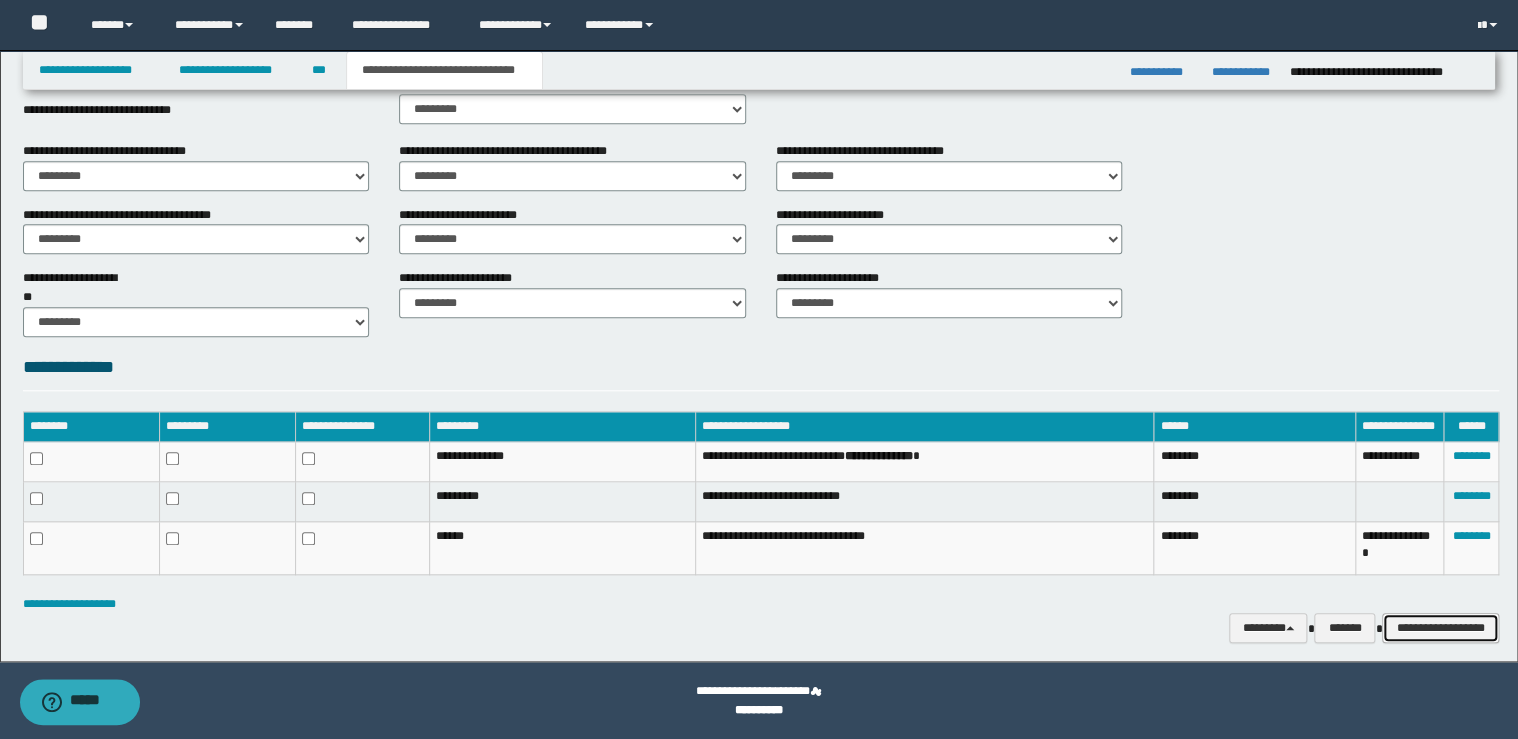 click on "**********" at bounding box center [1440, 628] 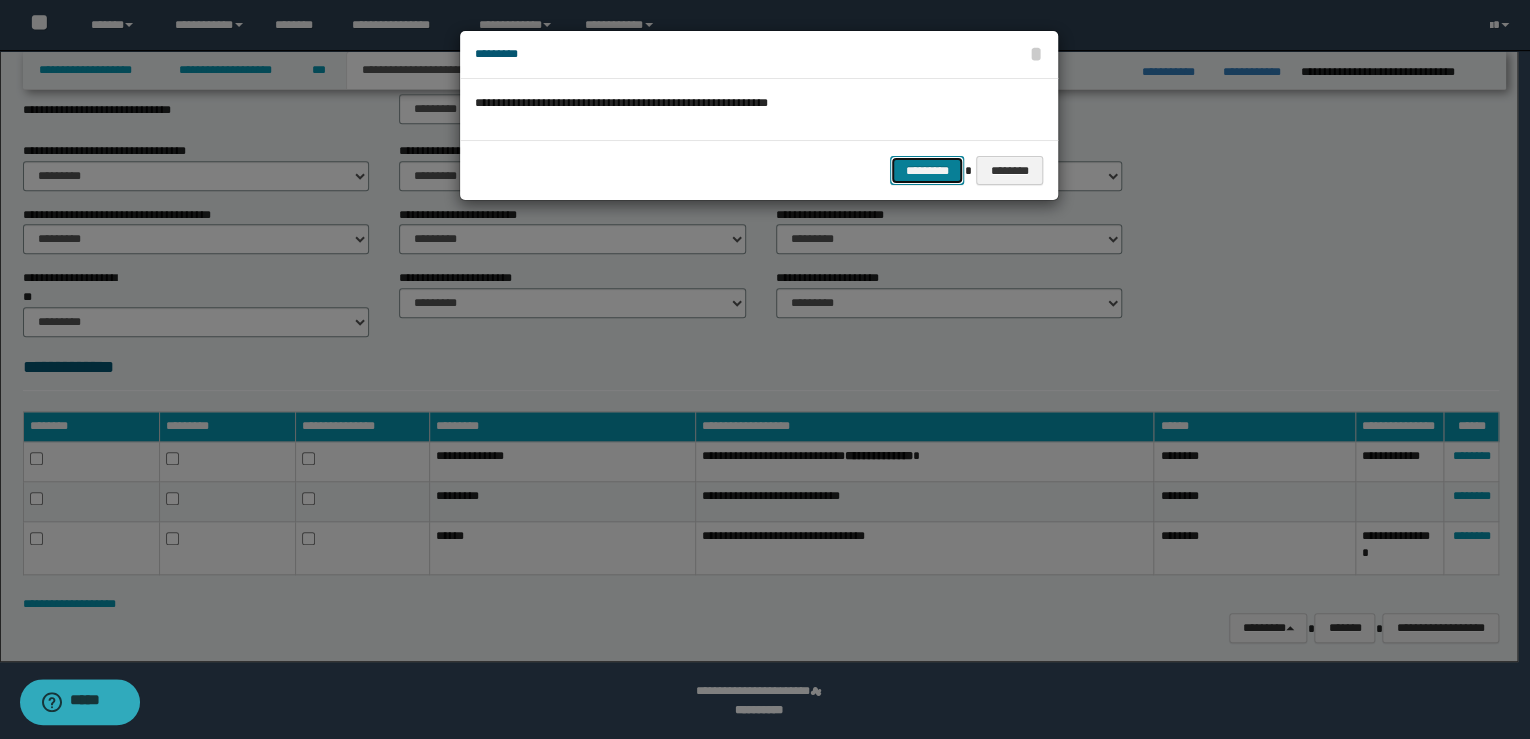 click on "*********" at bounding box center (927, 171) 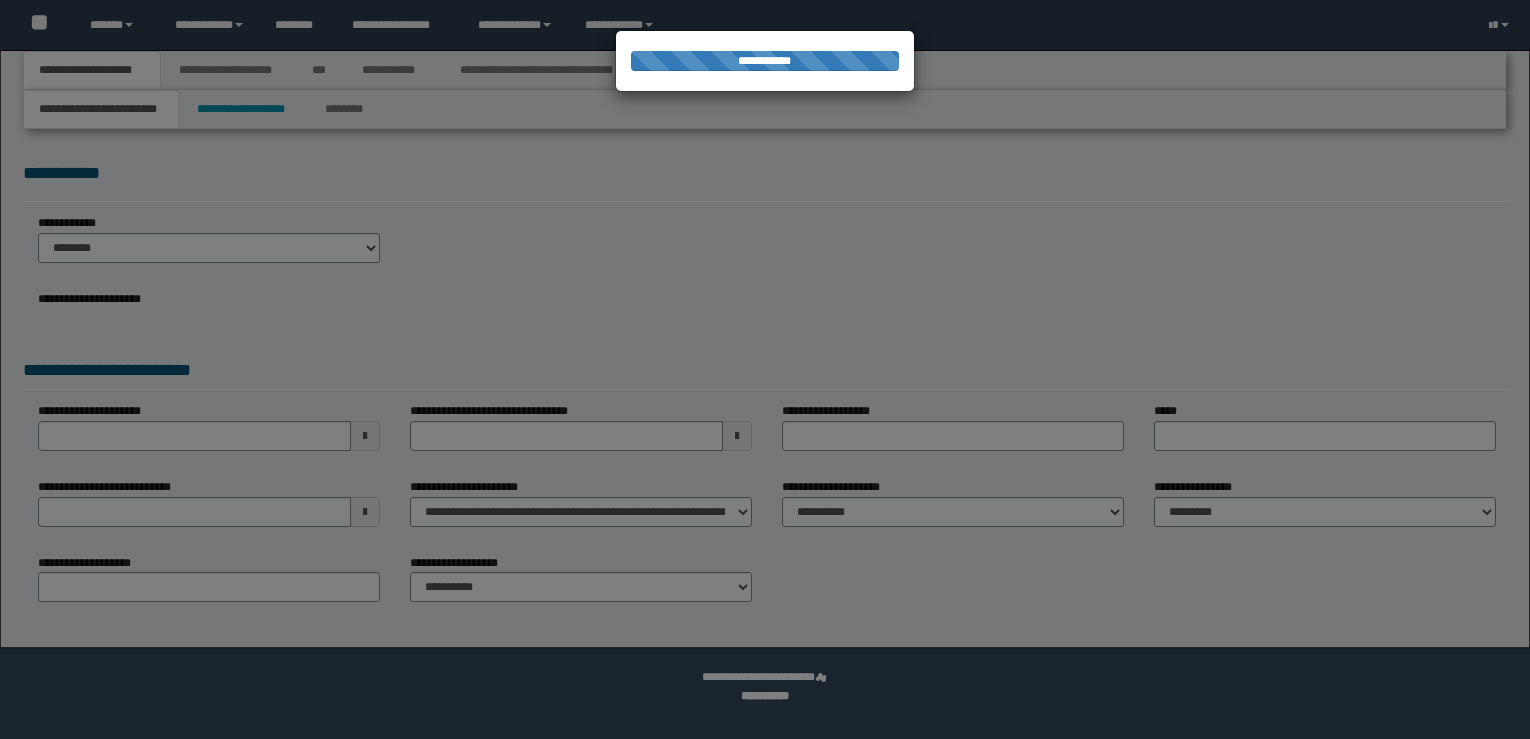 scroll, scrollTop: 0, scrollLeft: 0, axis: both 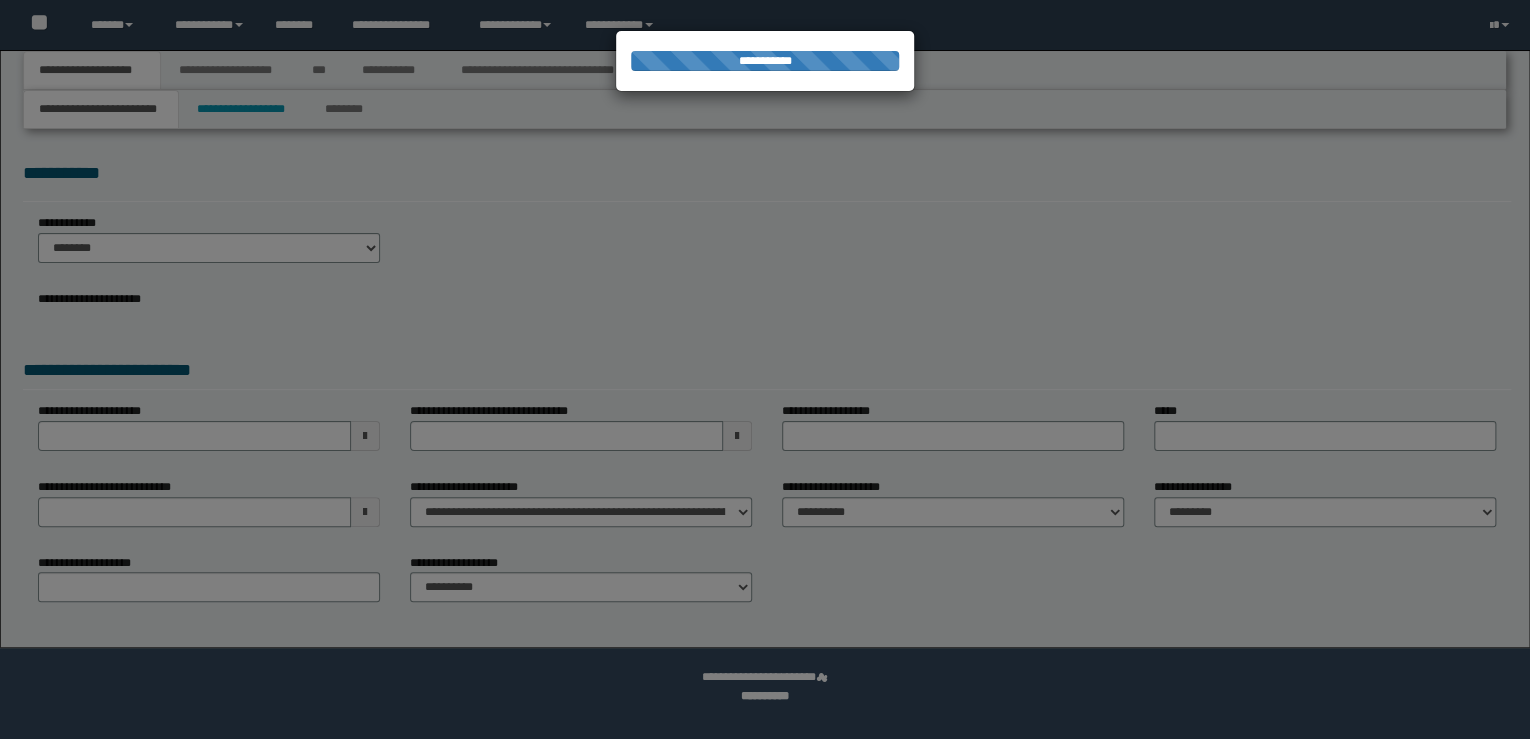 select on "**" 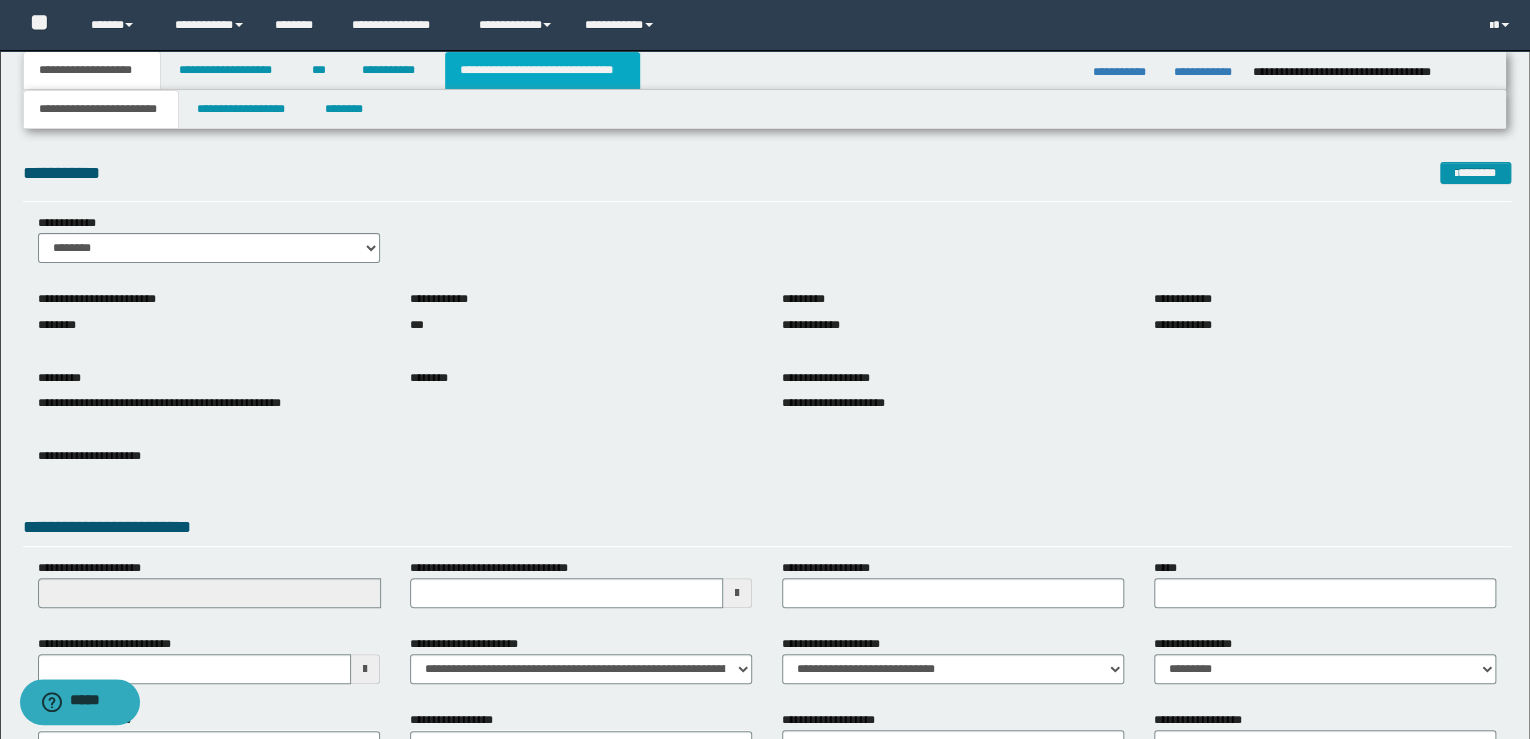 click on "**********" at bounding box center (542, 70) 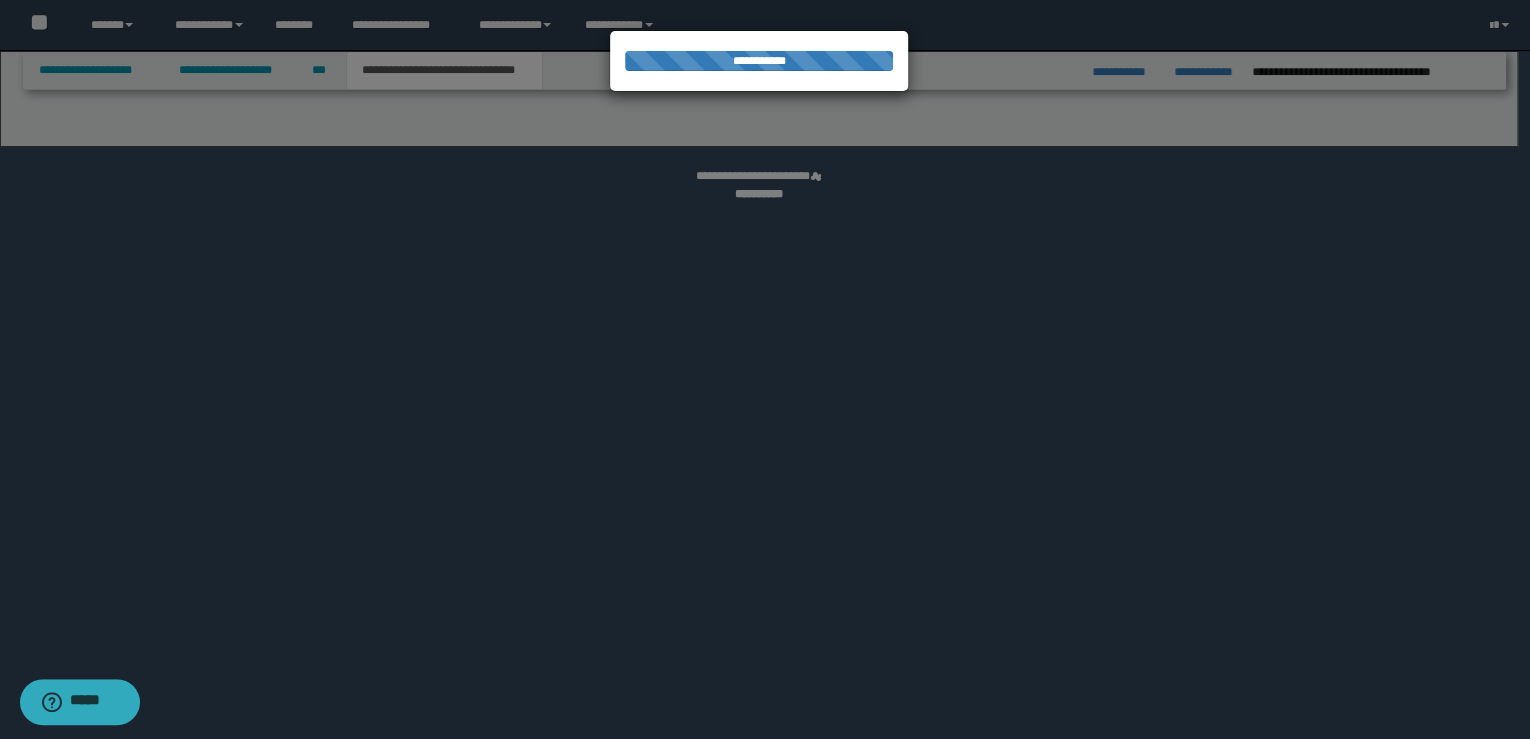 select on "*" 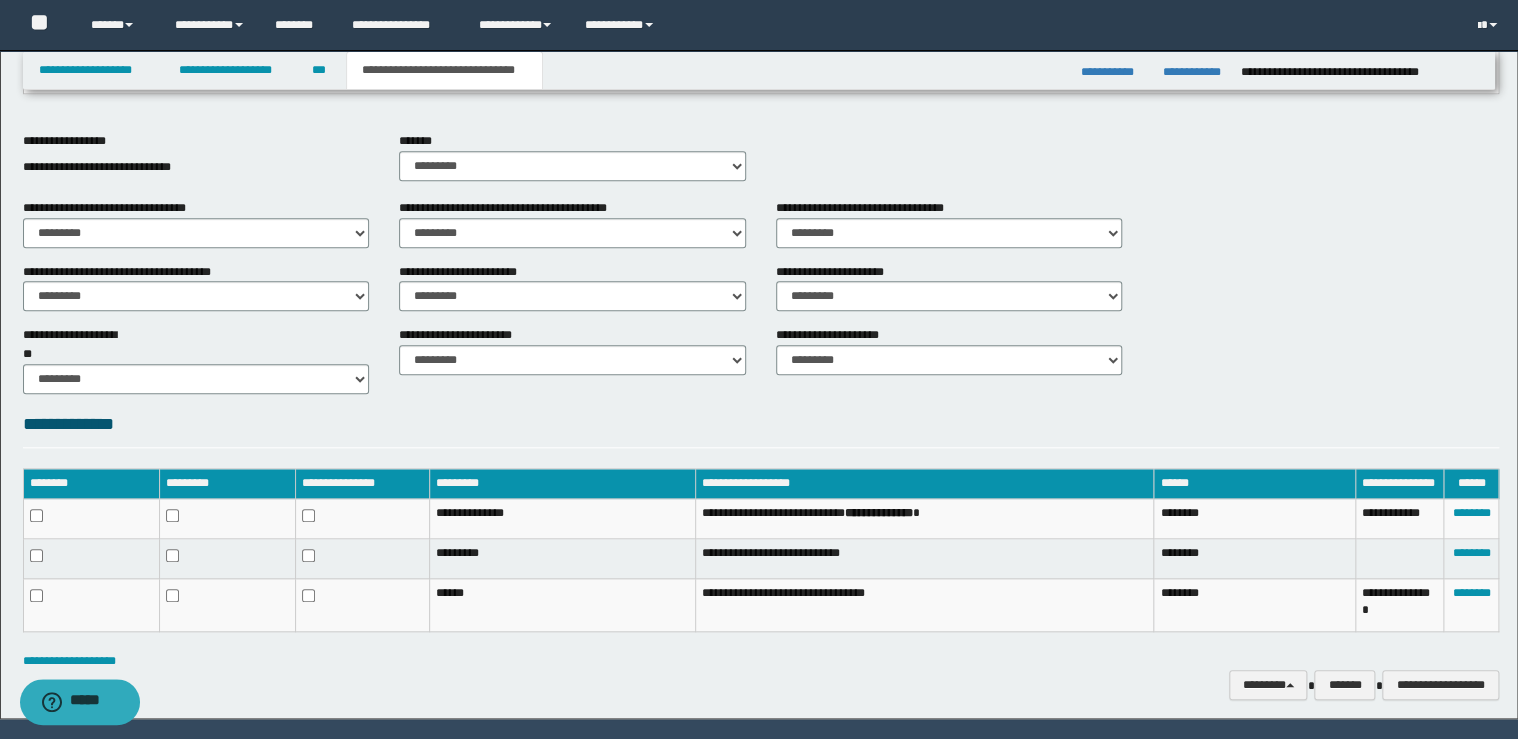 scroll, scrollTop: 702, scrollLeft: 0, axis: vertical 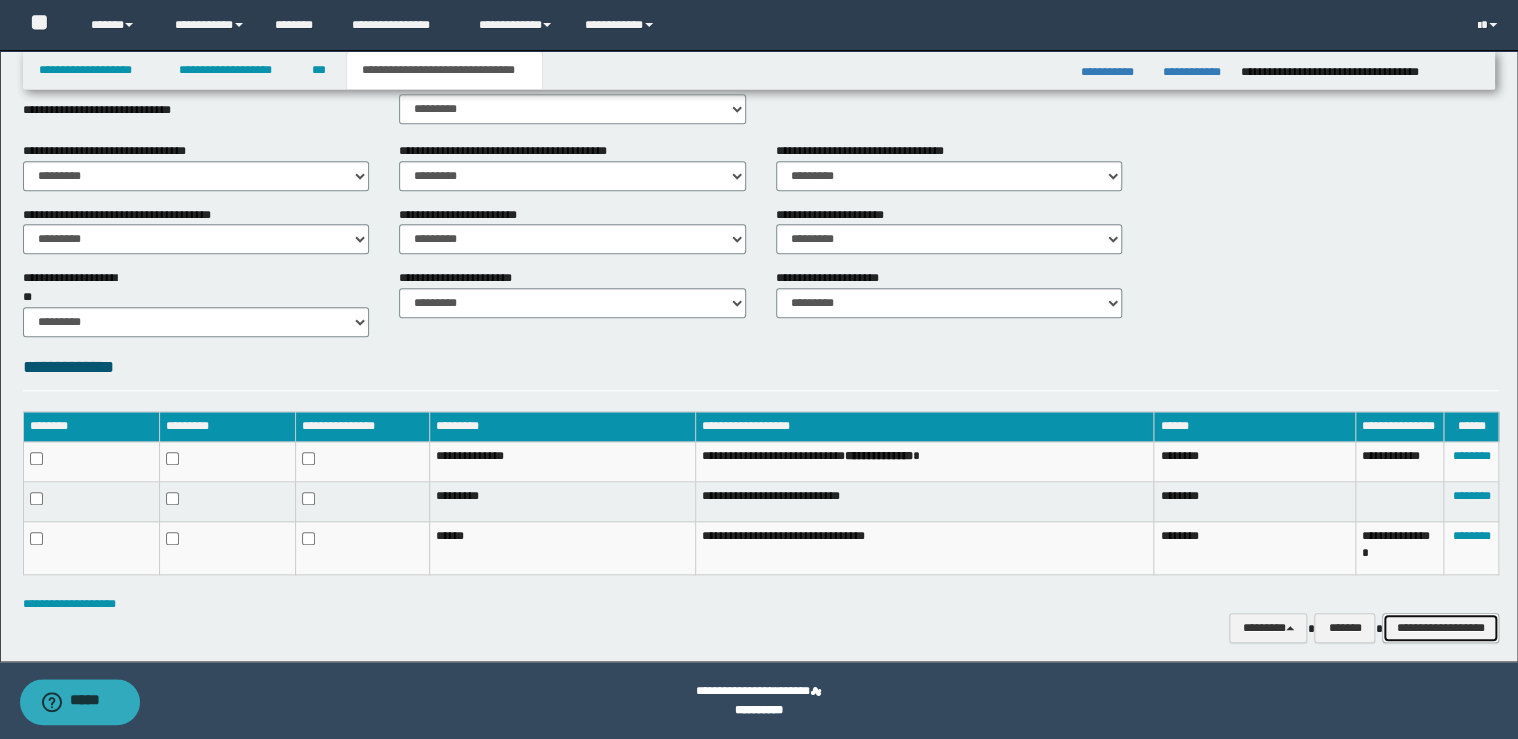 click on "**********" at bounding box center (1440, 628) 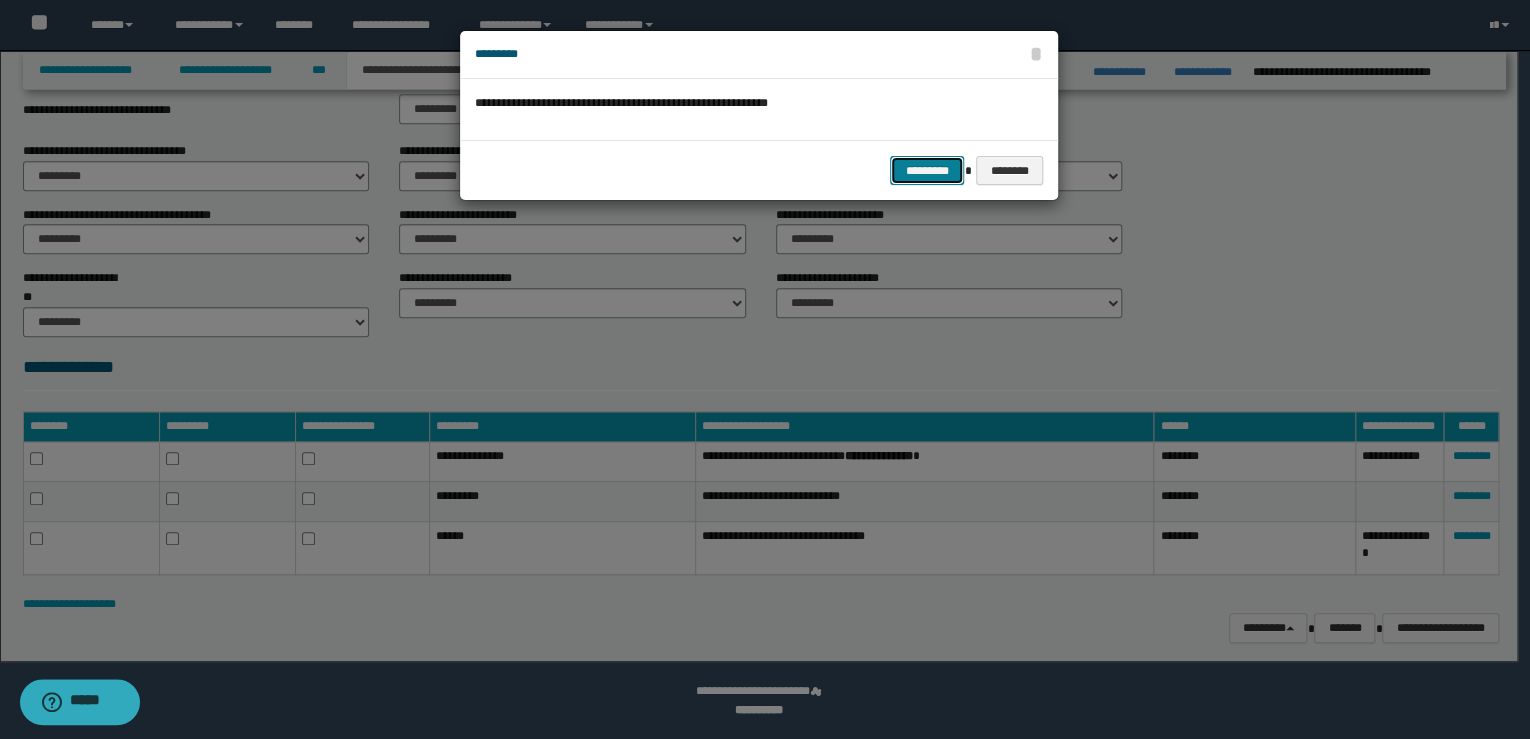drag, startPoint x: 946, startPoint y: 164, endPoint x: 807, endPoint y: 44, distance: 183.63278 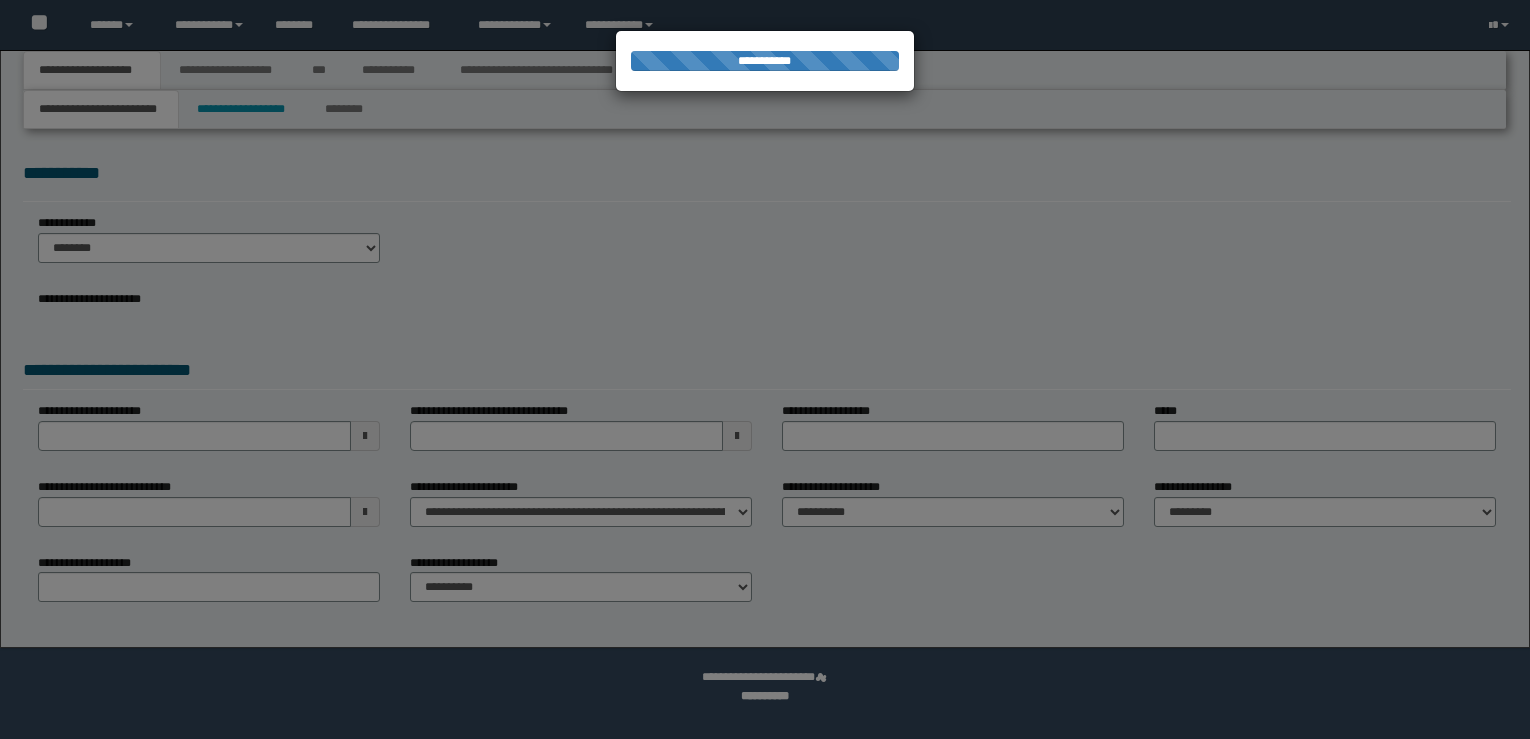 scroll, scrollTop: 0, scrollLeft: 0, axis: both 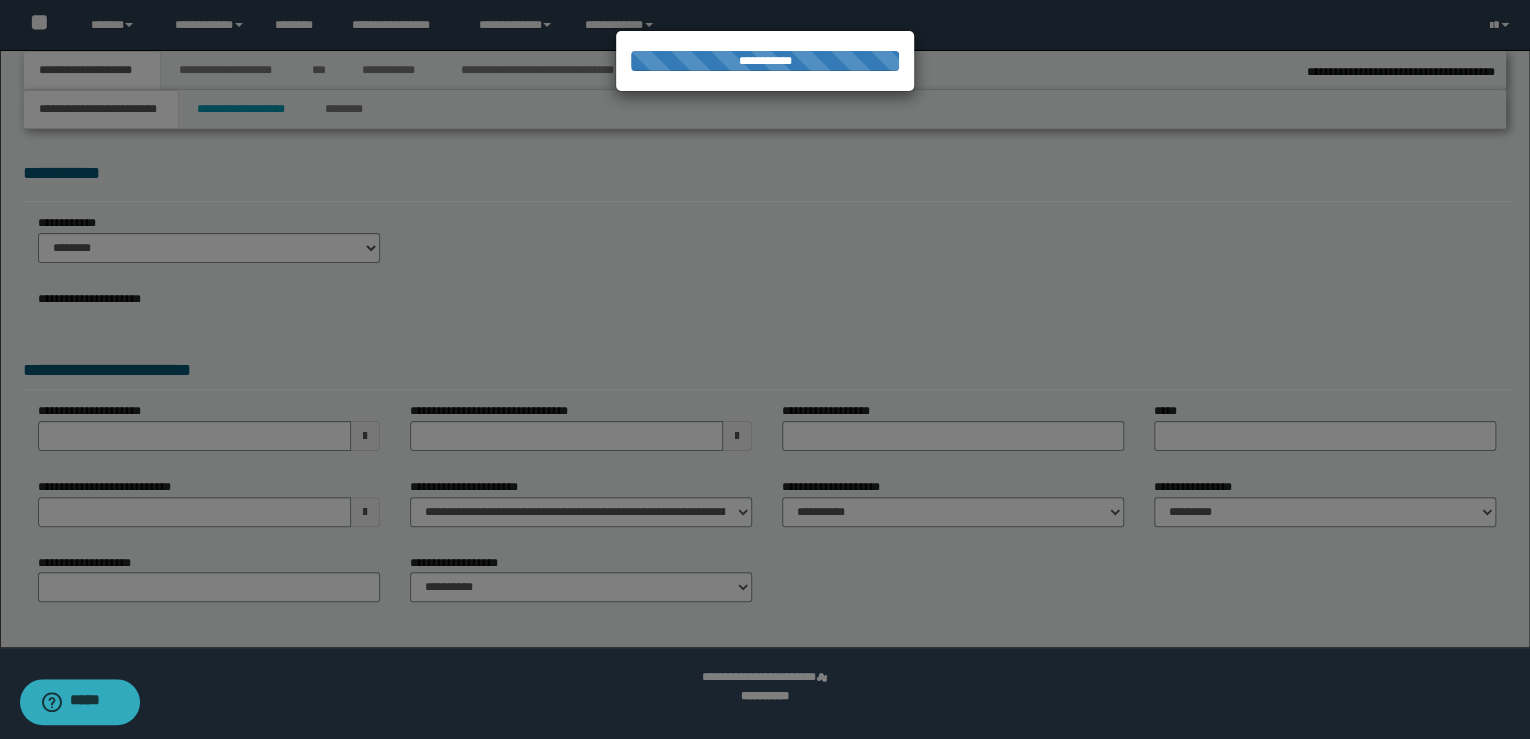 select on "**" 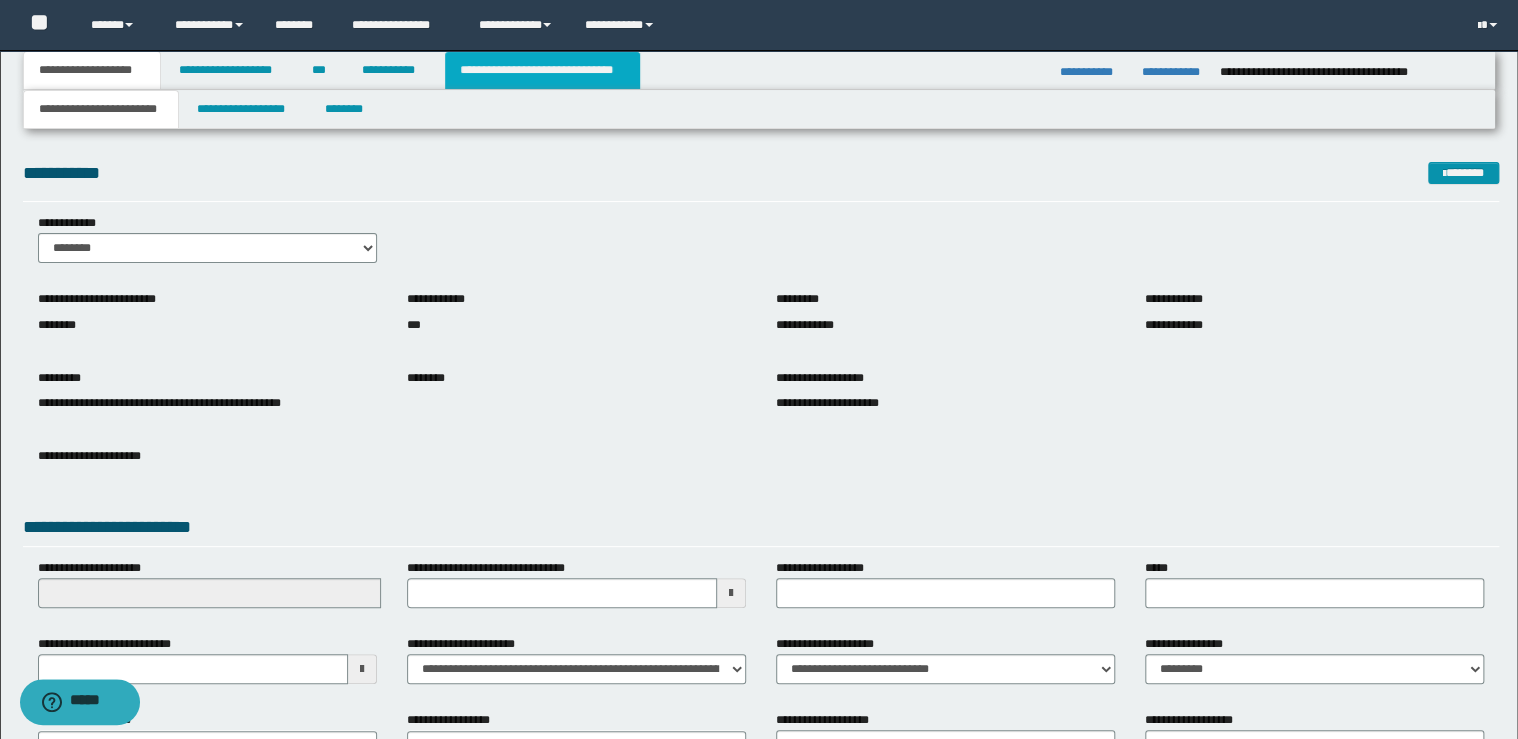 click on "**********" at bounding box center (542, 70) 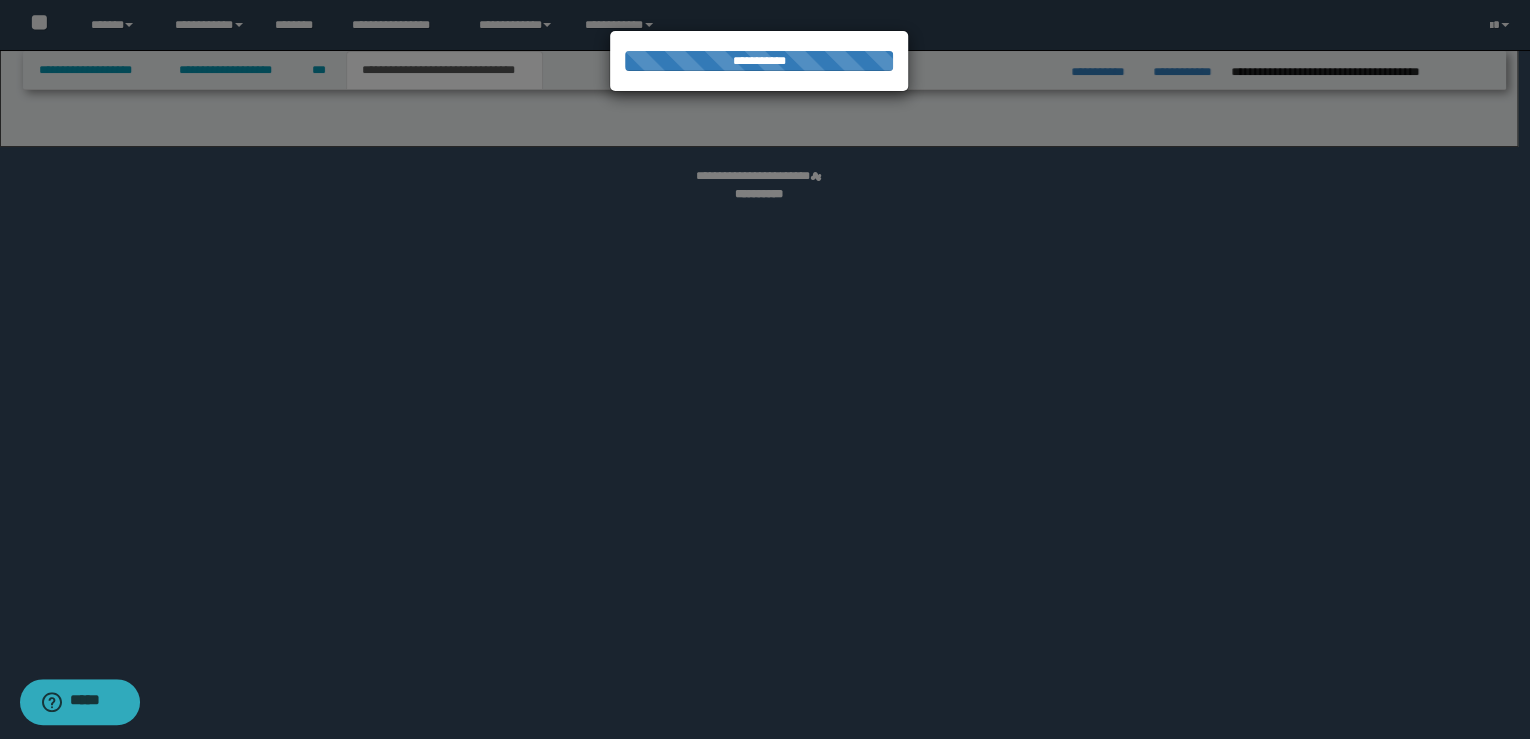 select on "*" 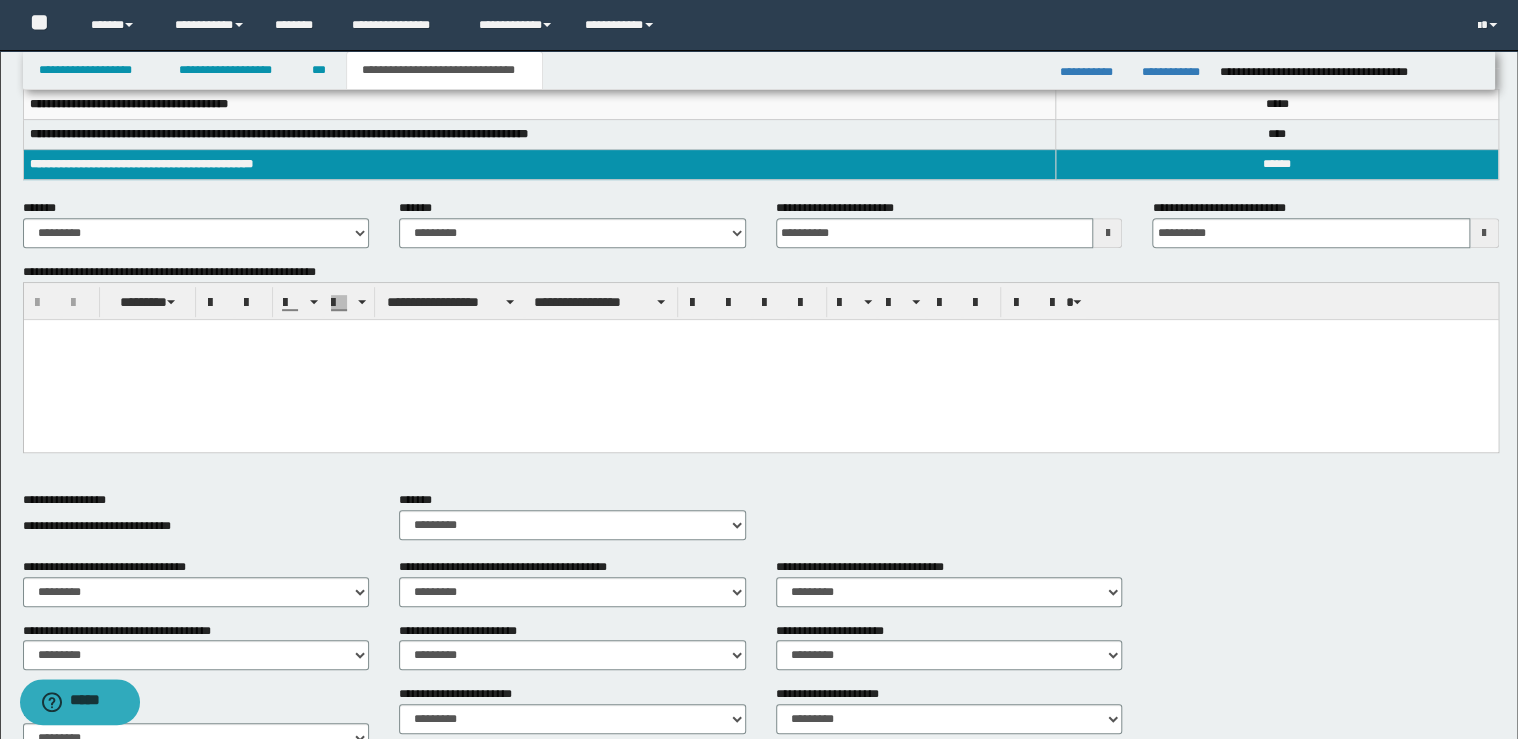 scroll, scrollTop: 640, scrollLeft: 0, axis: vertical 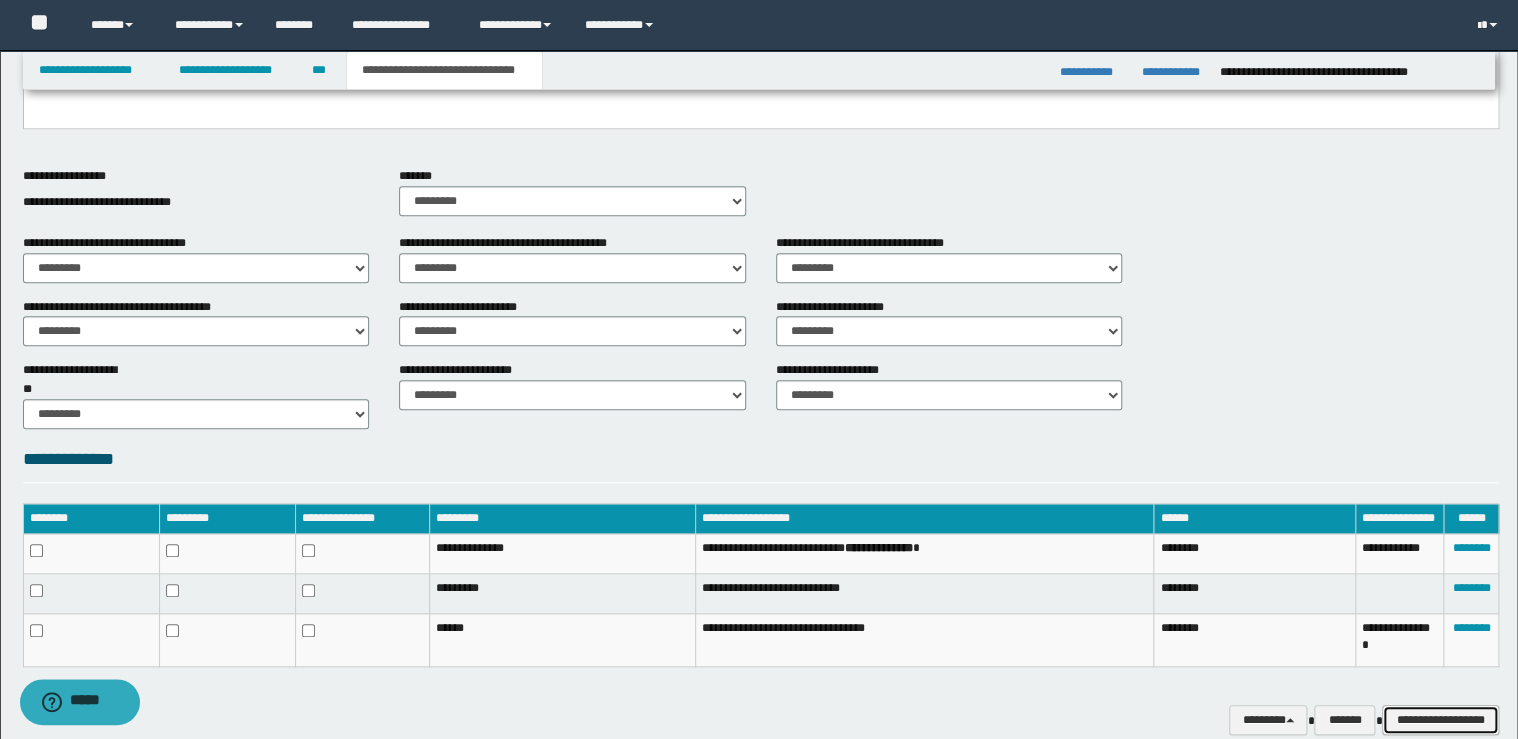 click on "**********" at bounding box center [1440, 720] 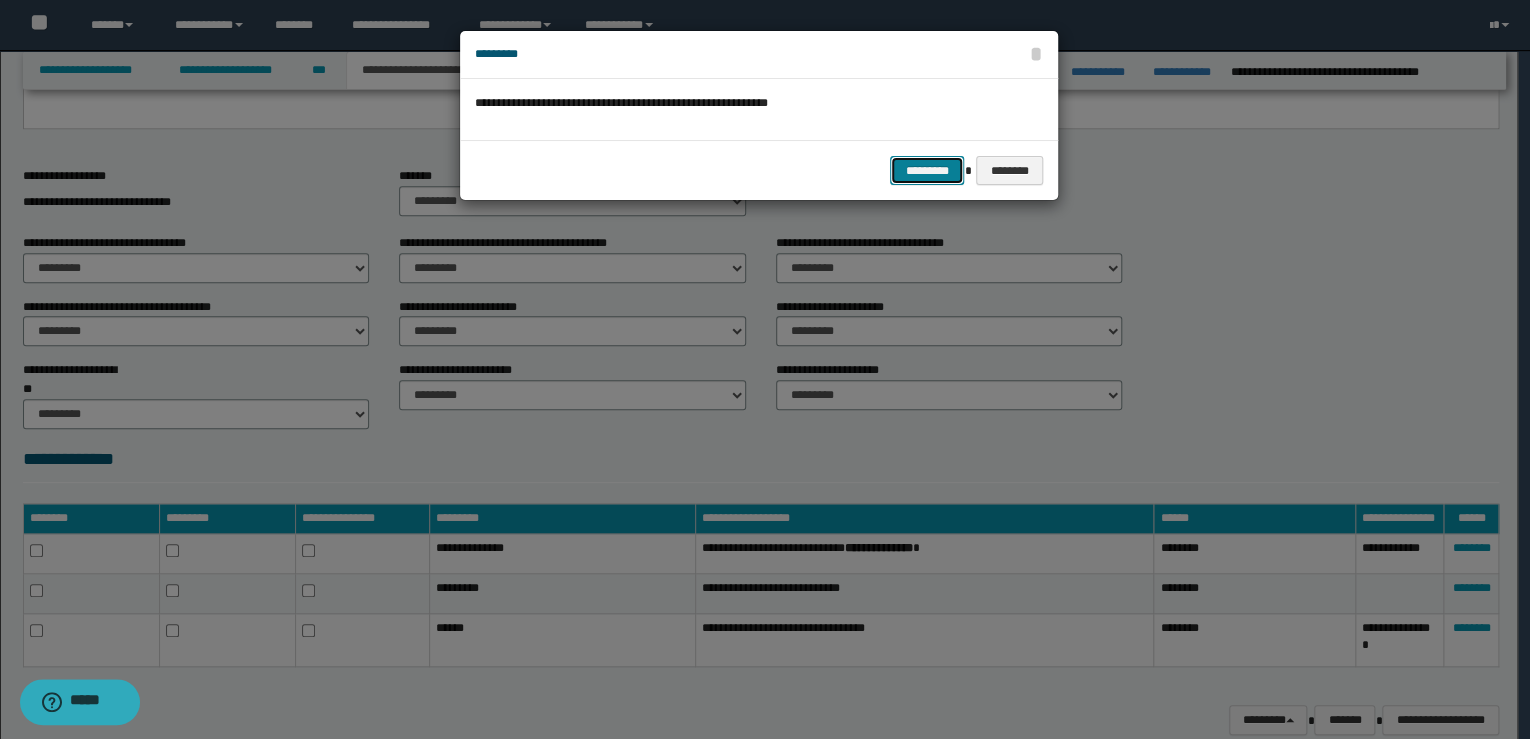 click on "*********" at bounding box center [927, 171] 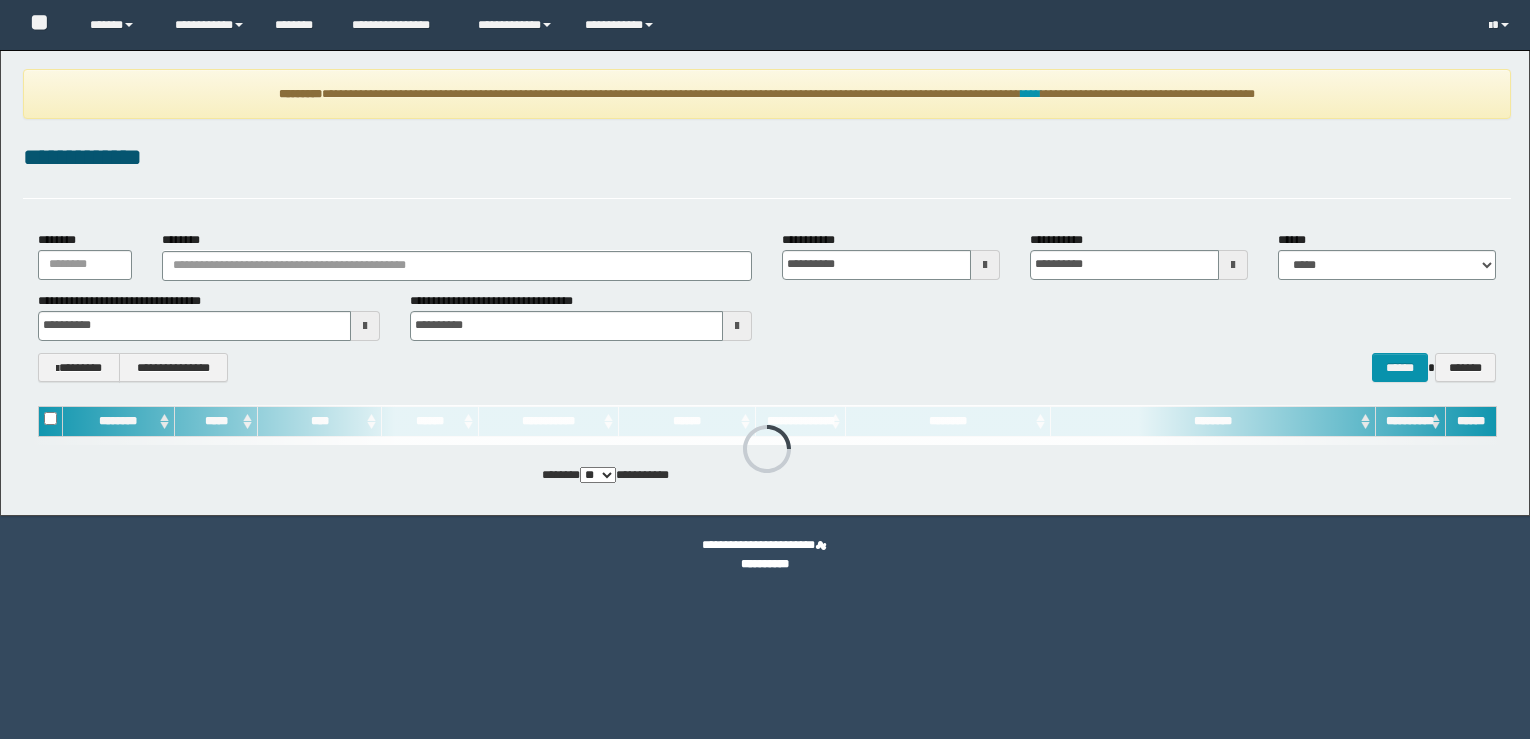 scroll, scrollTop: 0, scrollLeft: 0, axis: both 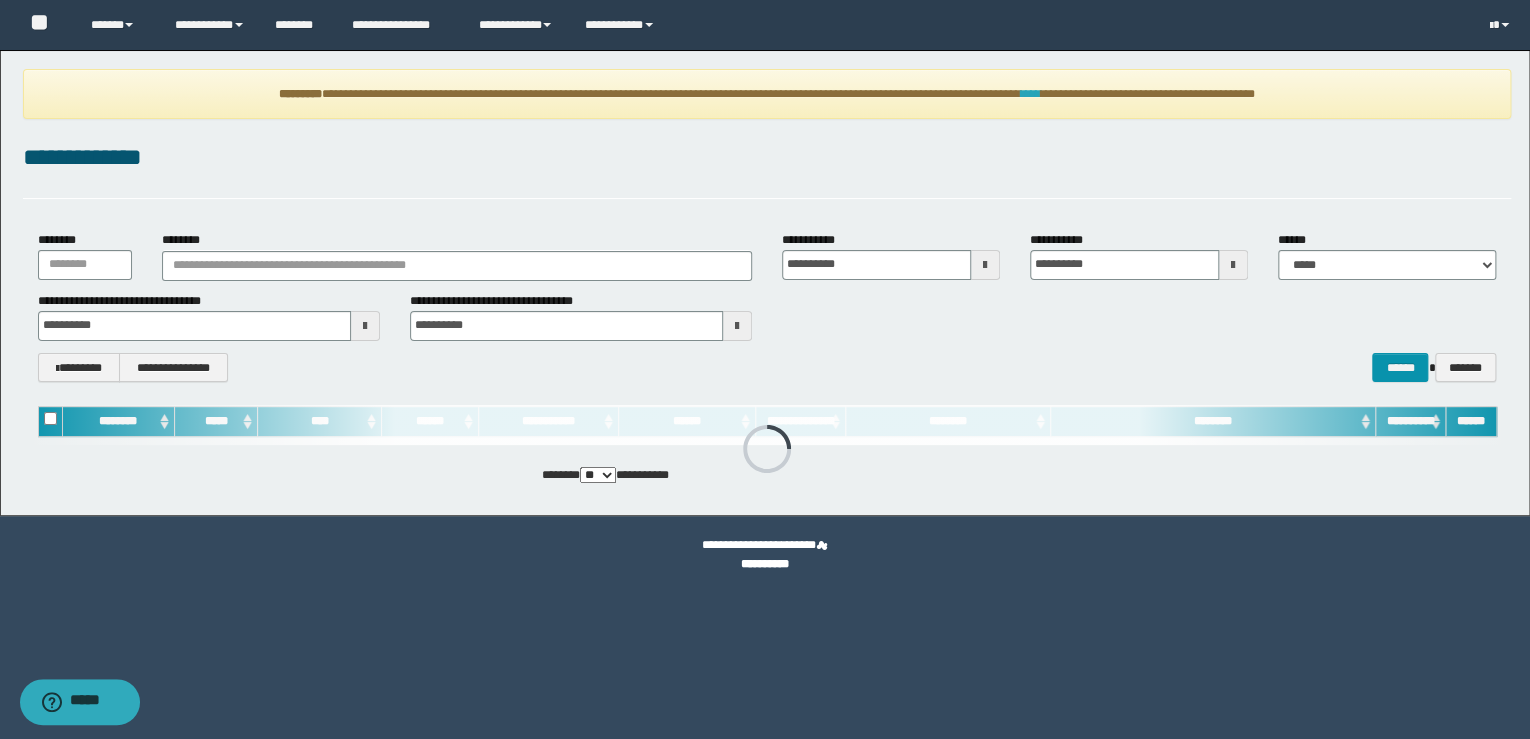 click on "****" at bounding box center (1031, 94) 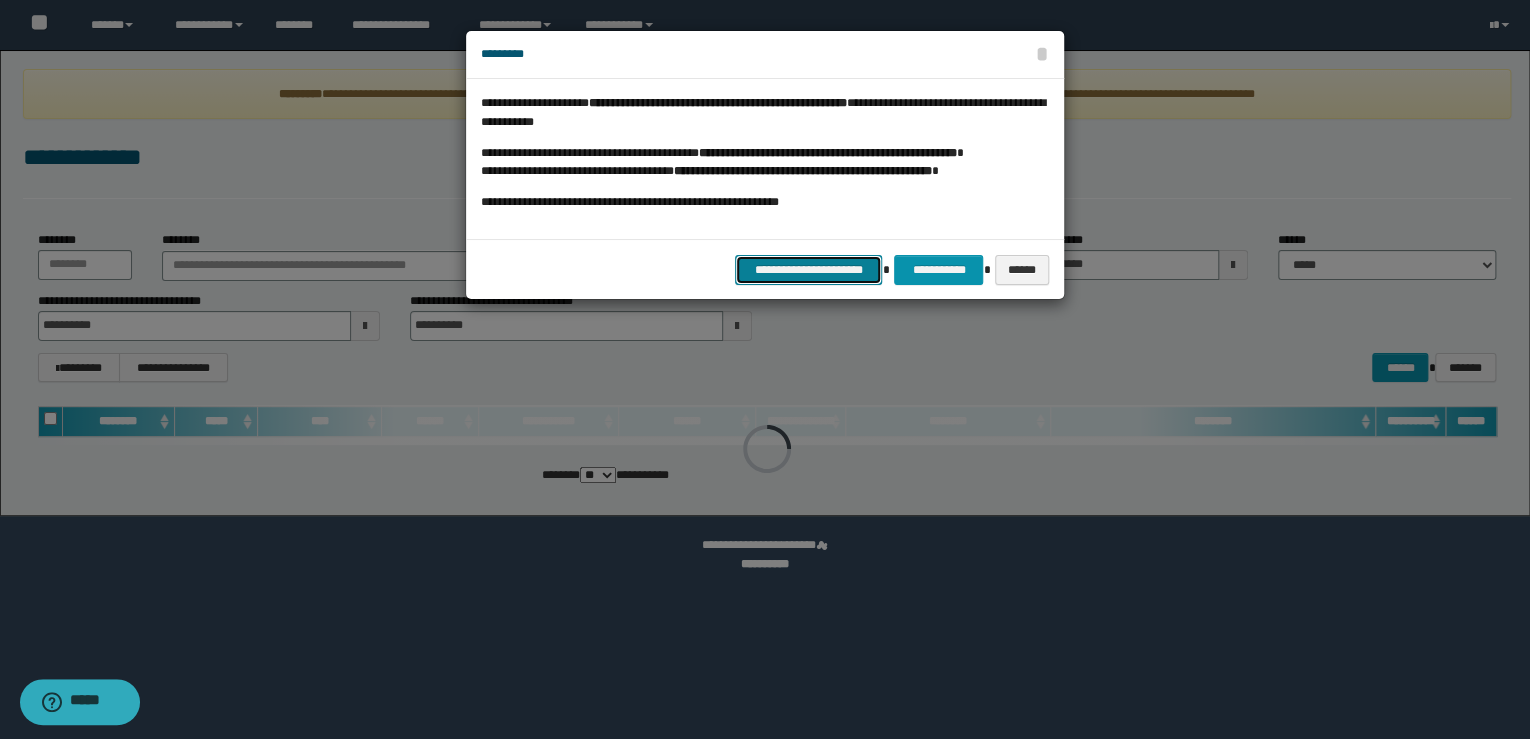 click on "**********" at bounding box center [809, 270] 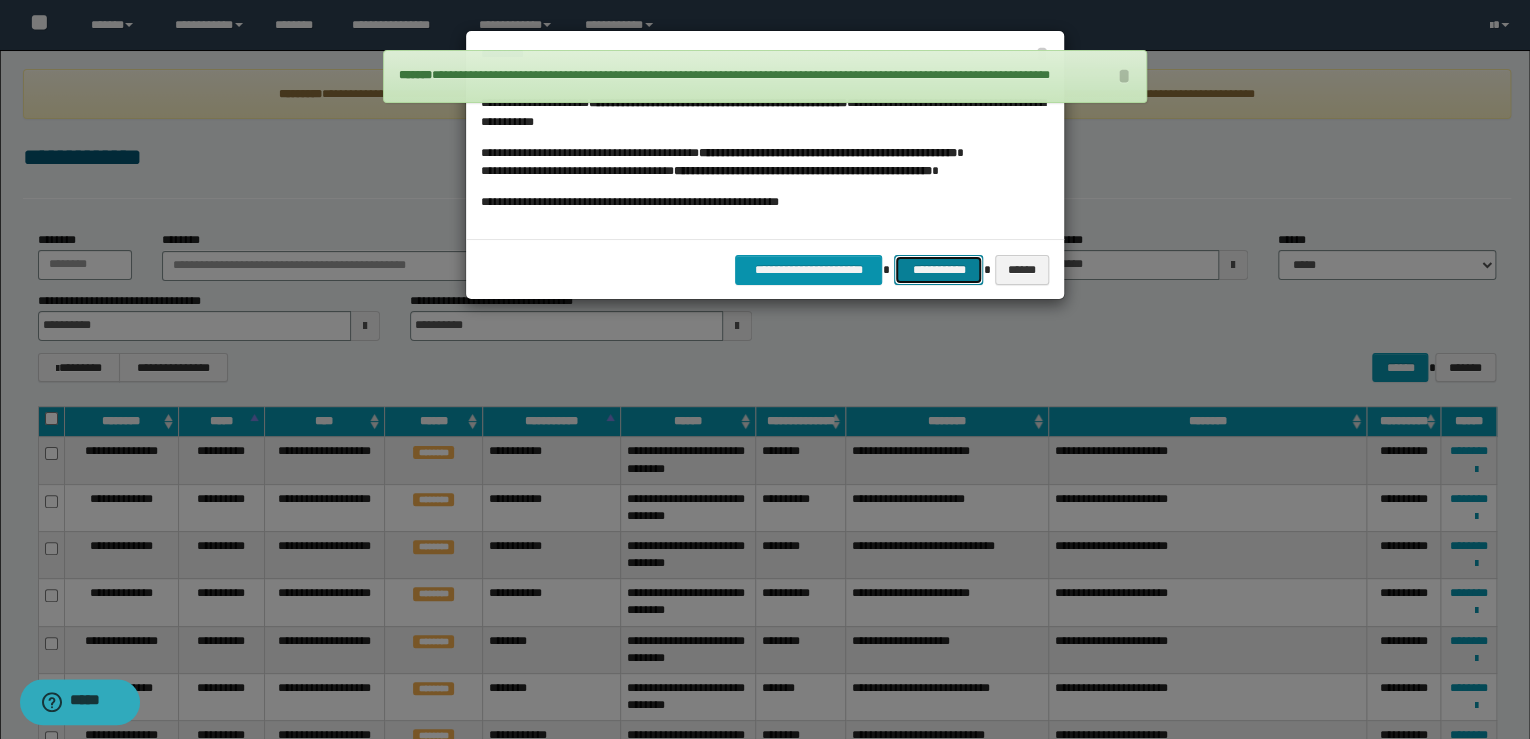 click on "**********" at bounding box center (938, 270) 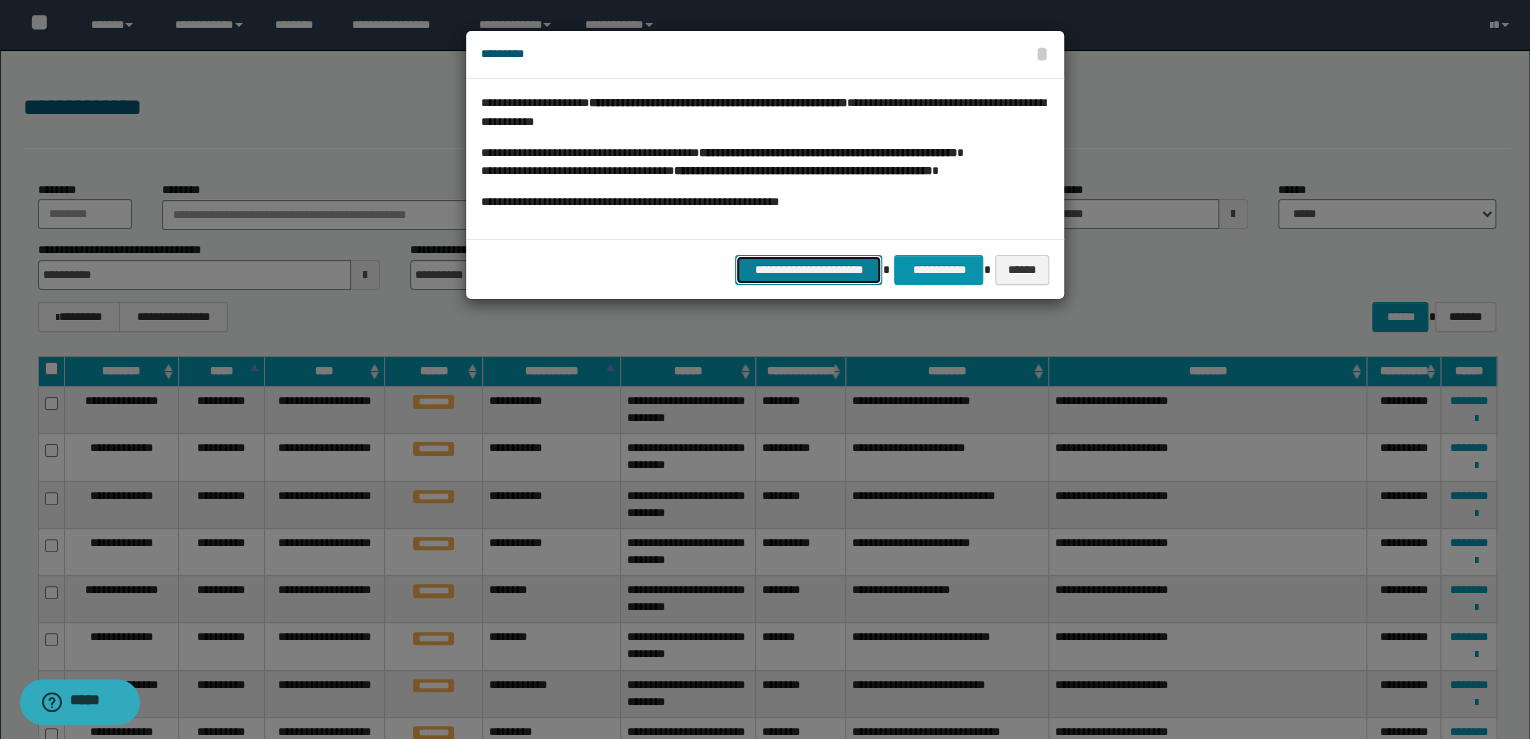 click on "**********" at bounding box center [809, 270] 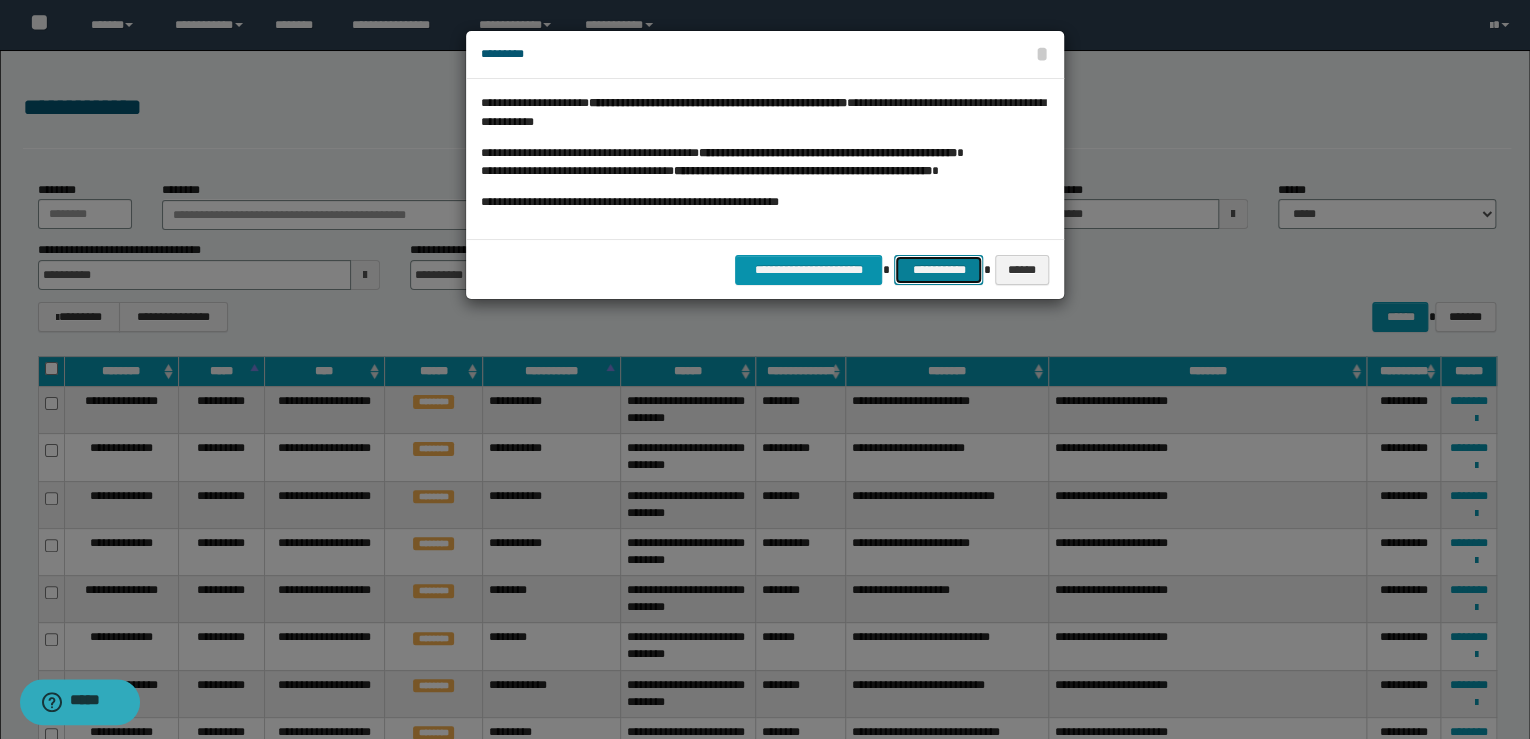 click on "**********" at bounding box center (938, 270) 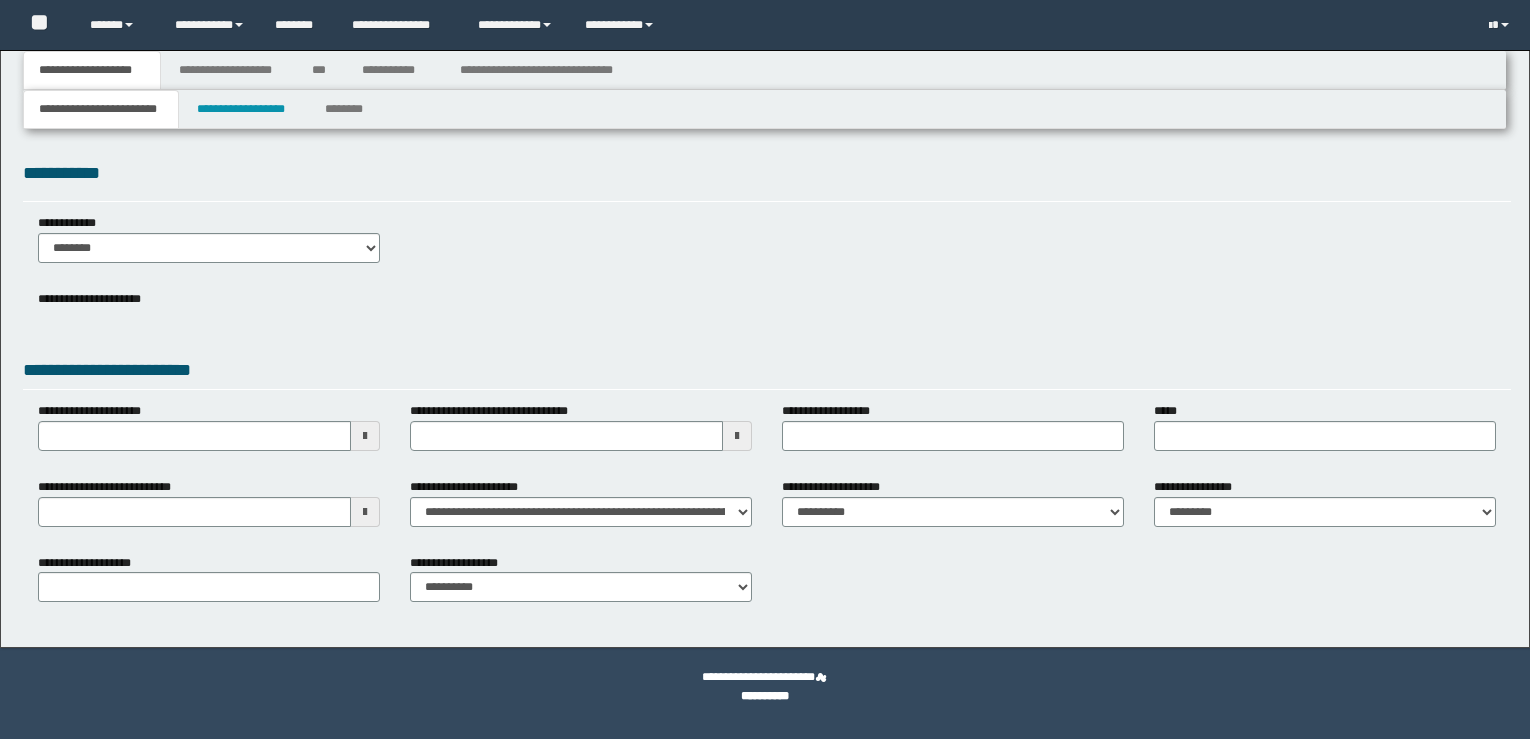 scroll, scrollTop: 0, scrollLeft: 0, axis: both 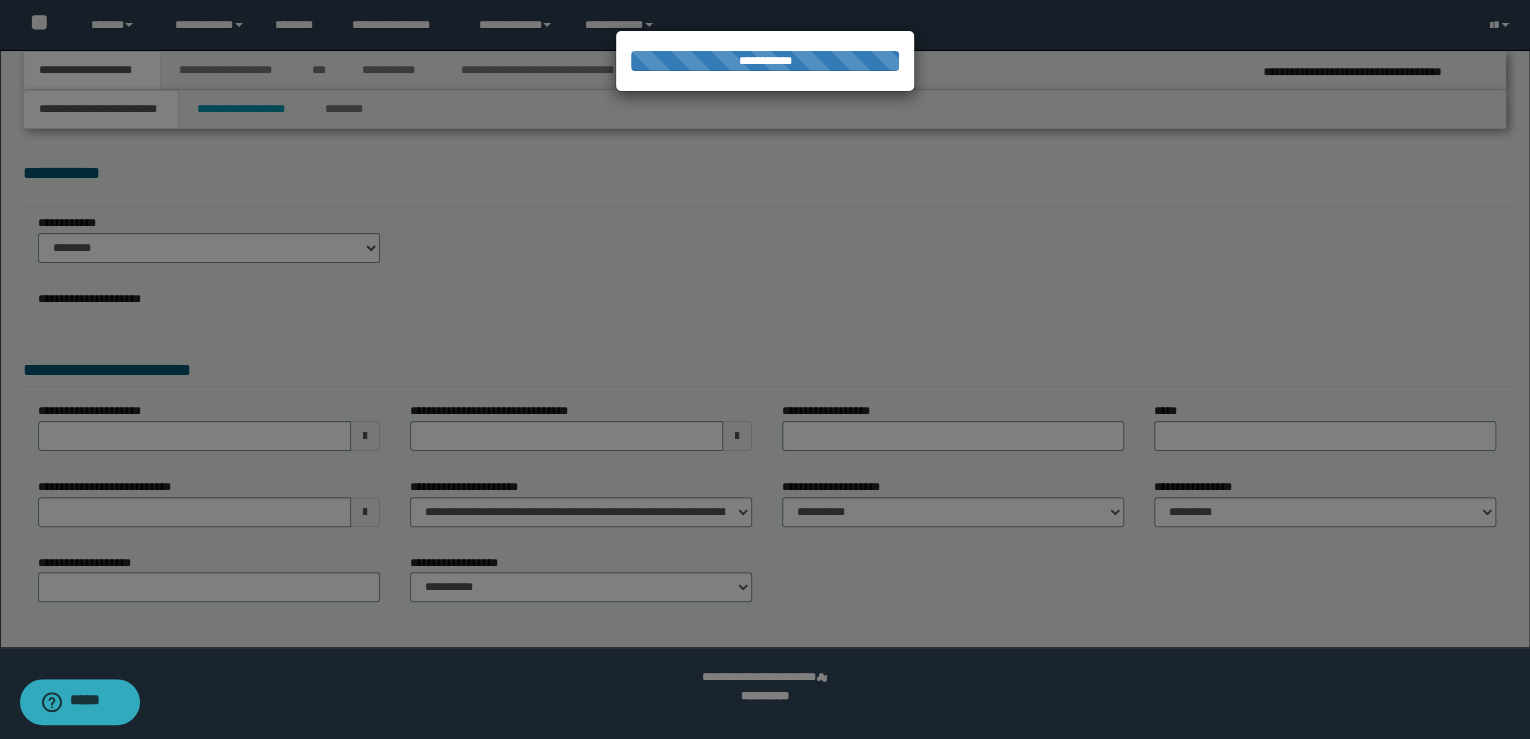 select on "**" 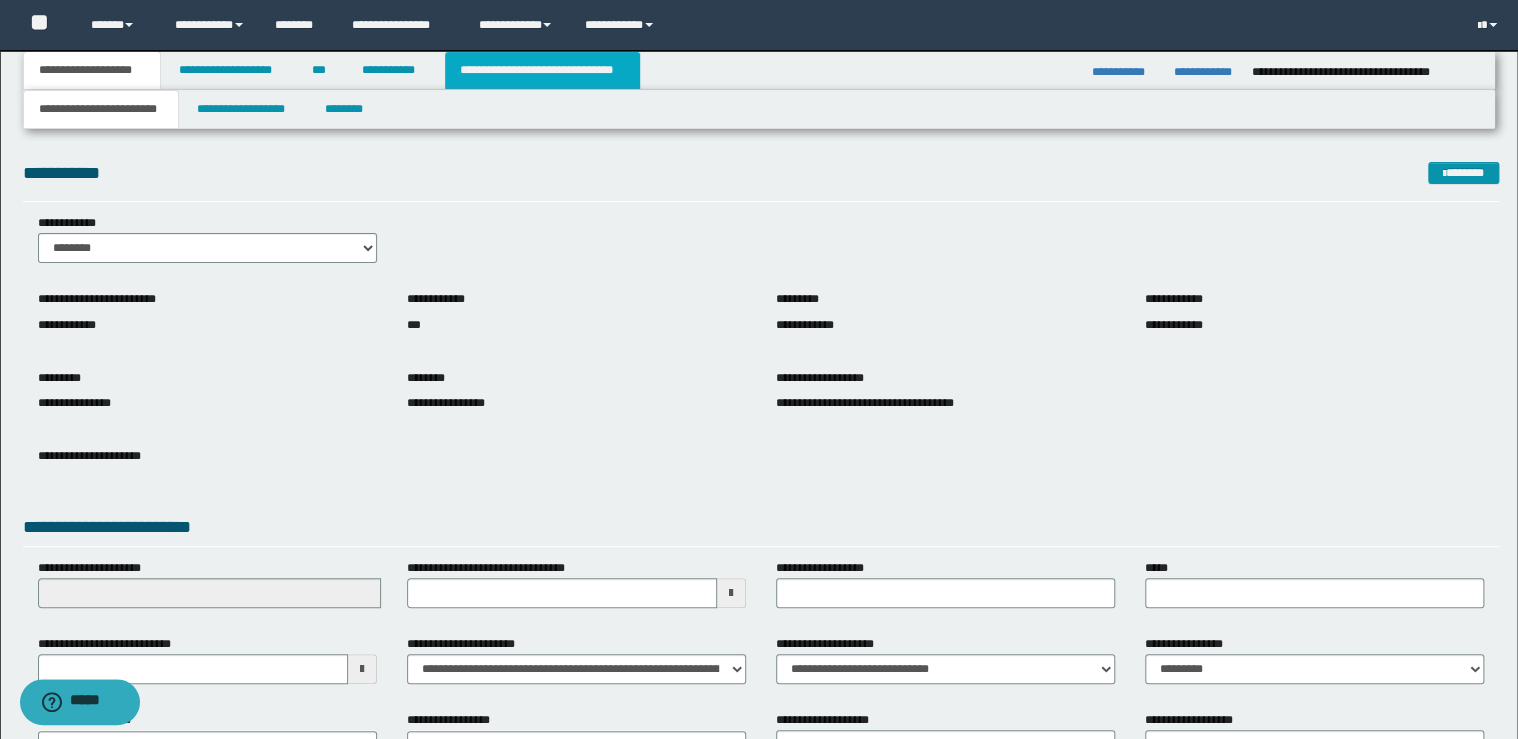 click on "**********" at bounding box center (542, 70) 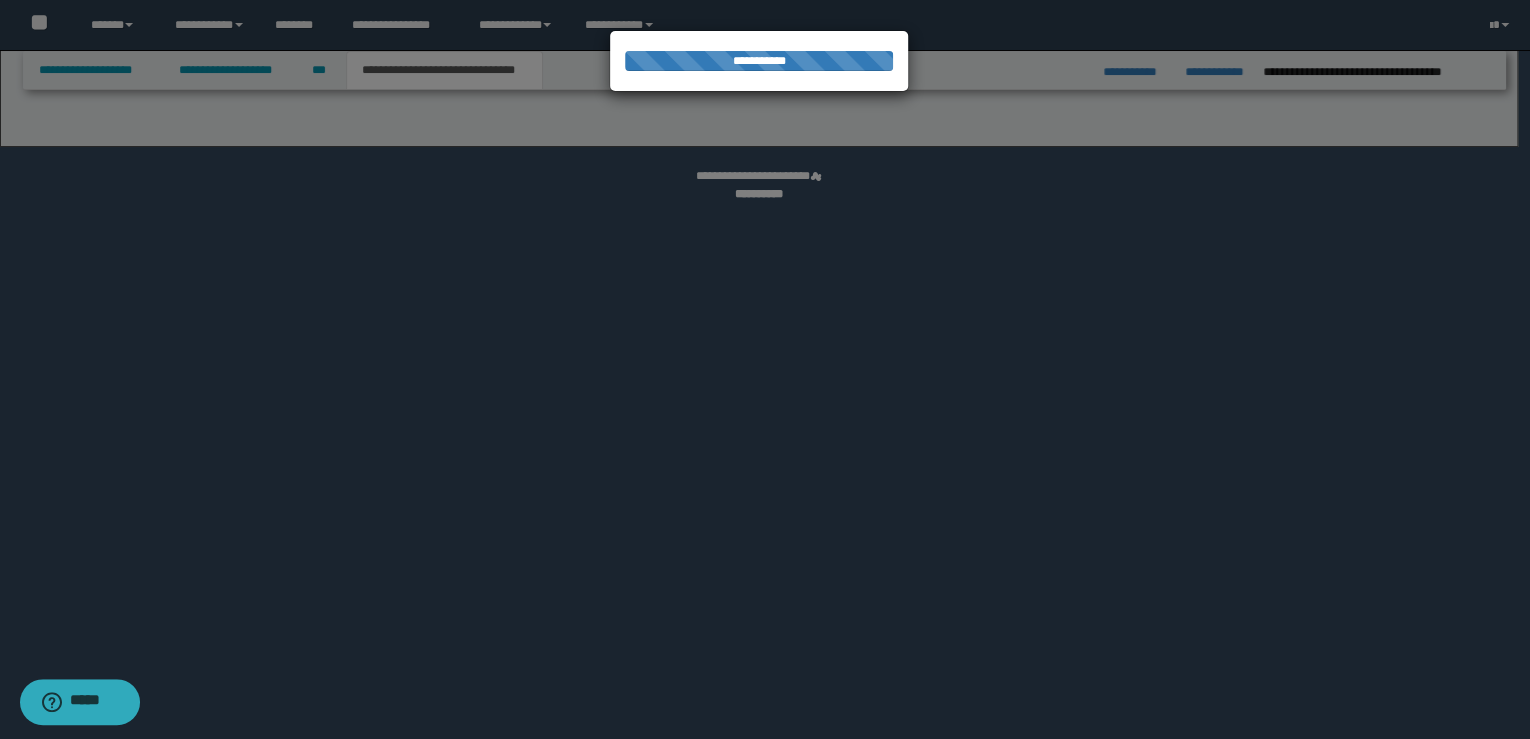 select on "*" 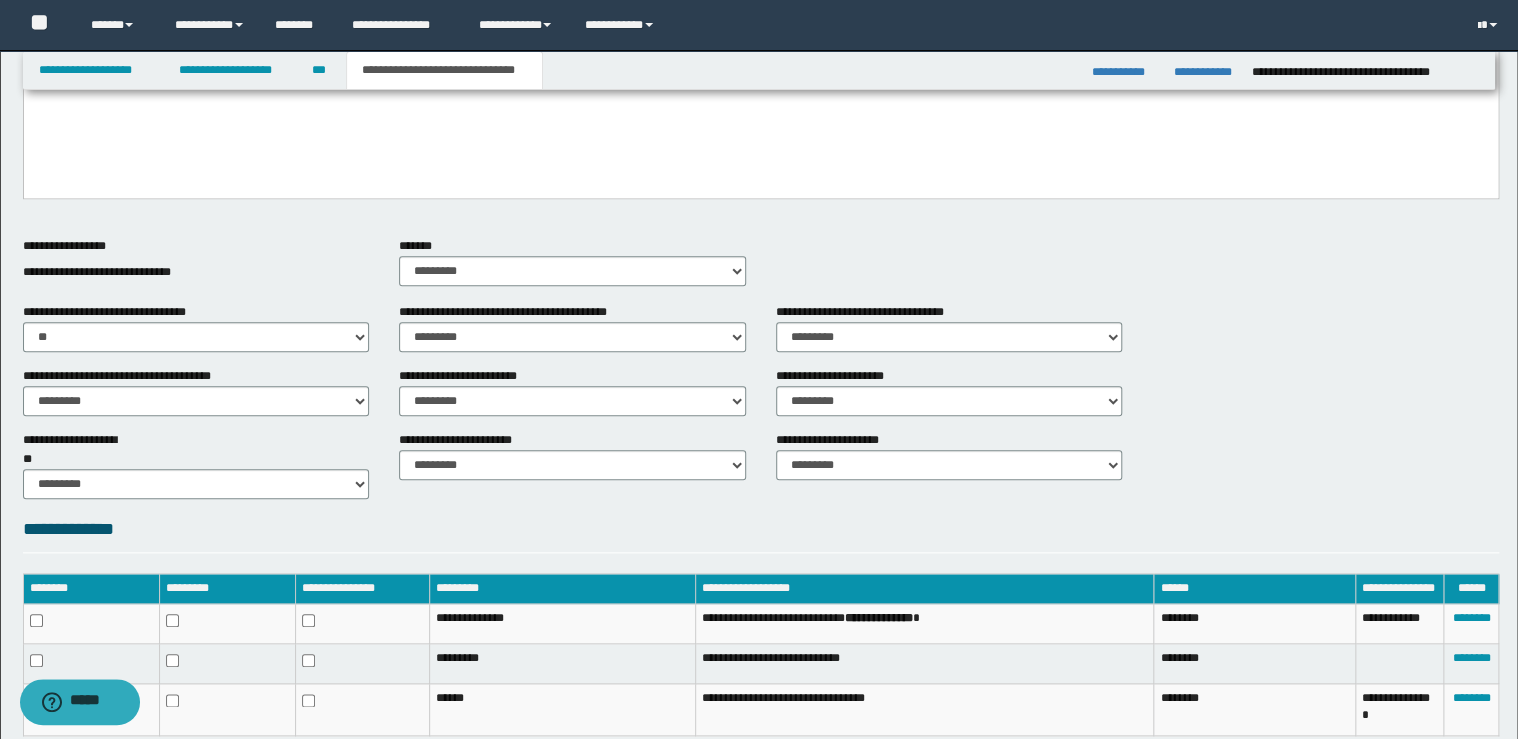 scroll, scrollTop: 880, scrollLeft: 0, axis: vertical 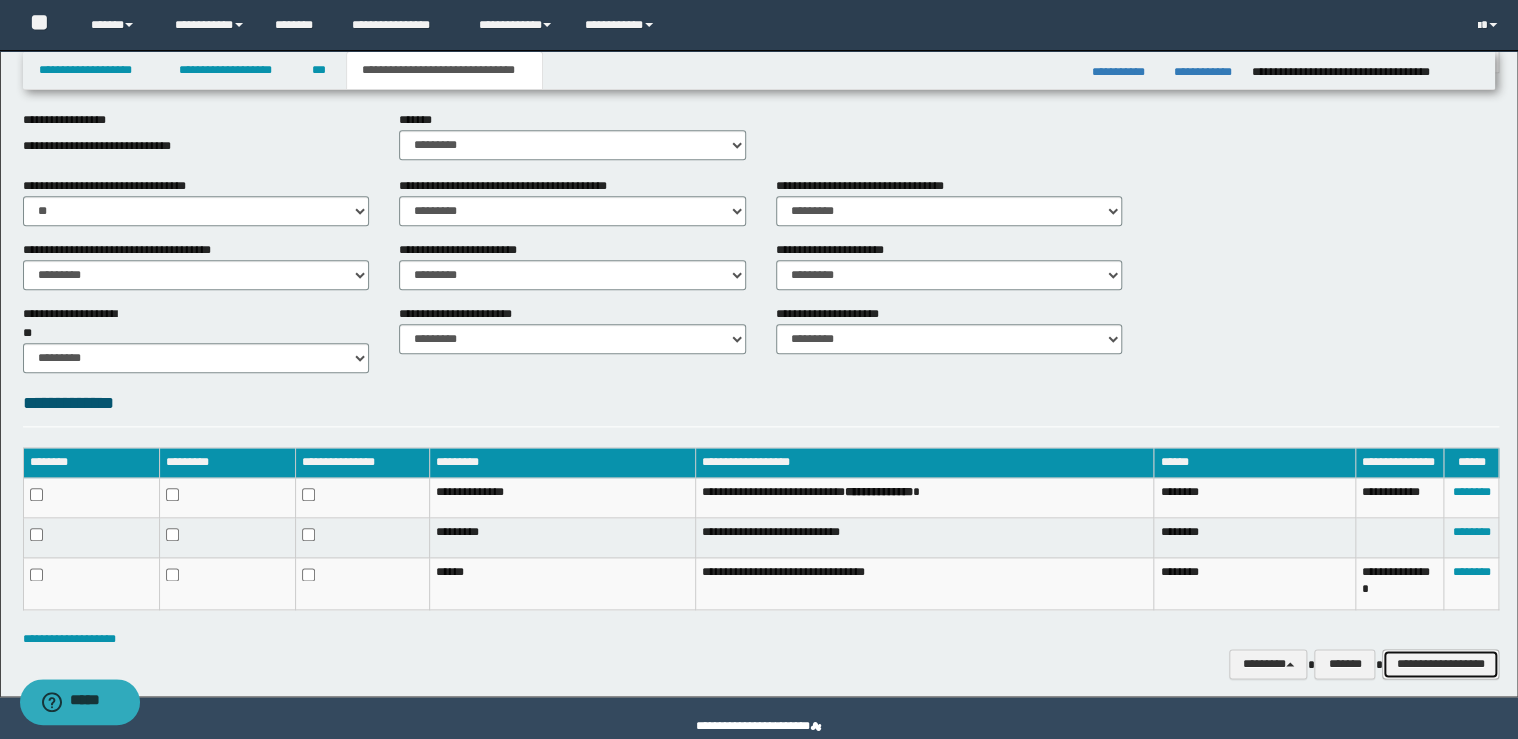 click on "**********" at bounding box center [1440, 664] 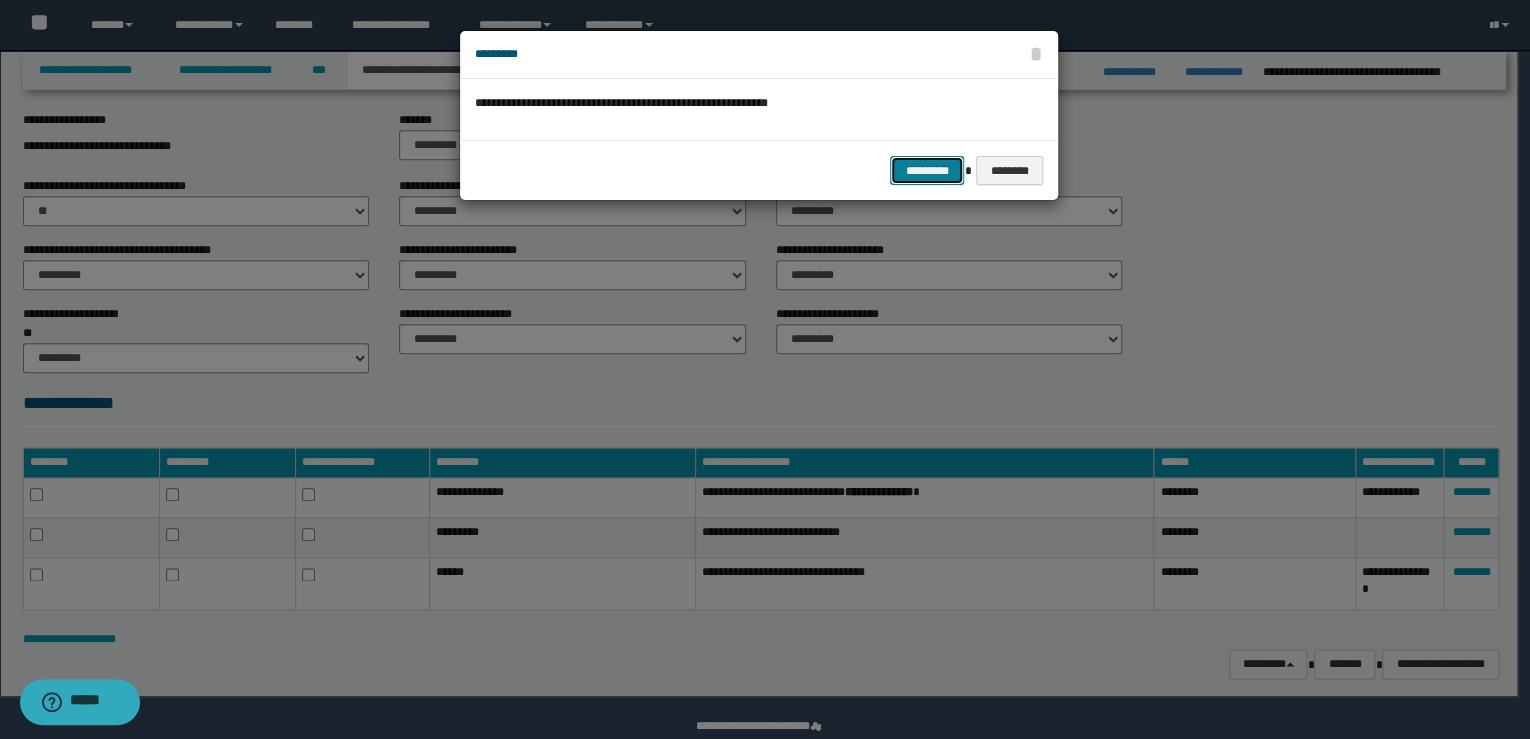 click on "*********" at bounding box center [927, 171] 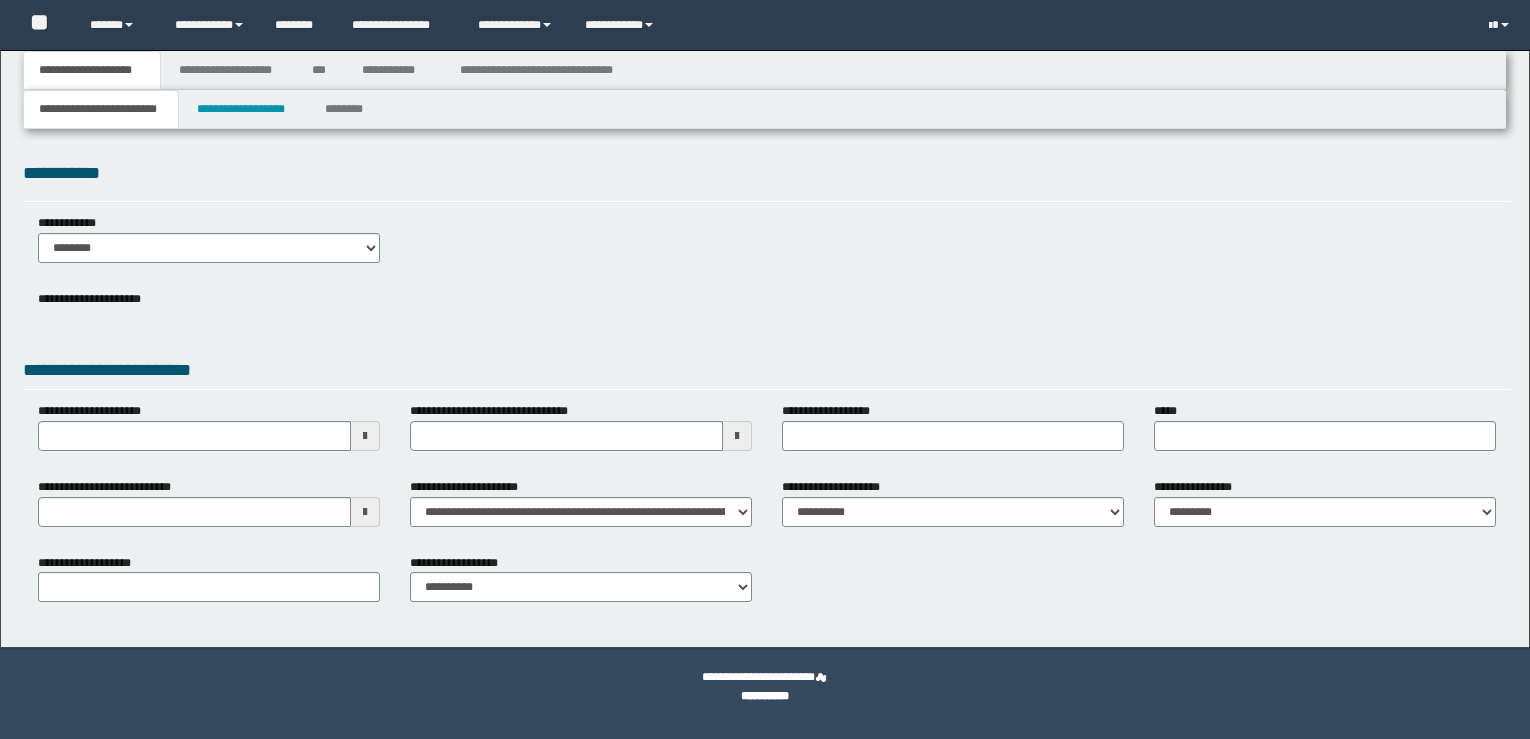 scroll, scrollTop: 0, scrollLeft: 0, axis: both 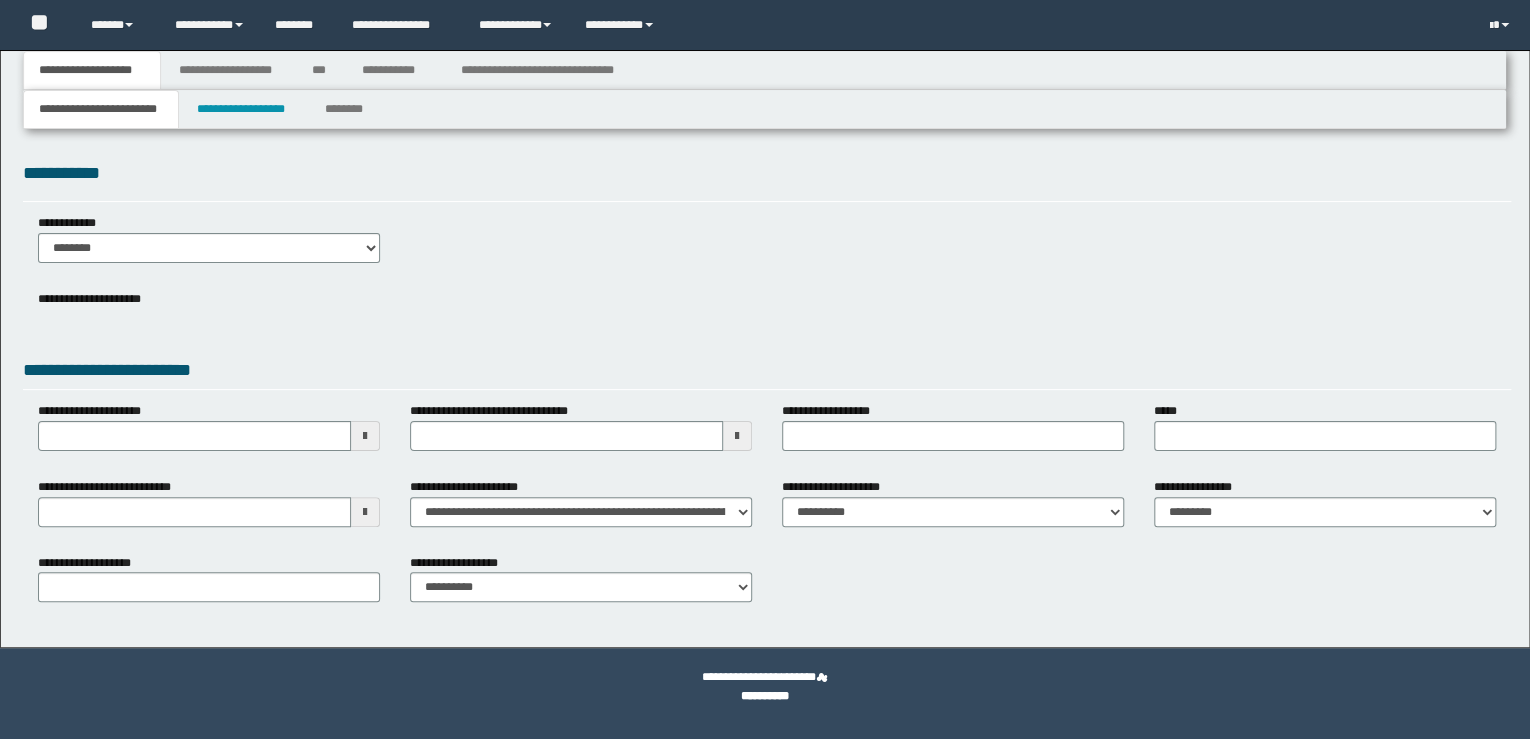 select on "**" 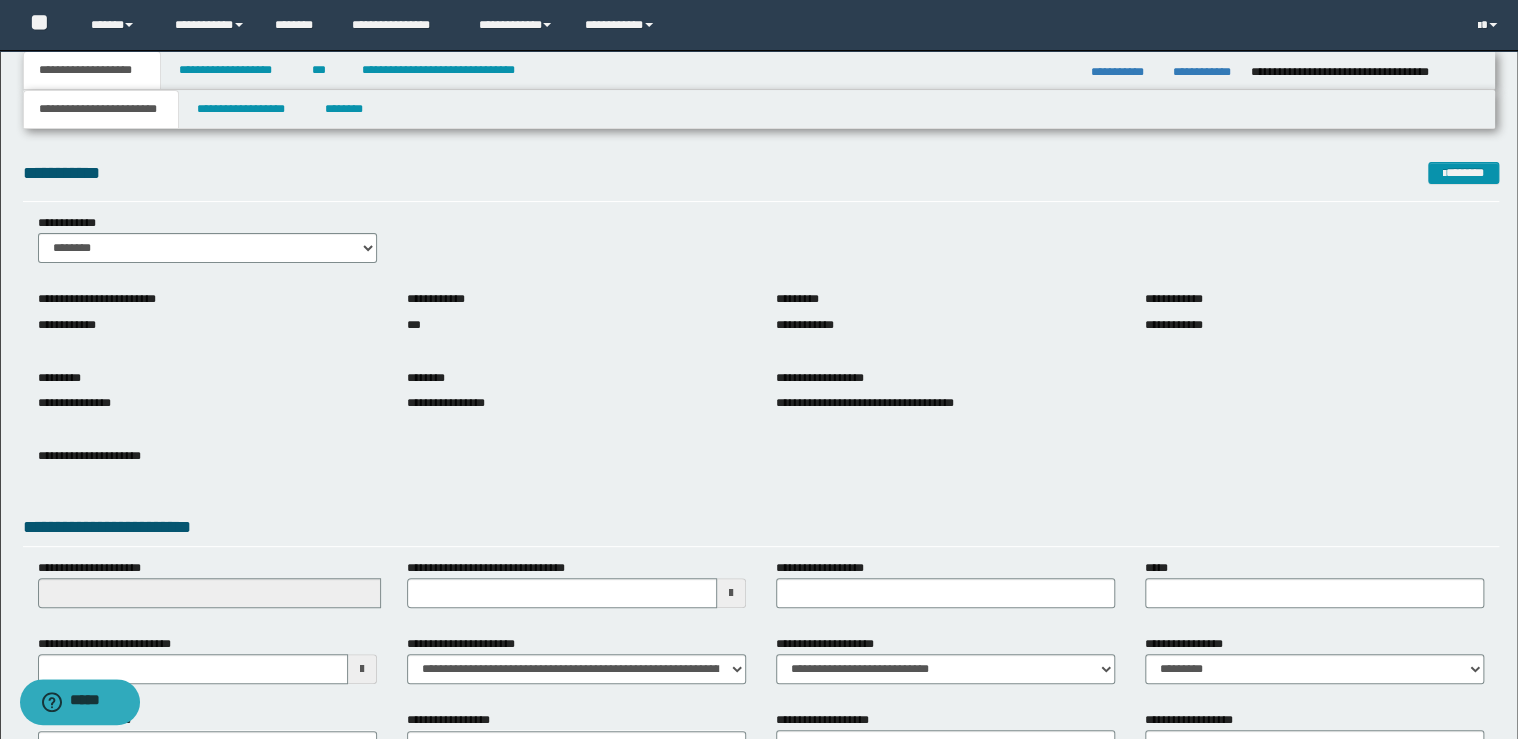 click on "**********" at bounding box center [445, 70] 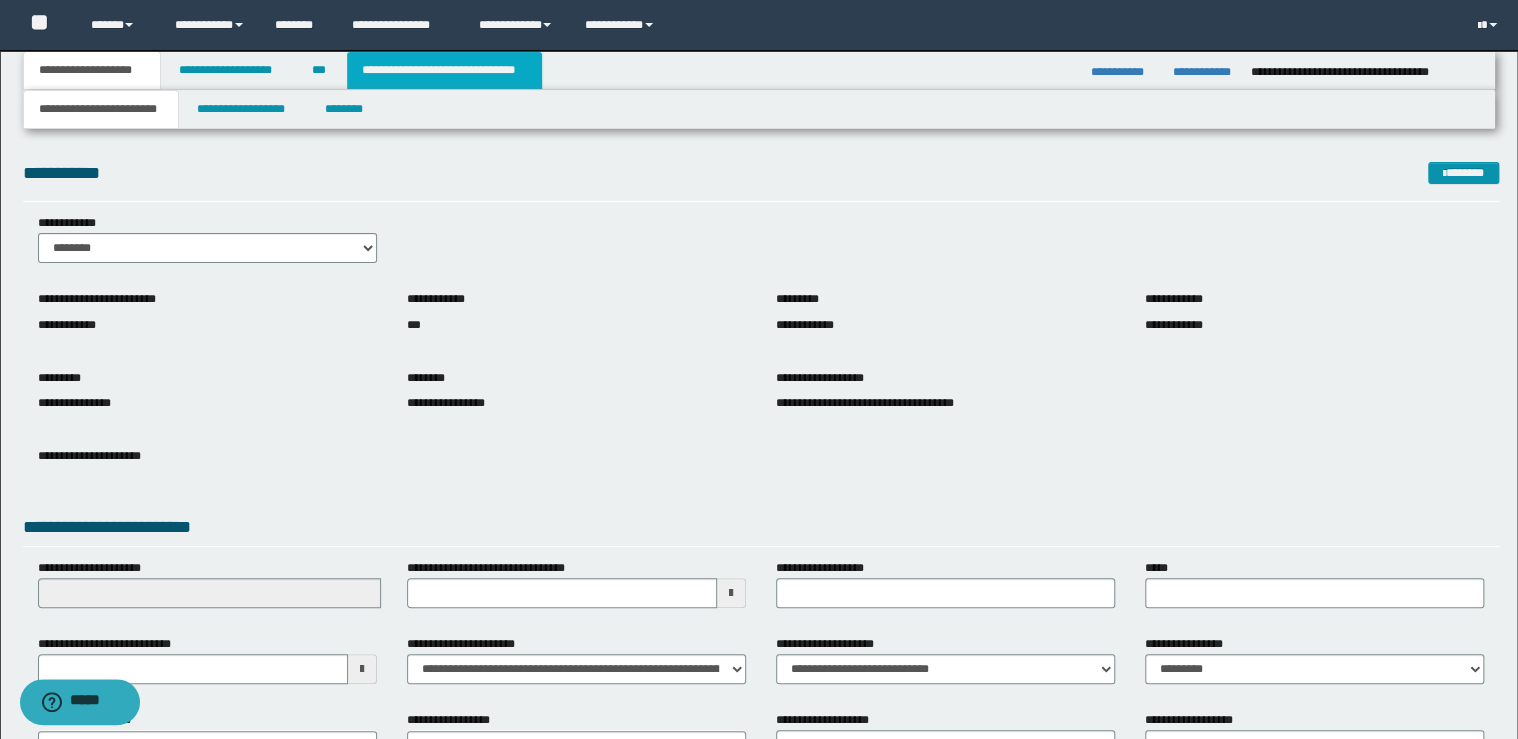 click on "**********" at bounding box center [444, 70] 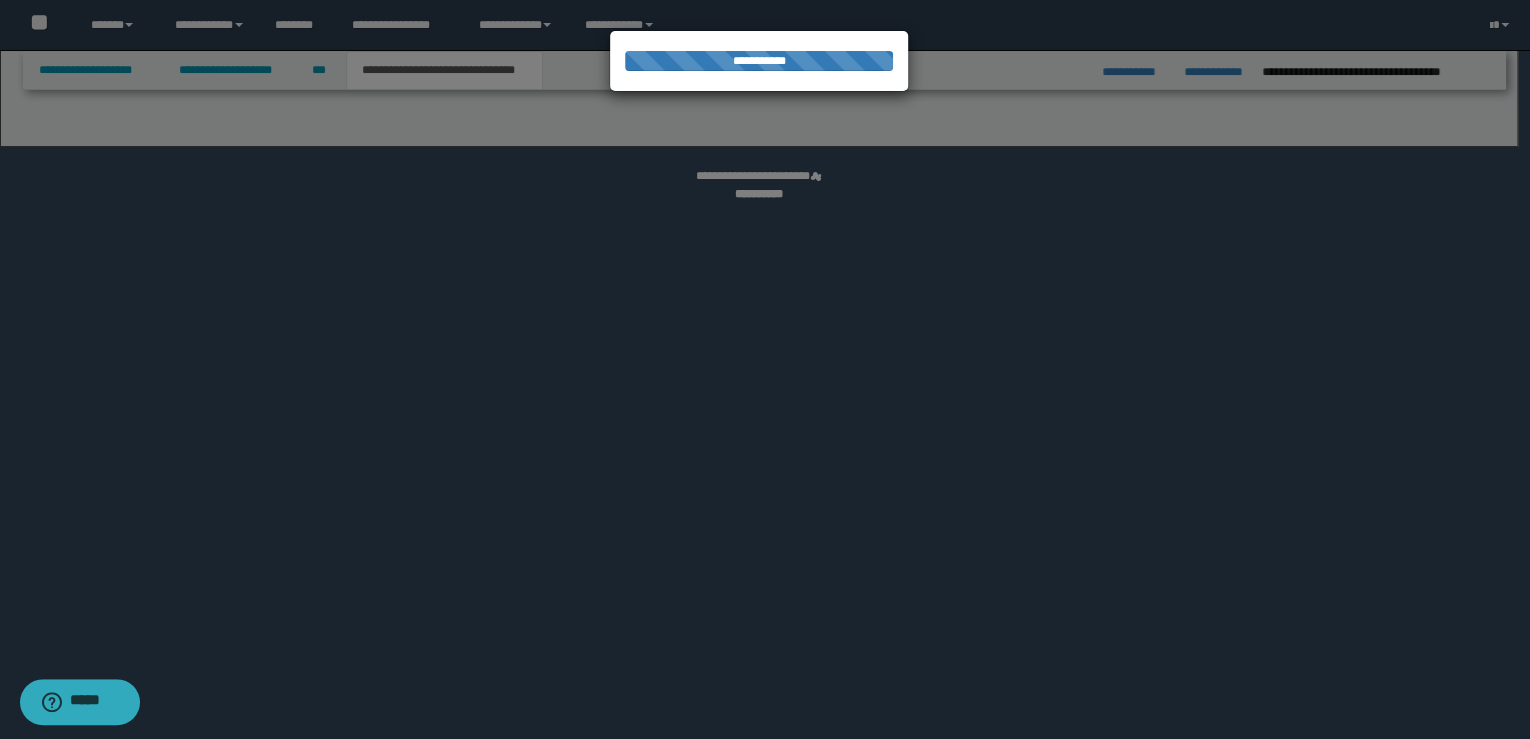 select on "*" 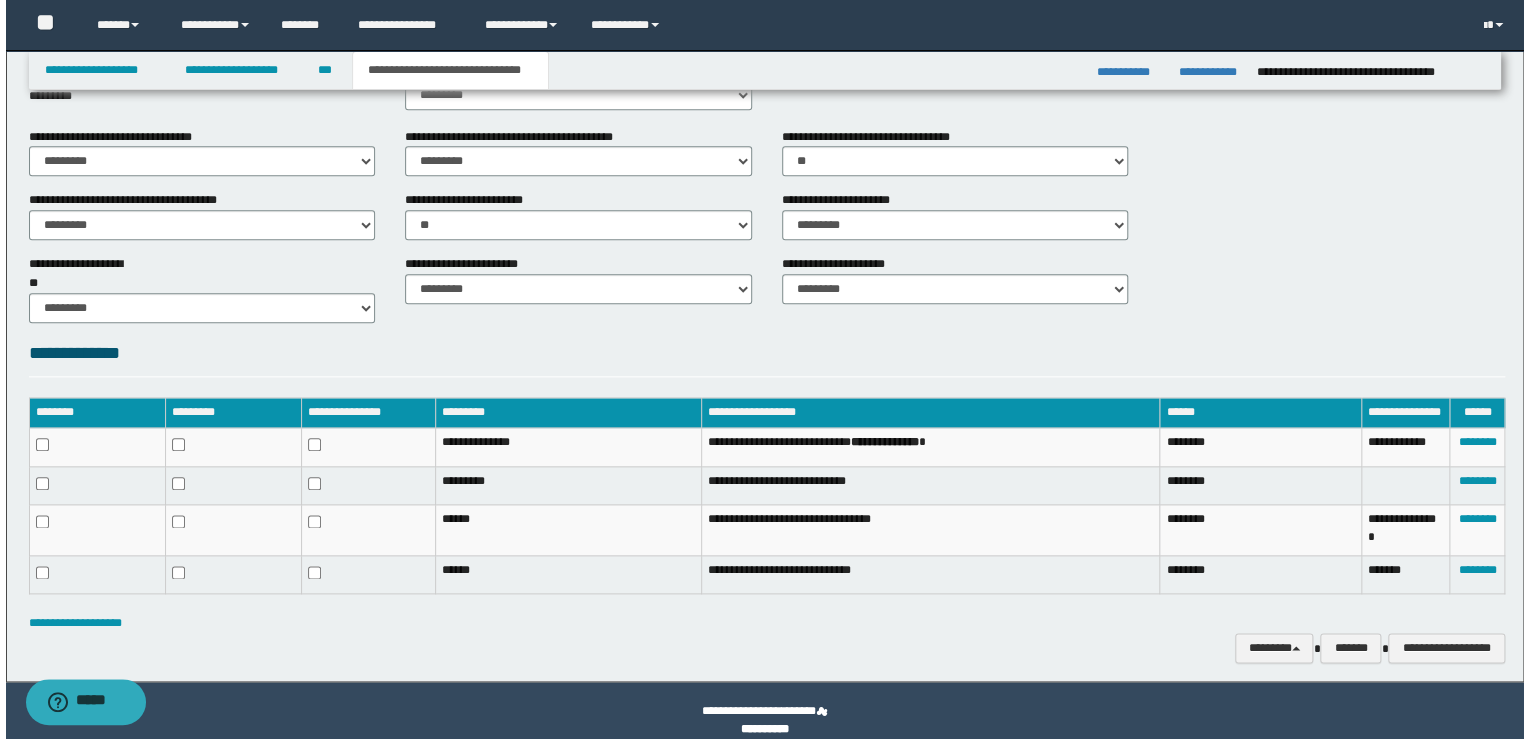 scroll, scrollTop: 936, scrollLeft: 0, axis: vertical 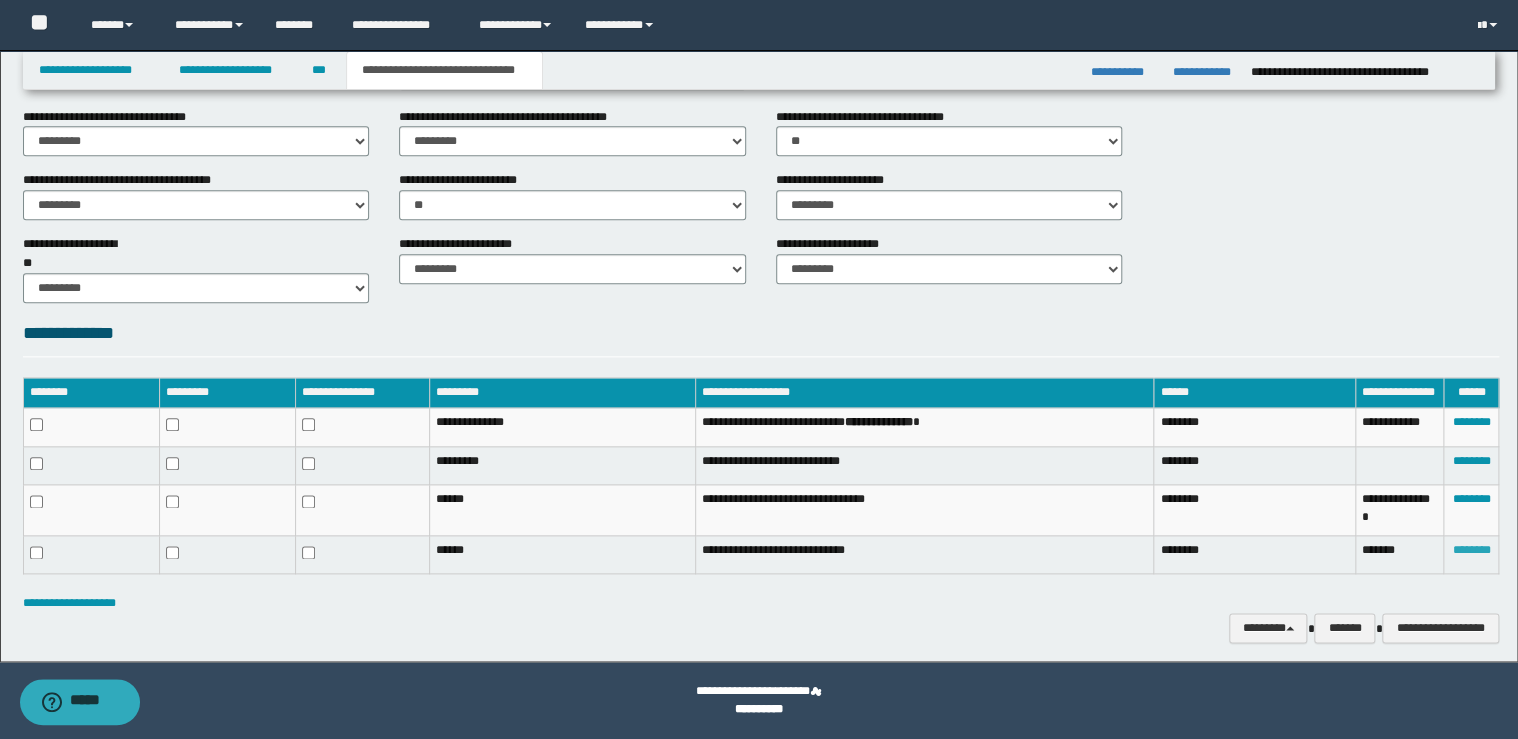click on "********" at bounding box center [1471, 550] 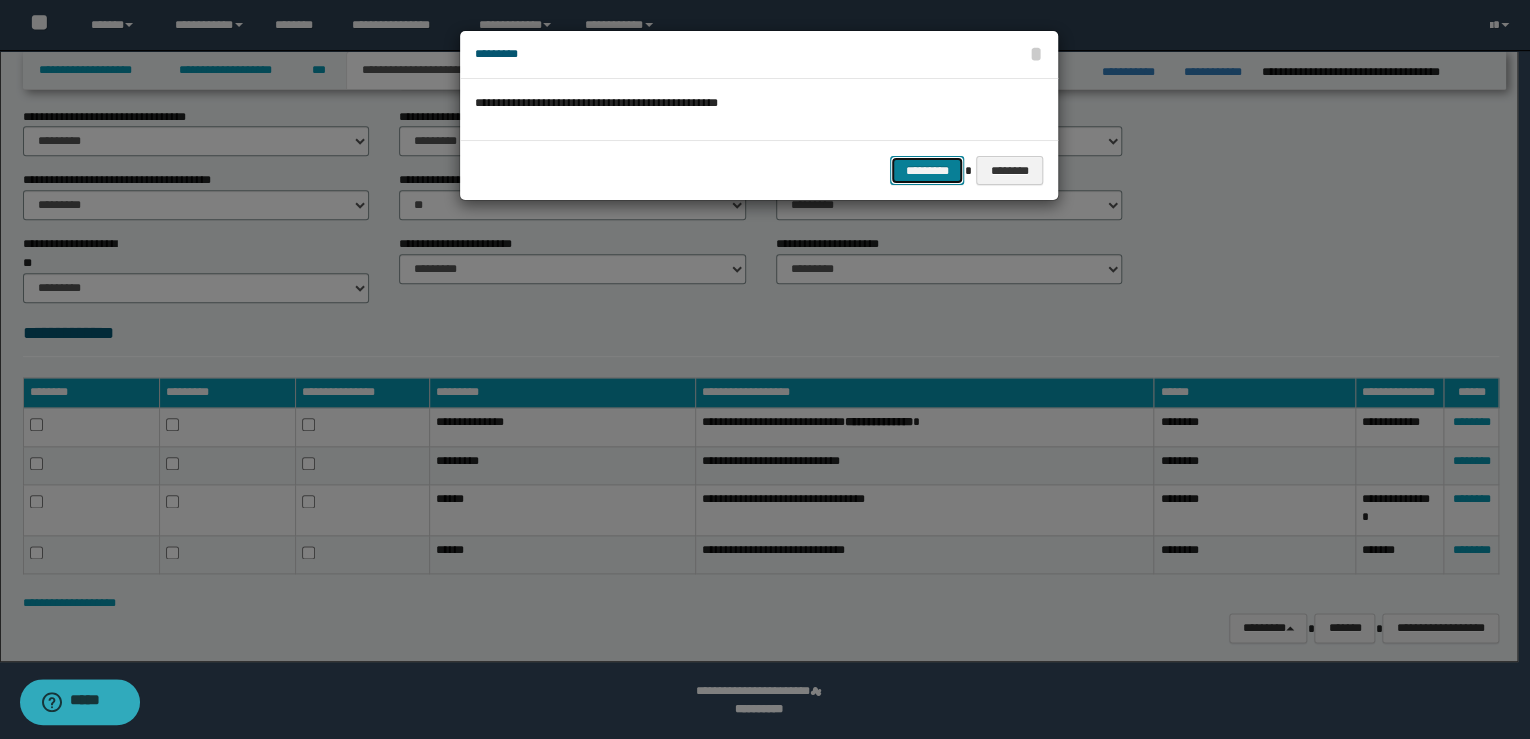 click on "*********" at bounding box center [927, 171] 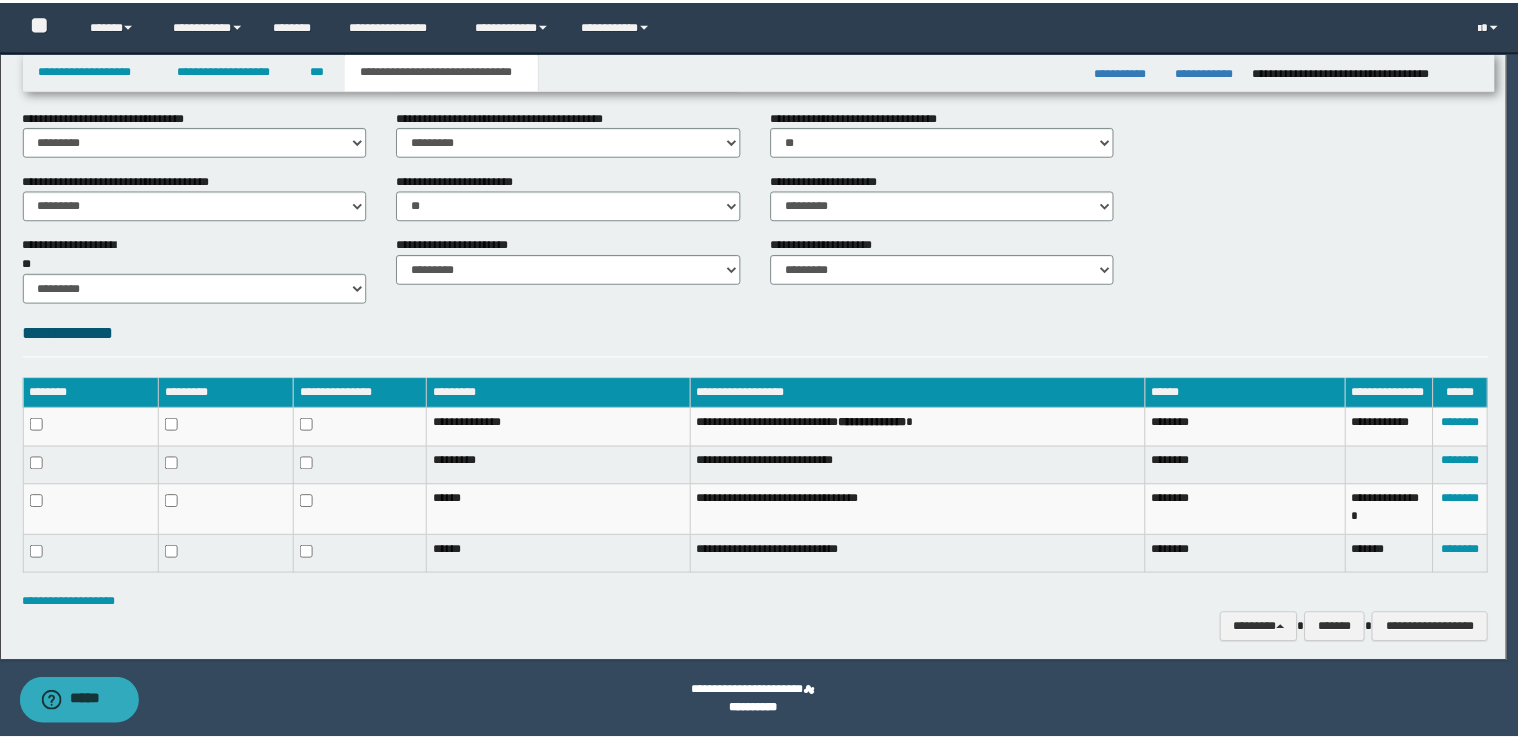 scroll, scrollTop: 901, scrollLeft: 0, axis: vertical 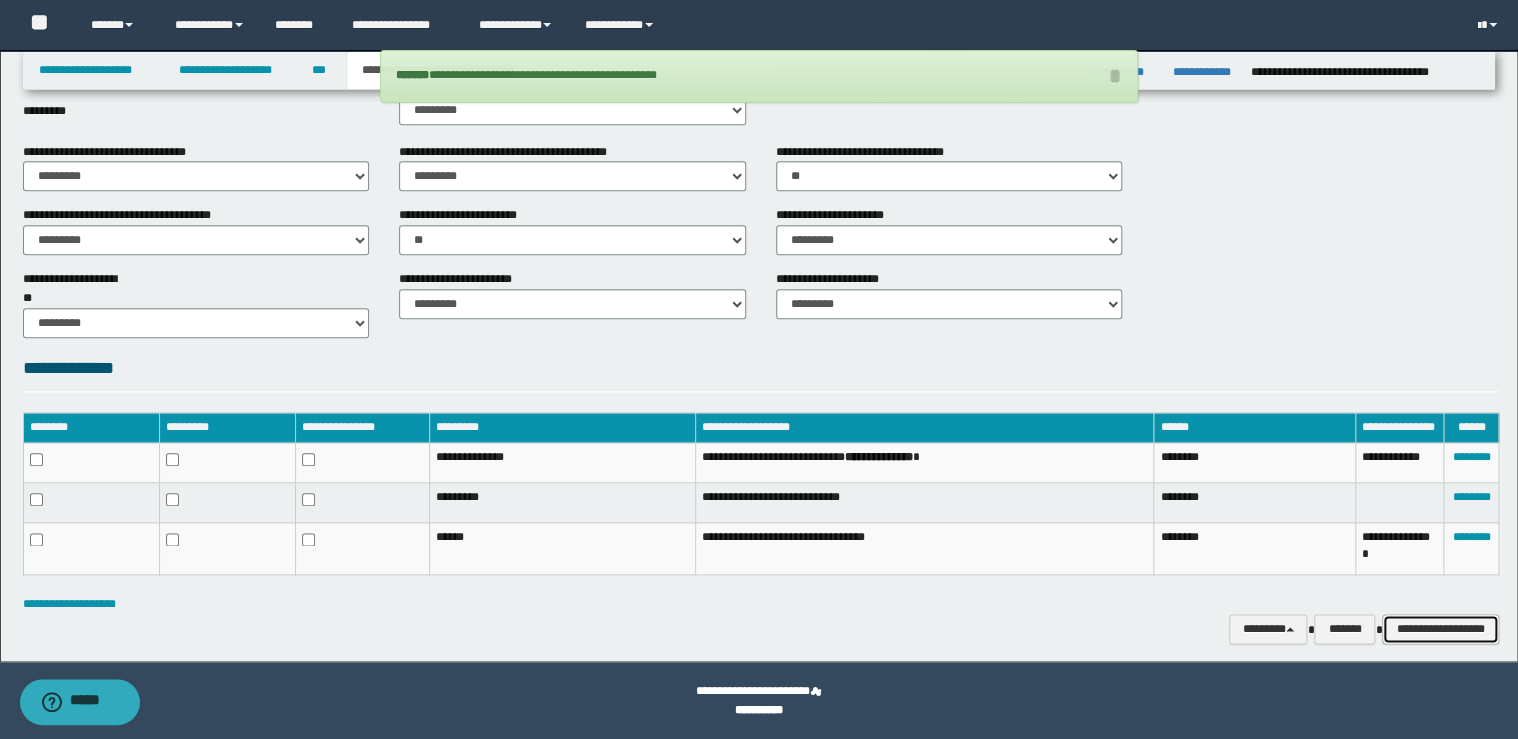 click on "**********" at bounding box center (1440, 629) 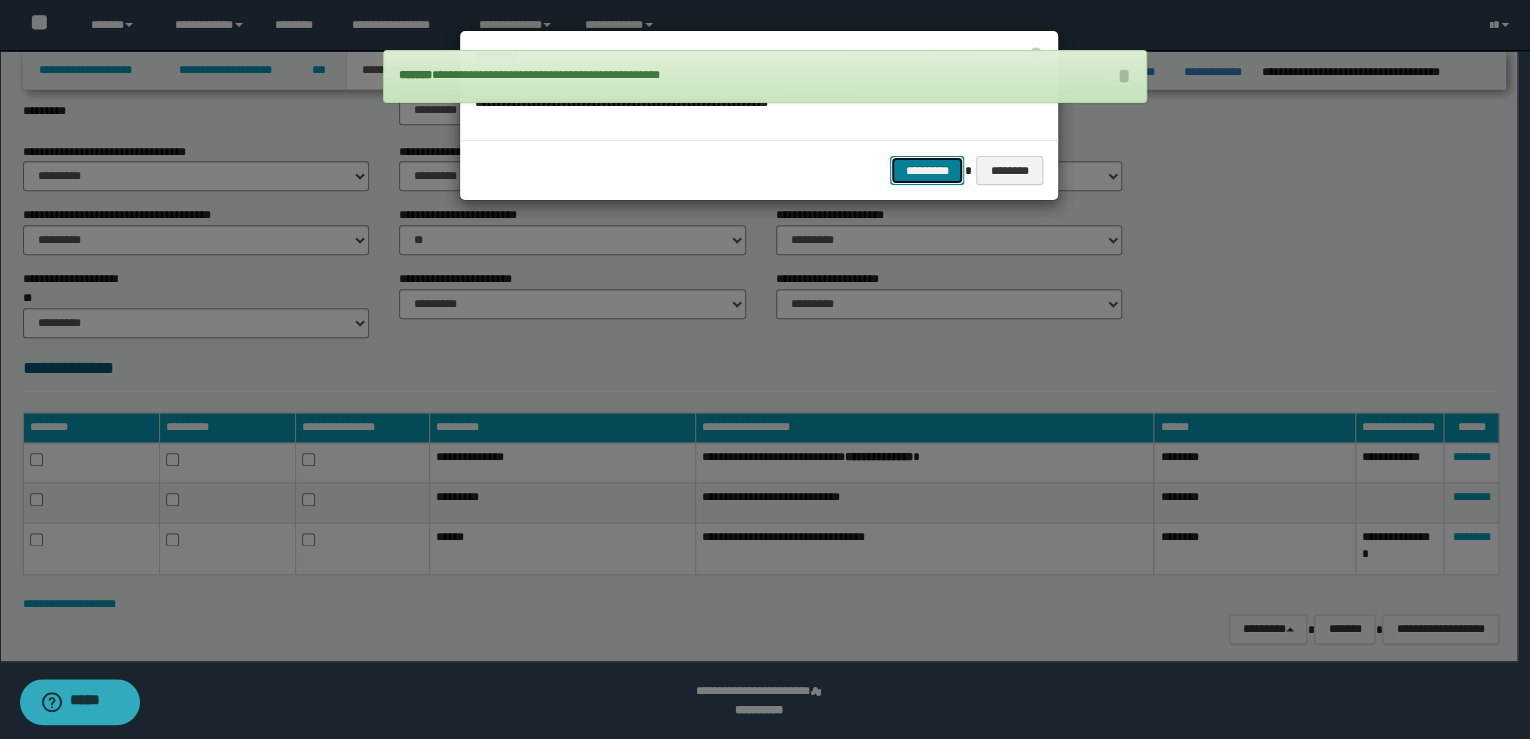 click on "*********" at bounding box center (927, 171) 